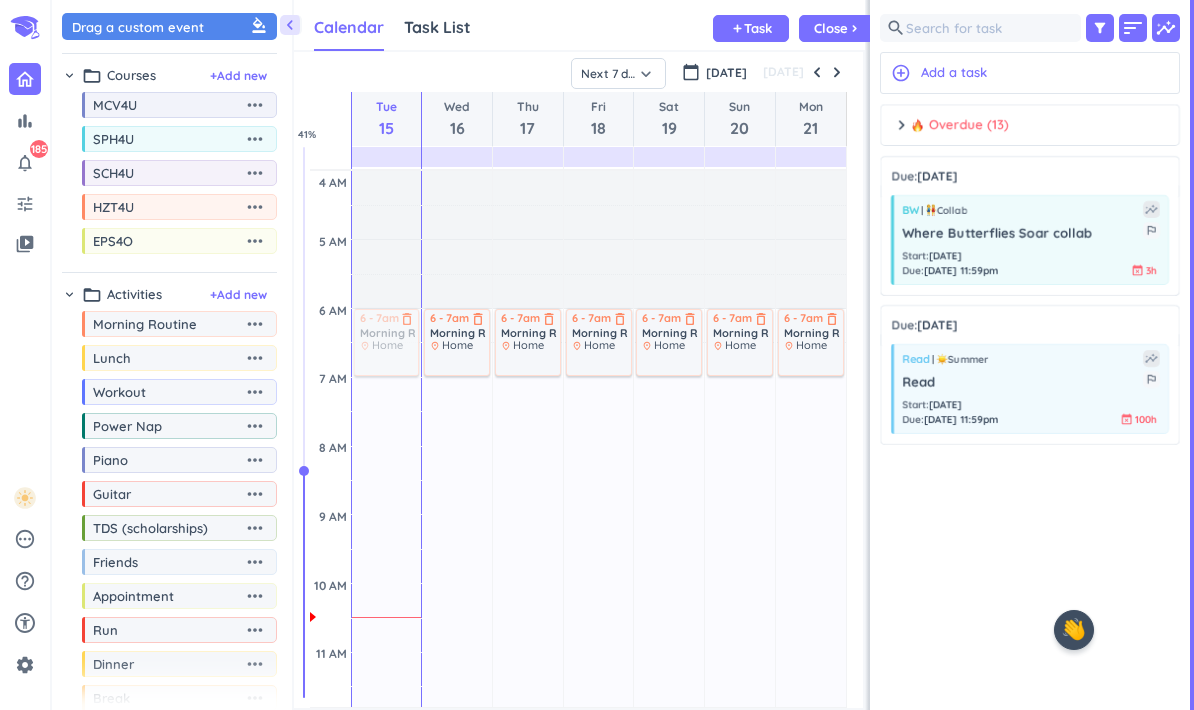 scroll, scrollTop: 0, scrollLeft: 0, axis: both 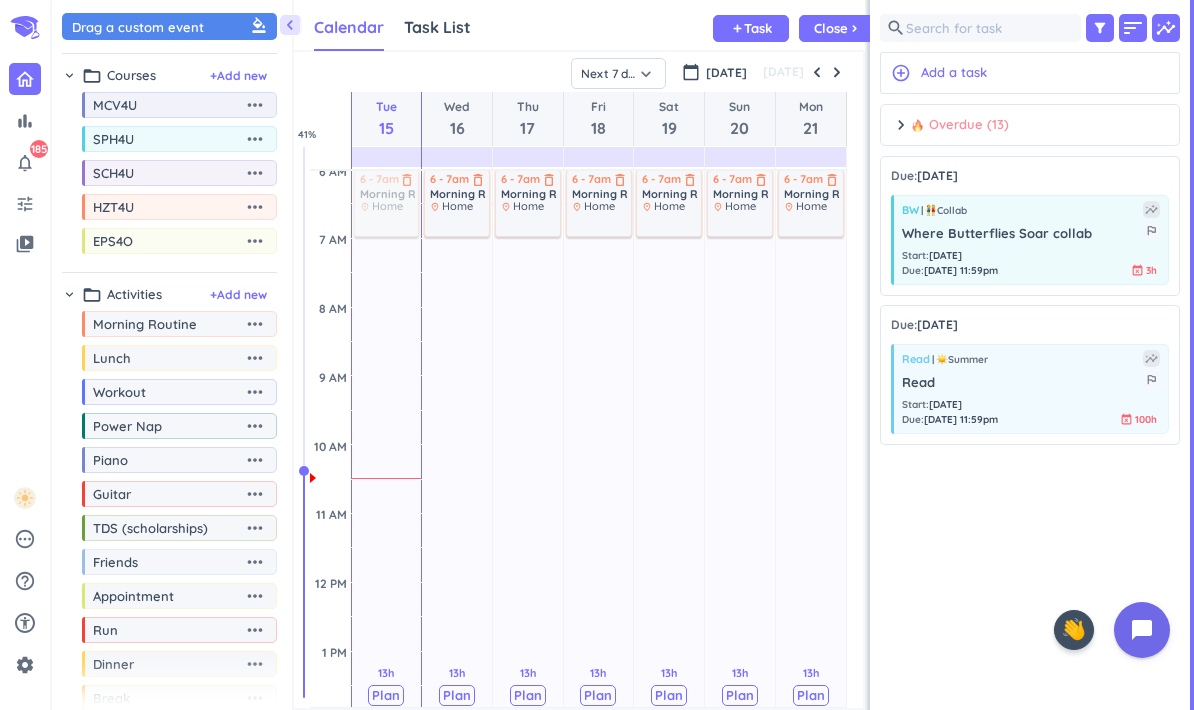 click on "chevron_right Overdue (13) done [PERSON_NAME] all complete" at bounding box center [1030, 130] 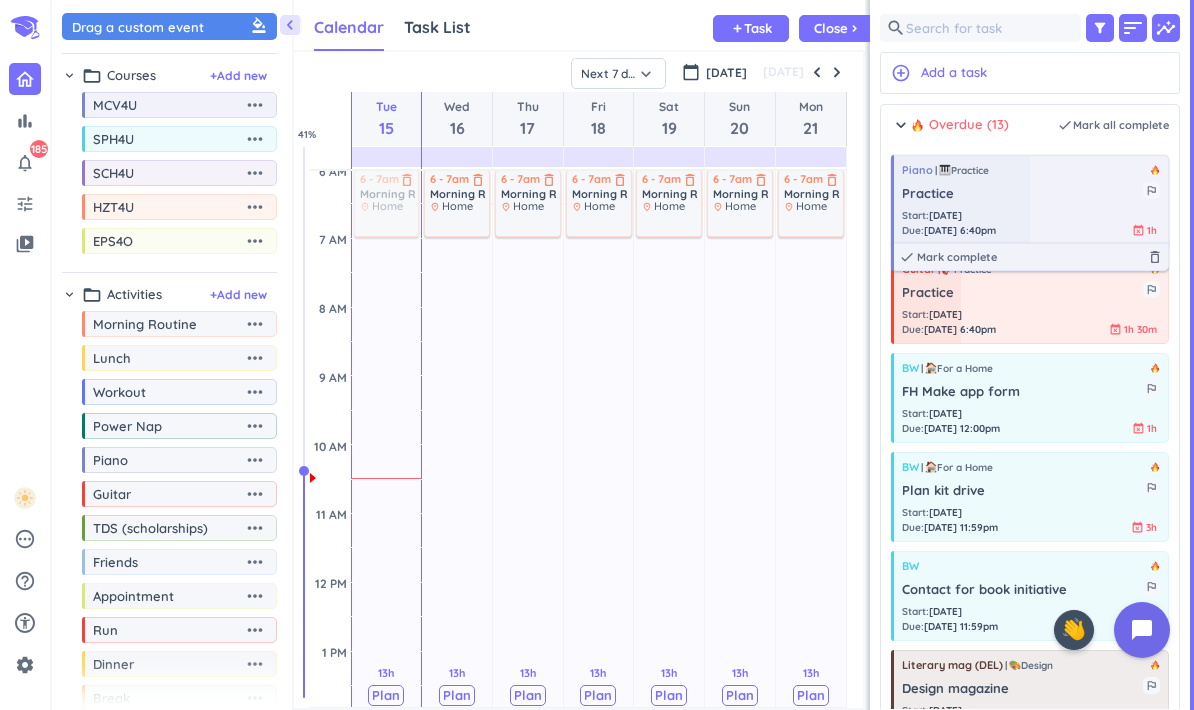 click at bounding box center (961, 200) 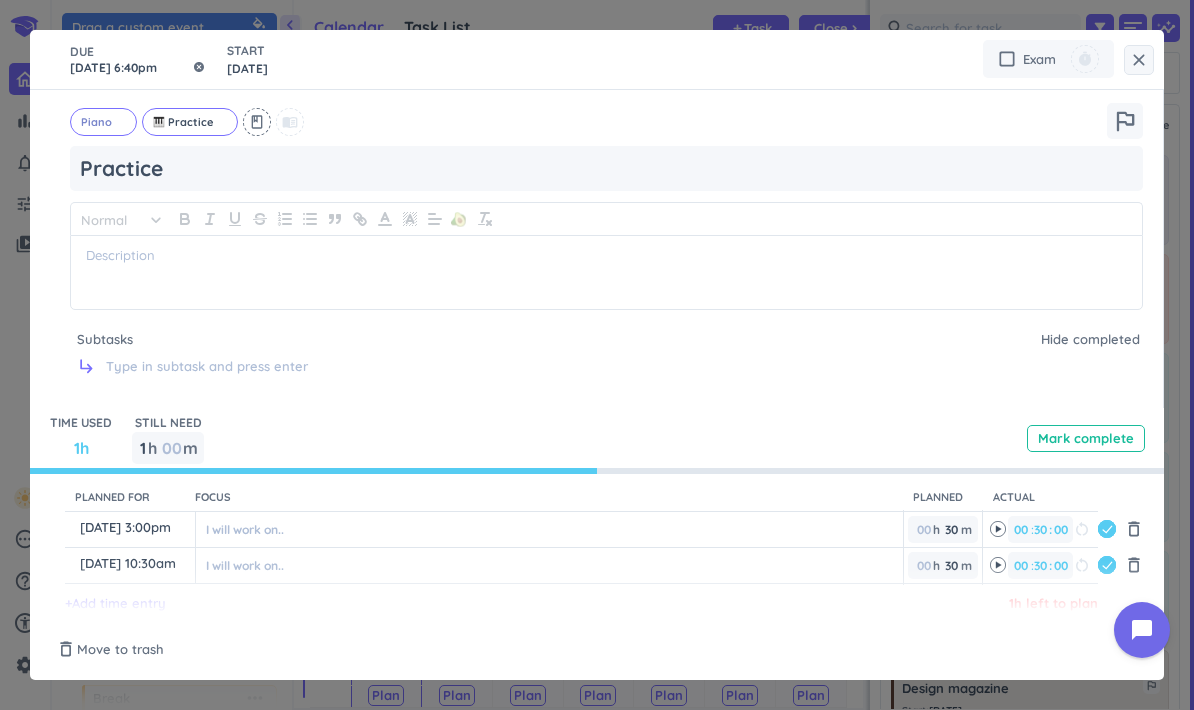 click on "[DATE] 6:40pm" at bounding box center [138, 59] 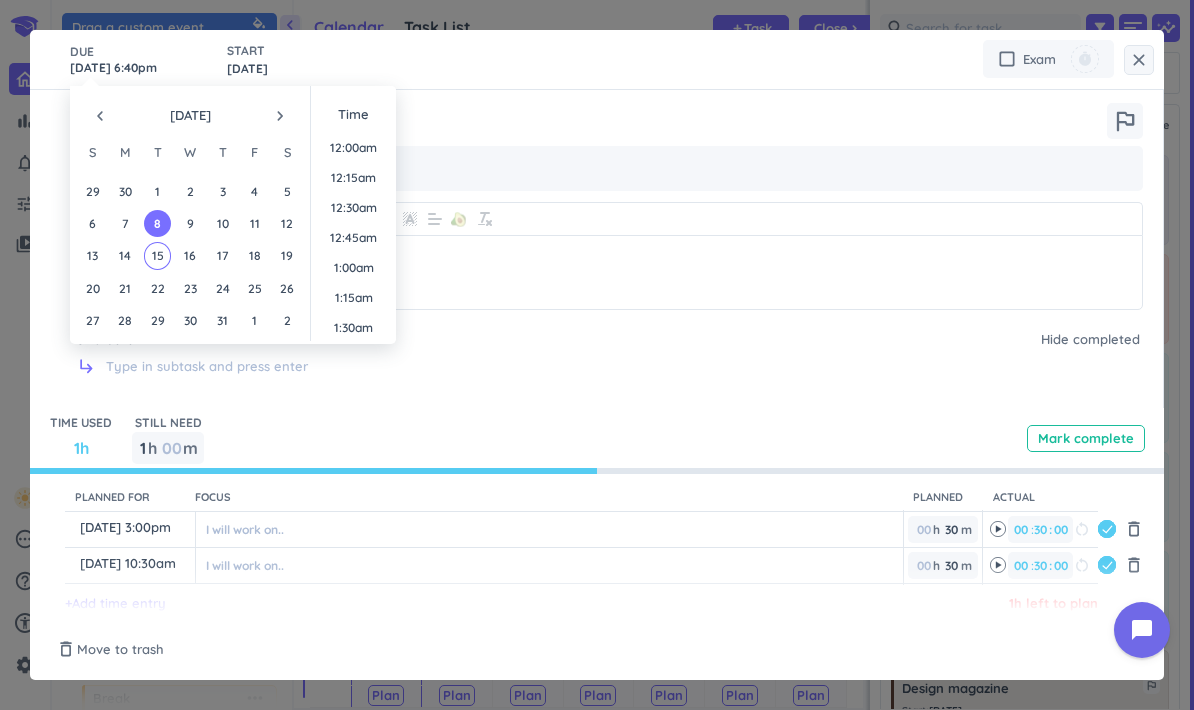 scroll, scrollTop: 2130, scrollLeft: 0, axis: vertical 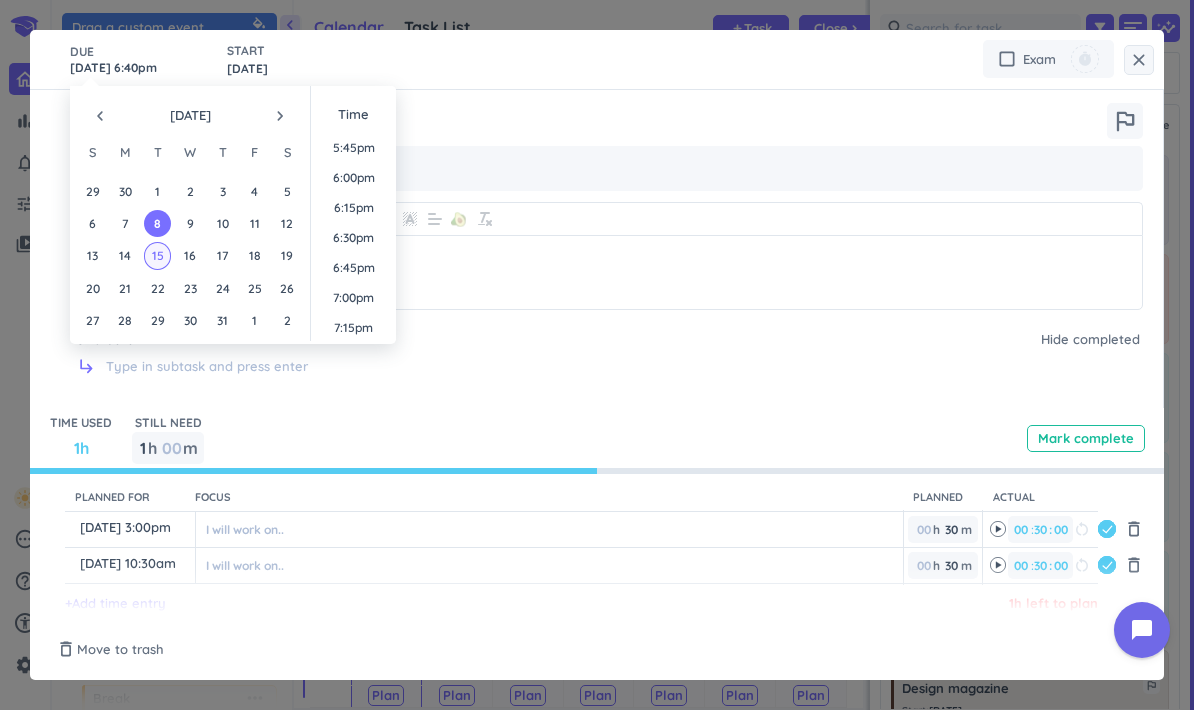 click on "15" at bounding box center [157, 255] 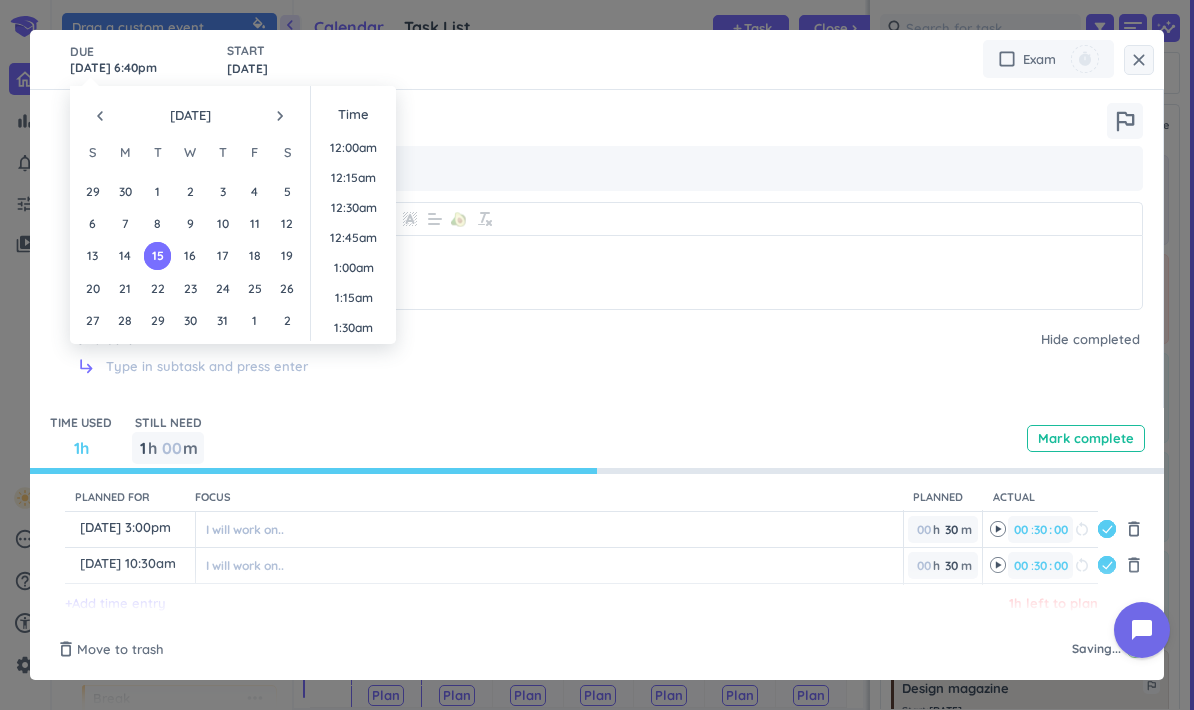 type on "[DATE] 6:40pm" 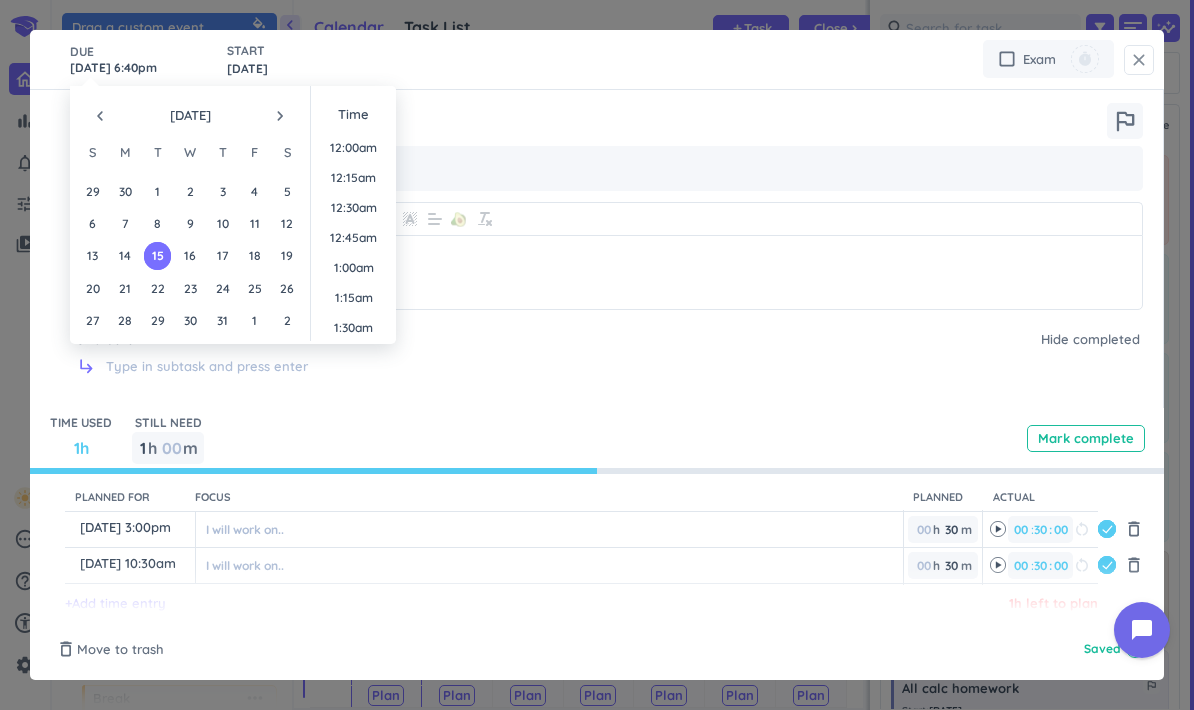 scroll, scrollTop: 2130, scrollLeft: 0, axis: vertical 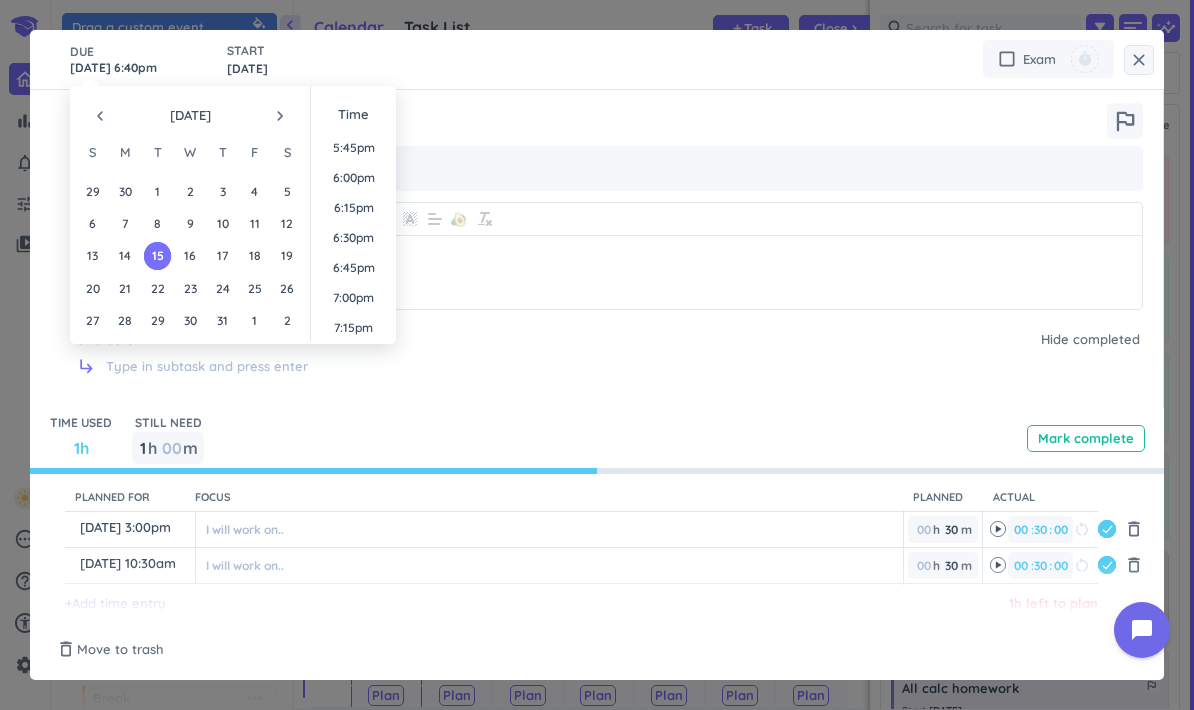 click on "close" at bounding box center (1139, 60) 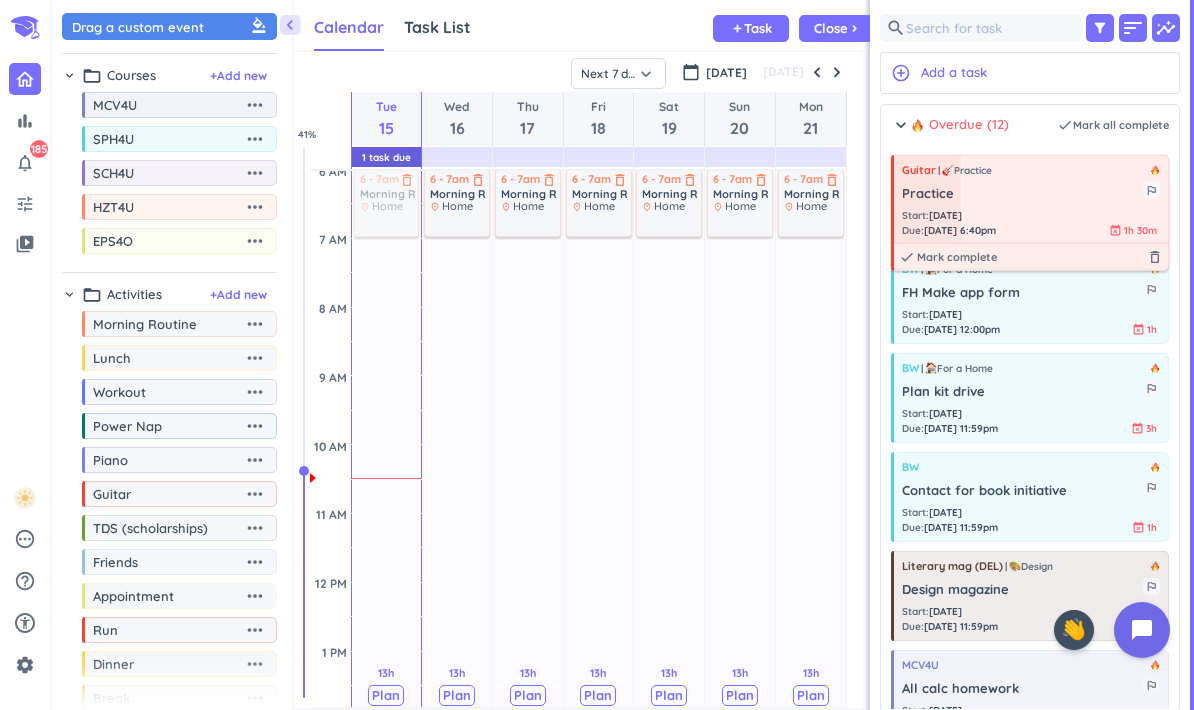 click on "Practice" at bounding box center (1022, 194) 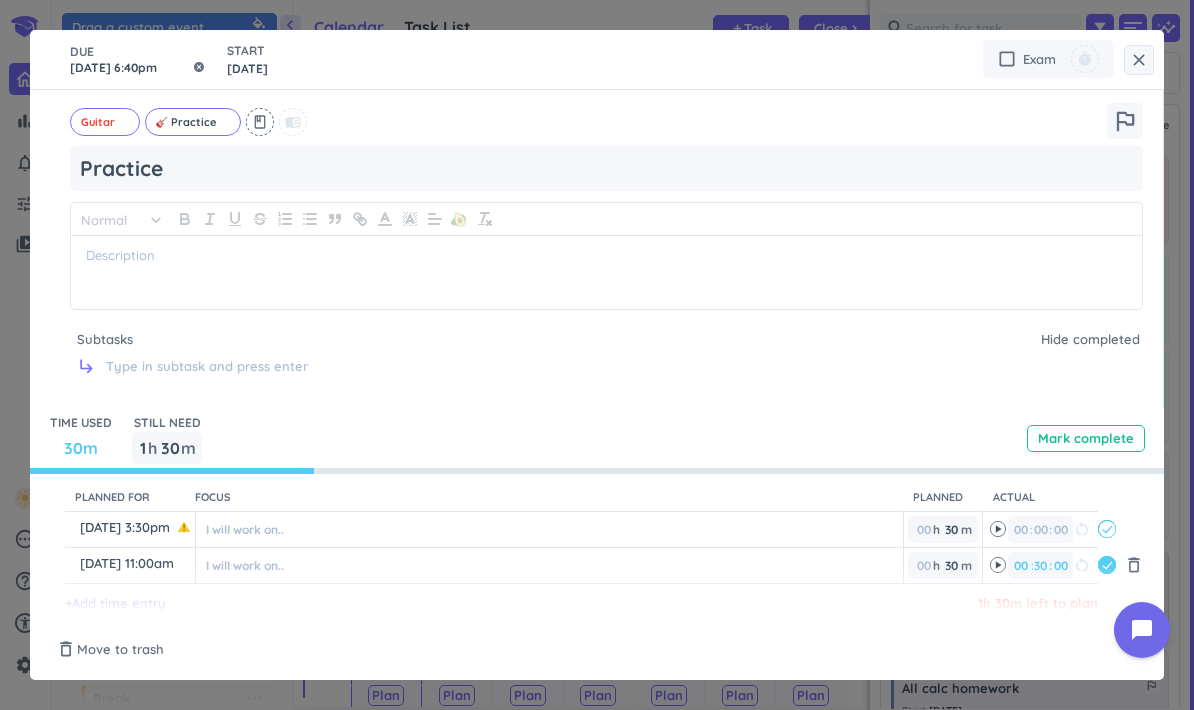 click on "[DATE] 6:40pm" at bounding box center [138, 59] 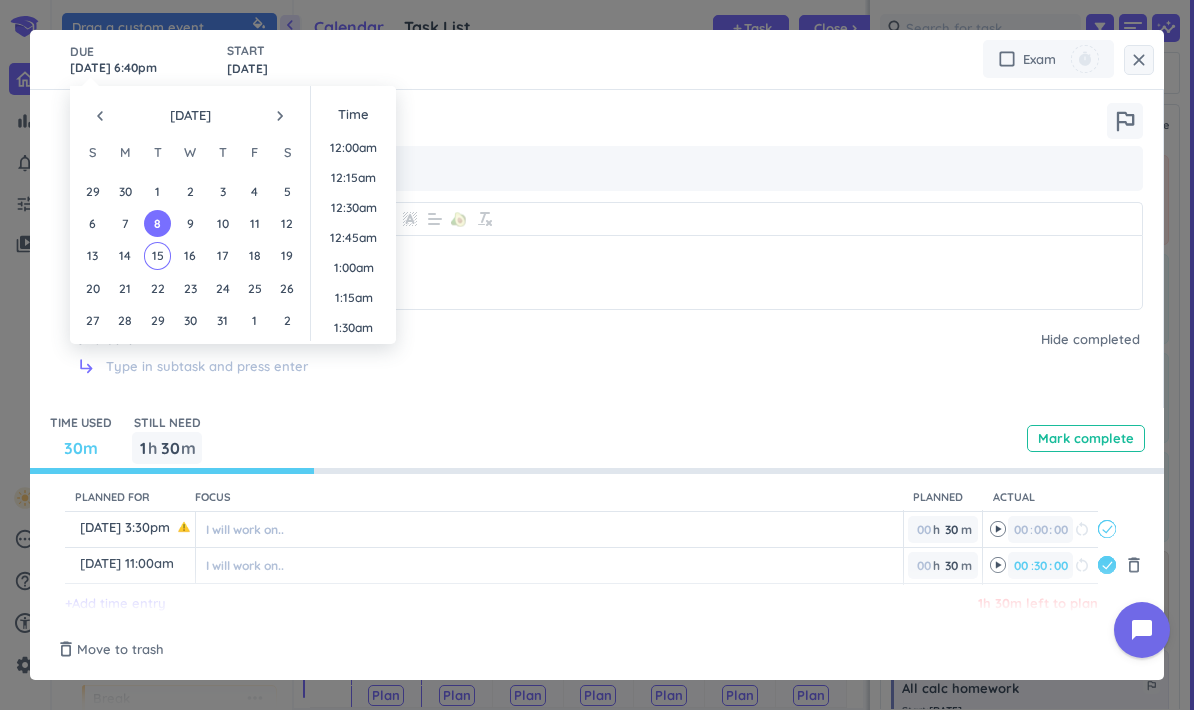 scroll, scrollTop: 2130, scrollLeft: 0, axis: vertical 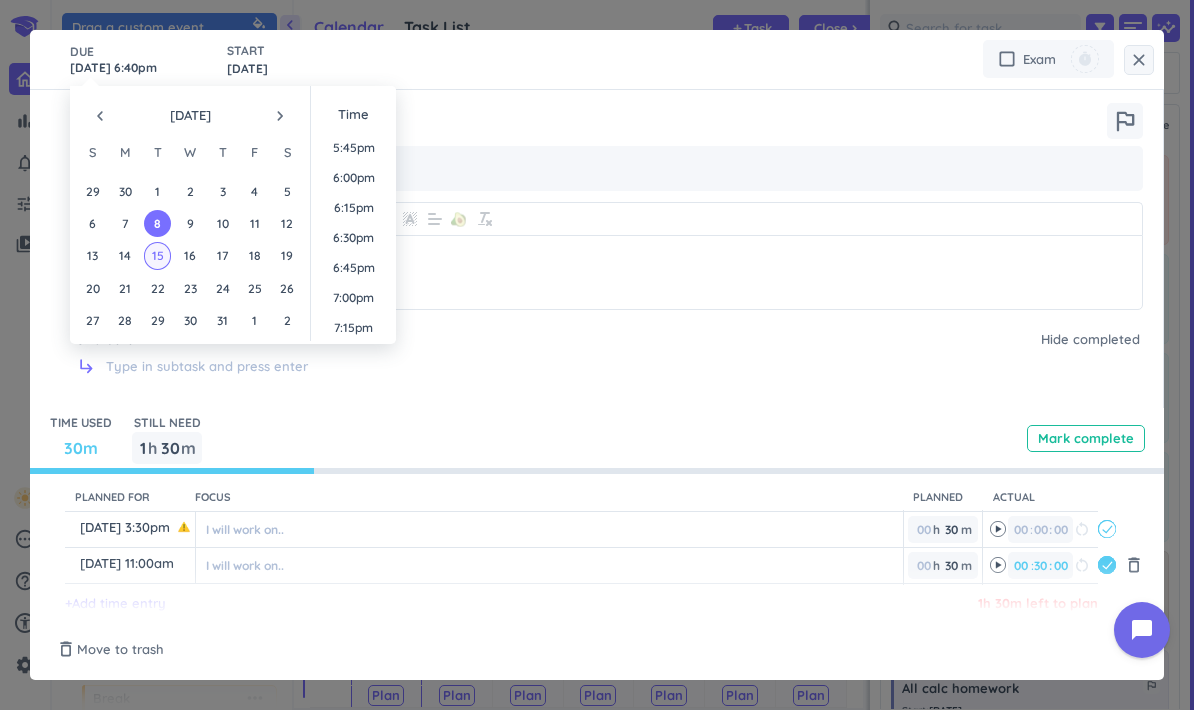 click on "15" at bounding box center [157, 255] 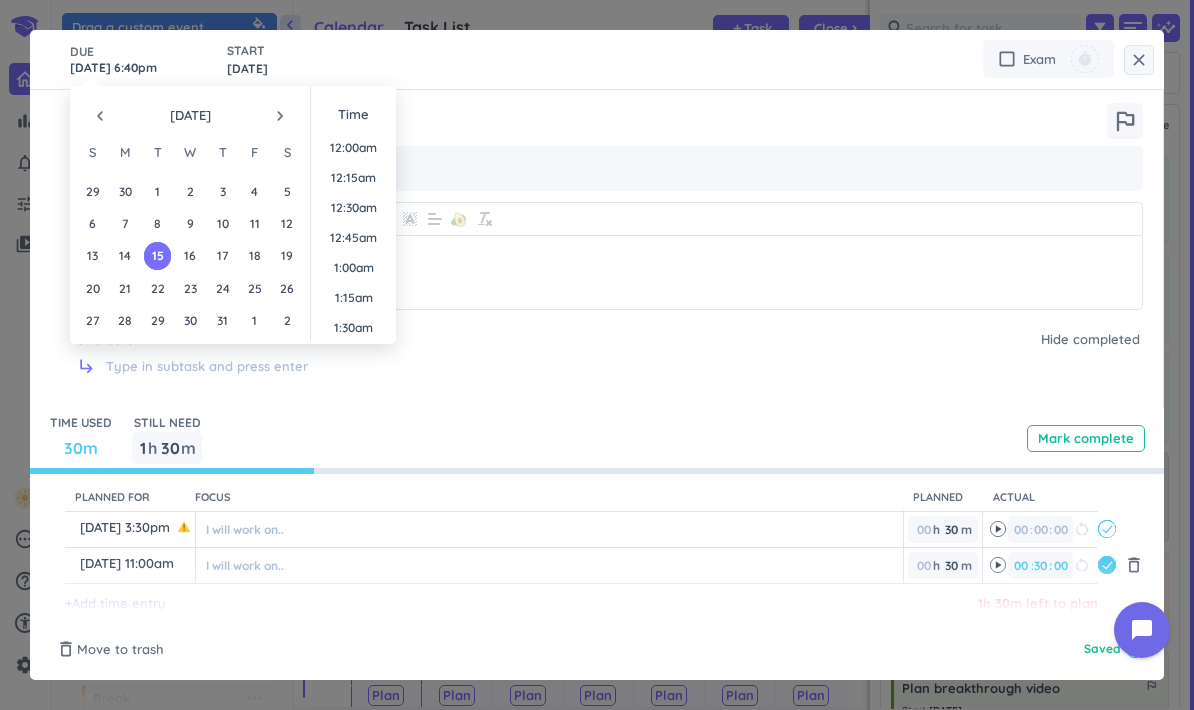 scroll, scrollTop: 0, scrollLeft: 0, axis: both 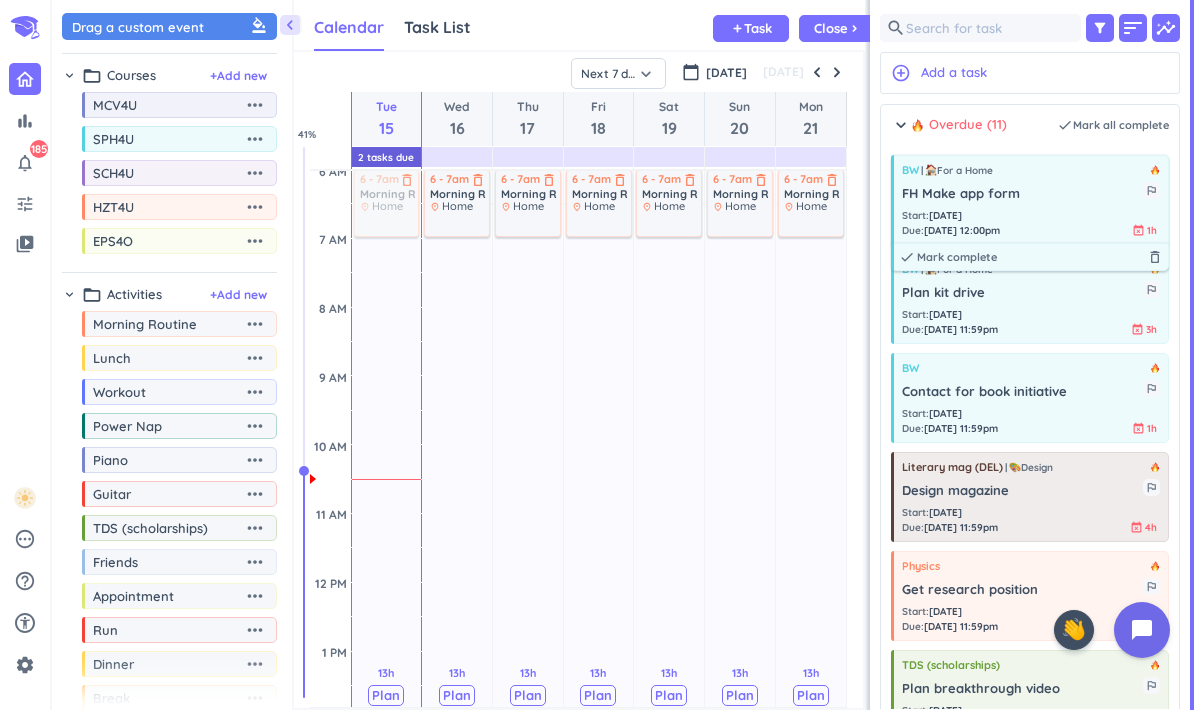 click on "Start :  [DATE]" at bounding box center (951, 215) 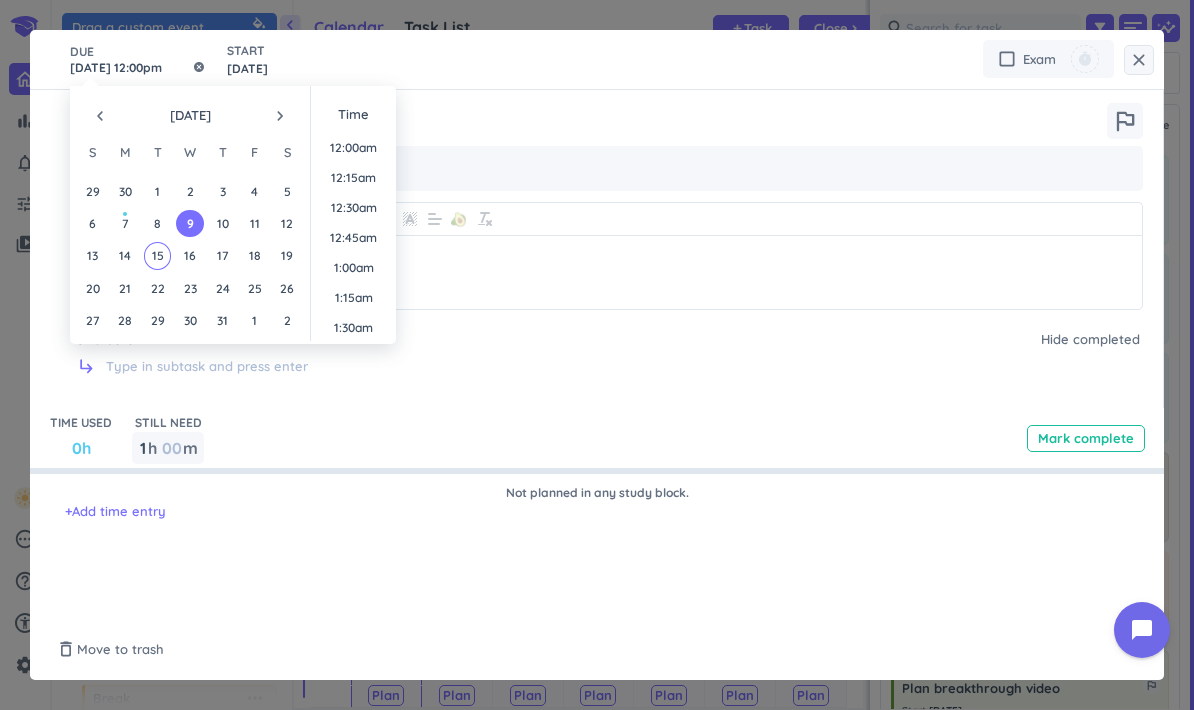 click on "[DATE] 12:00pm" at bounding box center [138, 59] 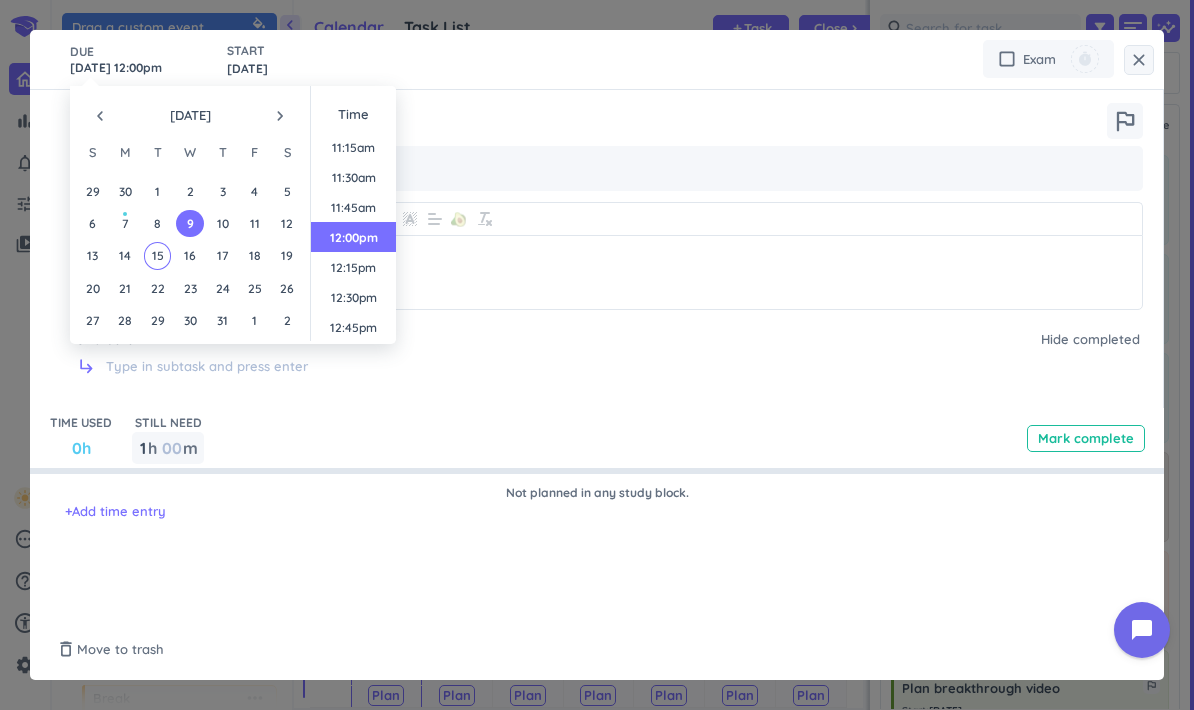 click on "BW cancel For a Home cancel class menu_book outlined_flag FH Make app form Normal keyboard_arrow_down                                                                             🥑             Subtasks Hide completed subdirectory_arrow_right" at bounding box center [606, 249] 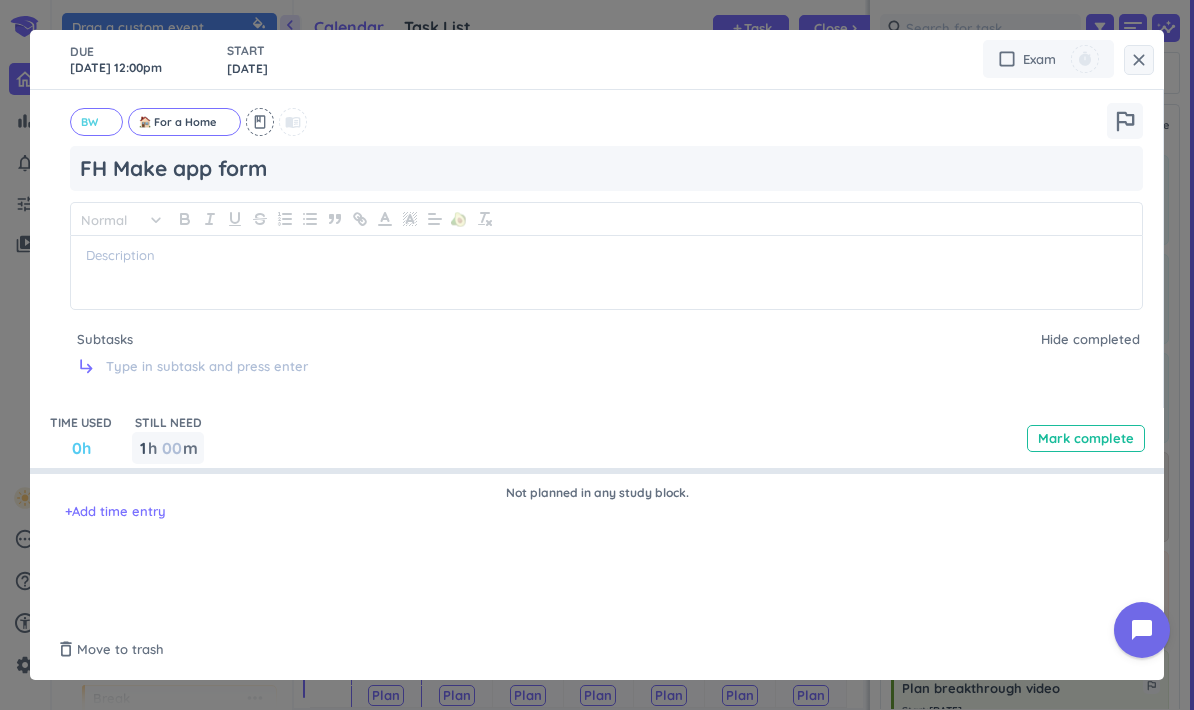 click on "TIME USED 0h STILL NEED 1 1 00 h 00 m Mark complete" at bounding box center (597, 438) 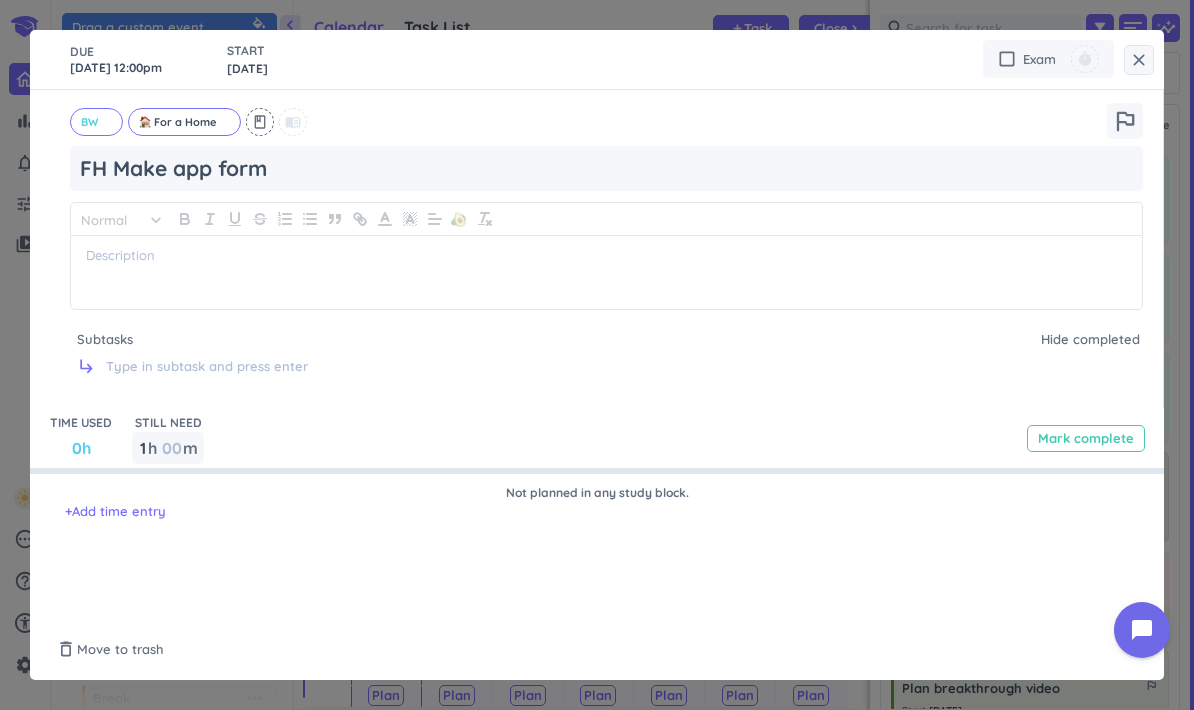 click on "Mark complete" at bounding box center (1086, 438) 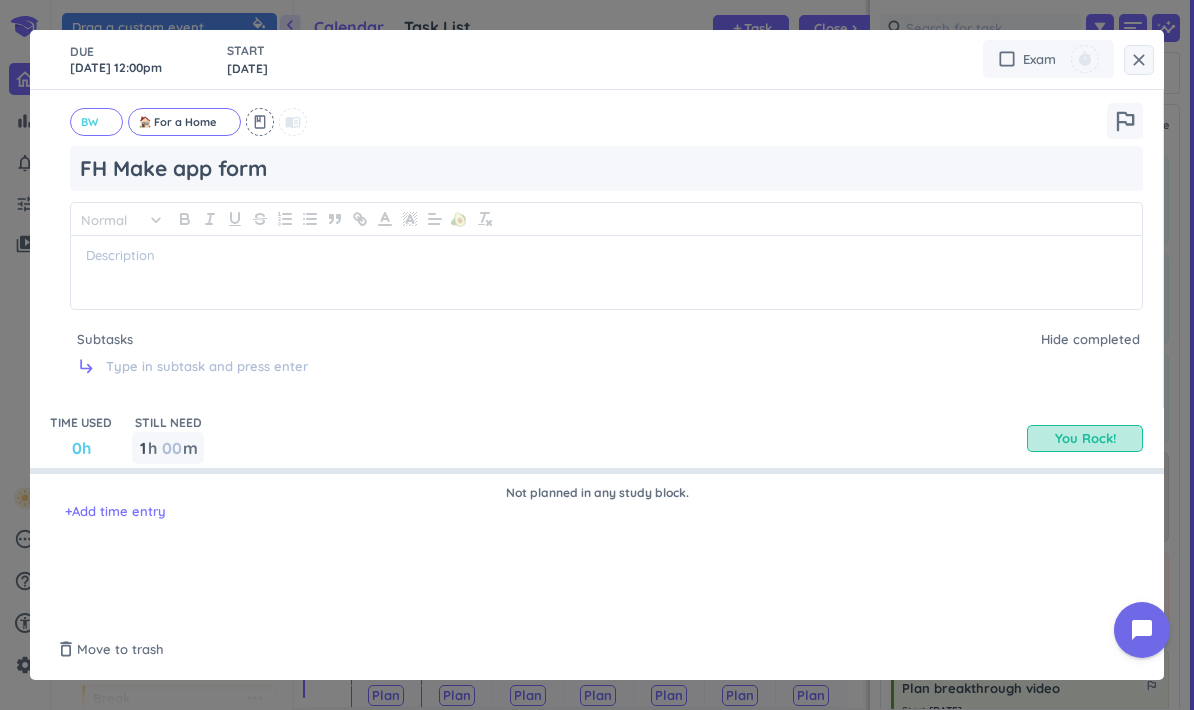 click on "close" at bounding box center [1139, 60] 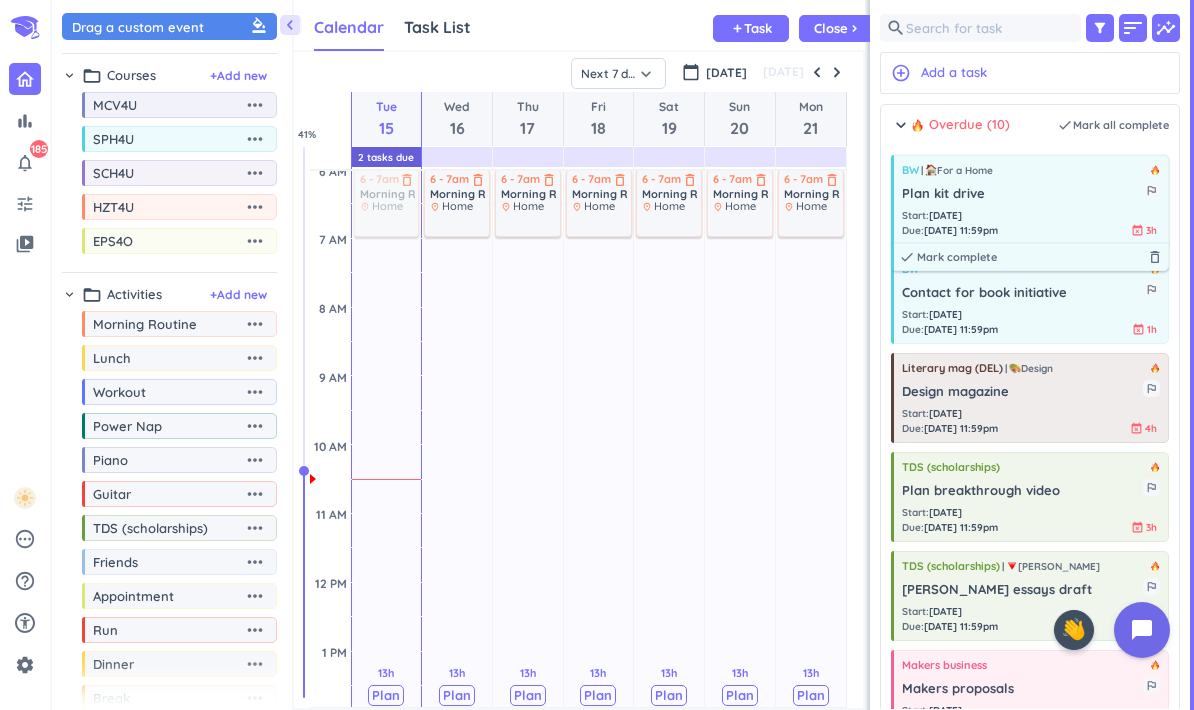 click on "BW For a Home Plan kit drive outlined_flag Start :  [DATE] Due :  [DATE] 11:59pm event_busy 3h   done Mark complete delete_outline" at bounding box center (1030, 200) 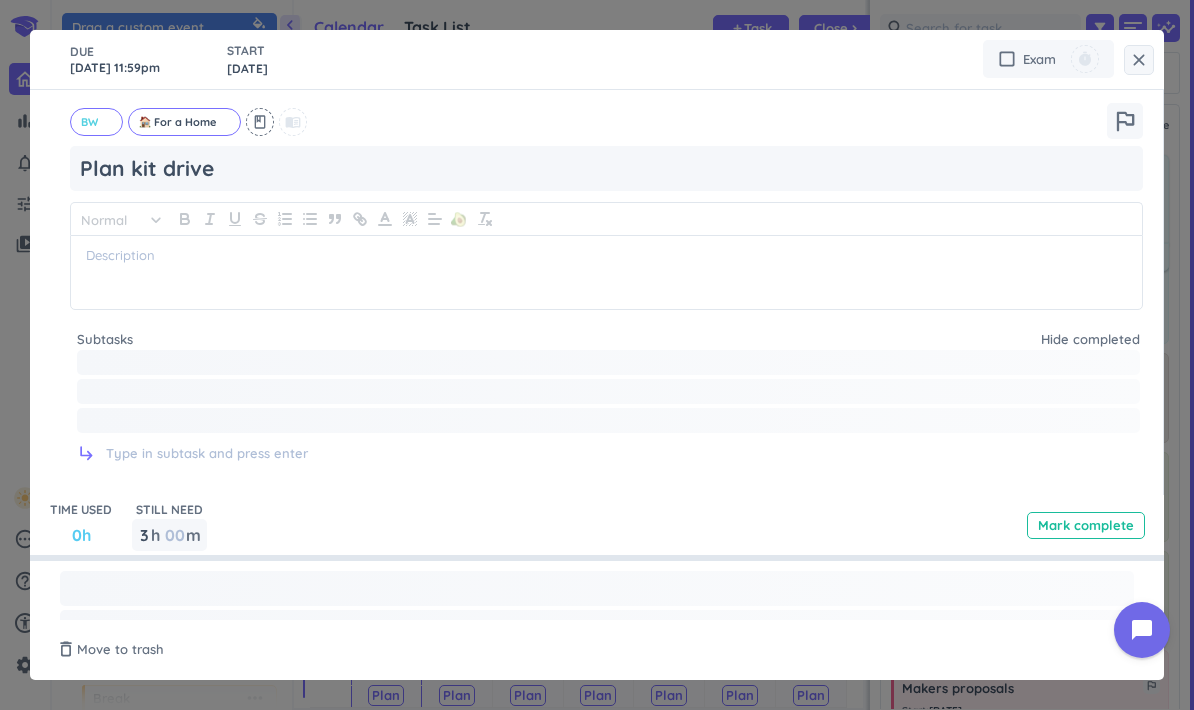 type on "x" 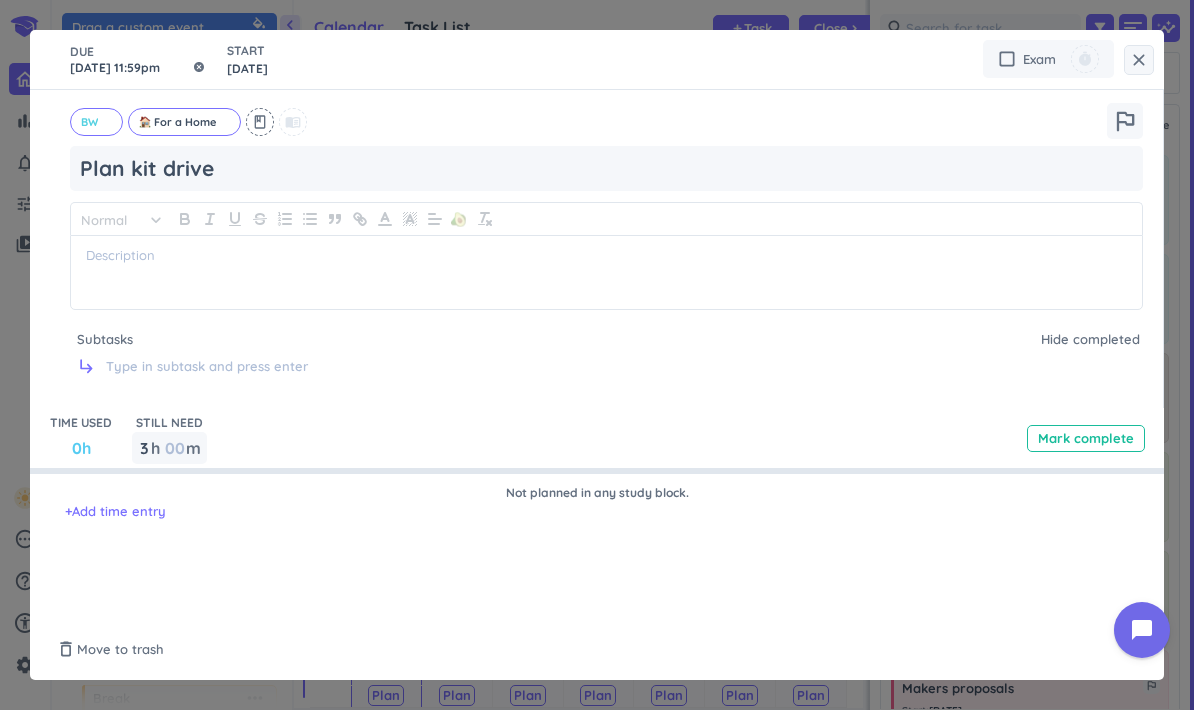click on "[DATE] 11:59pm" at bounding box center (138, 59) 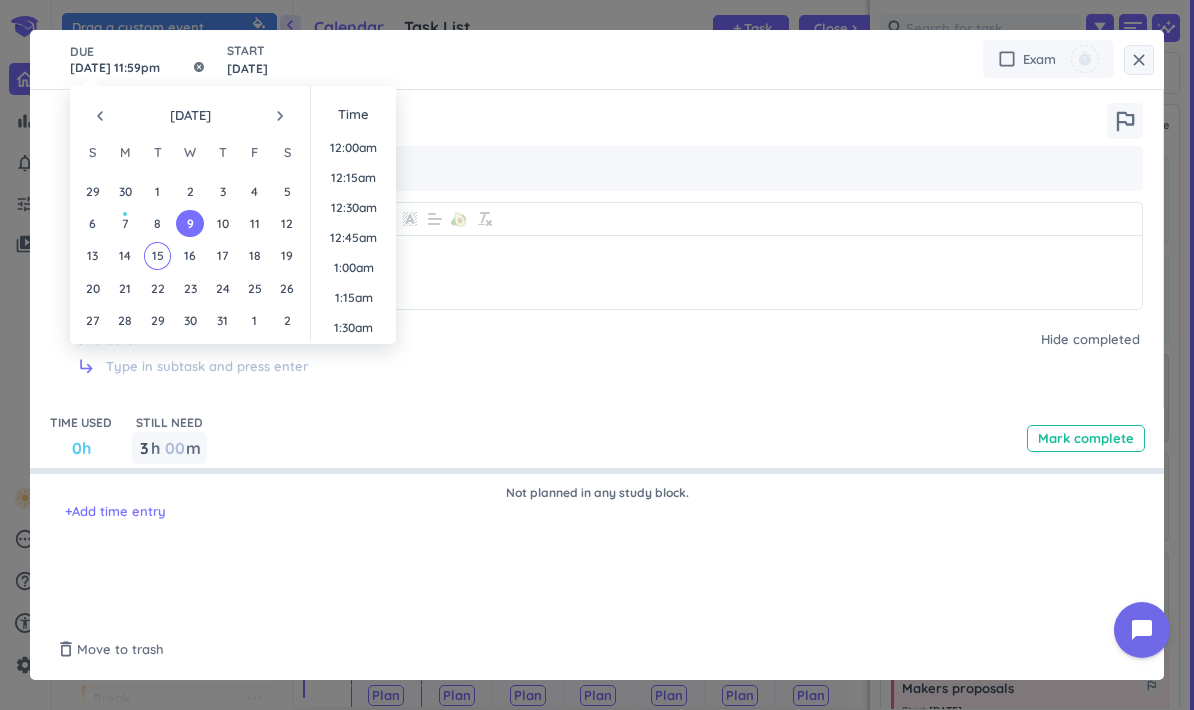 scroll, scrollTop: 2701, scrollLeft: 0, axis: vertical 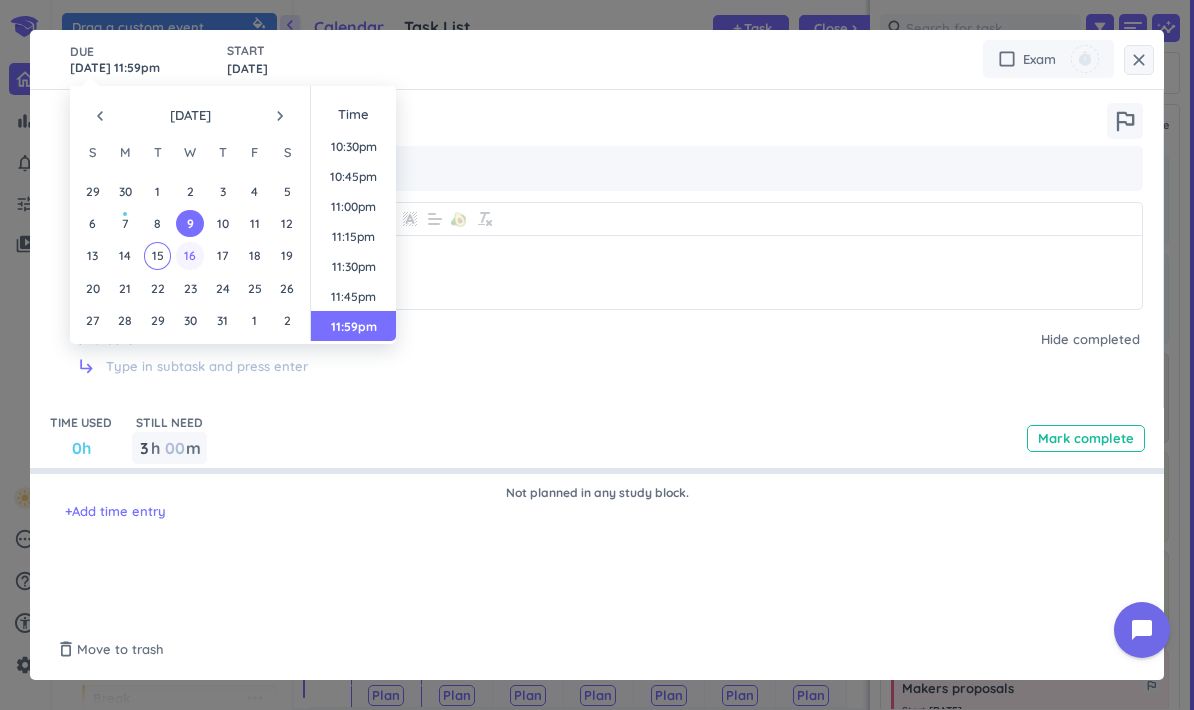 click on "16" at bounding box center [189, 255] 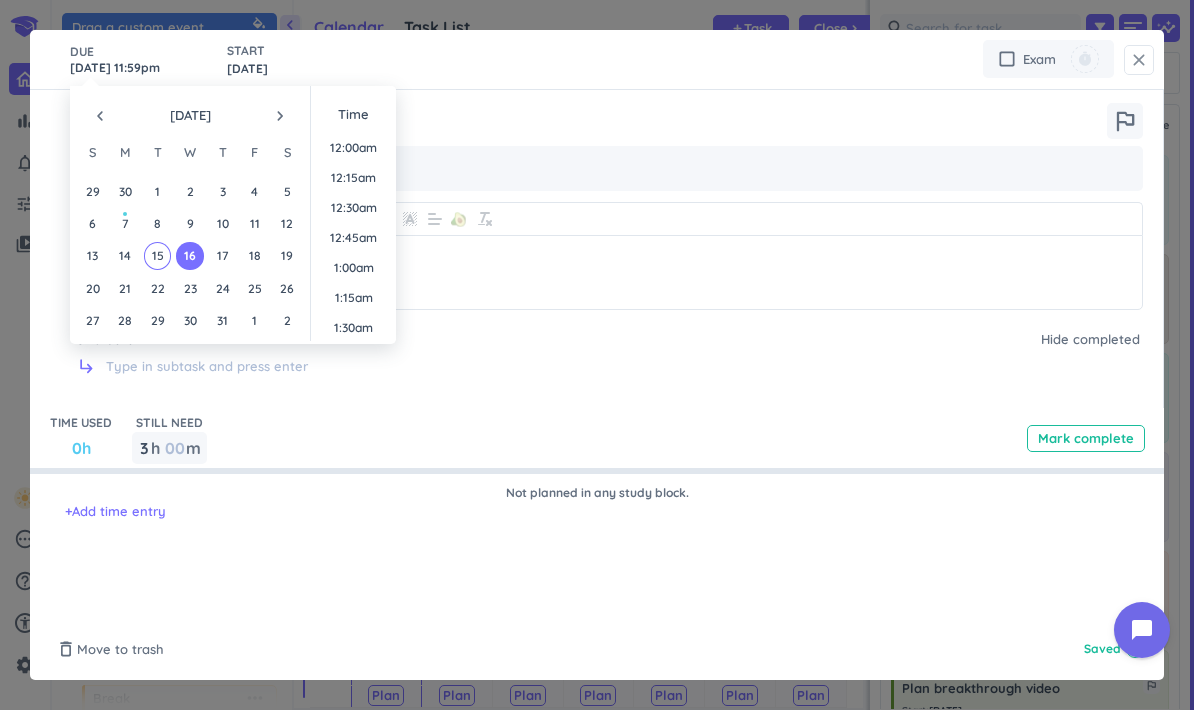 scroll, scrollTop: 2701, scrollLeft: 0, axis: vertical 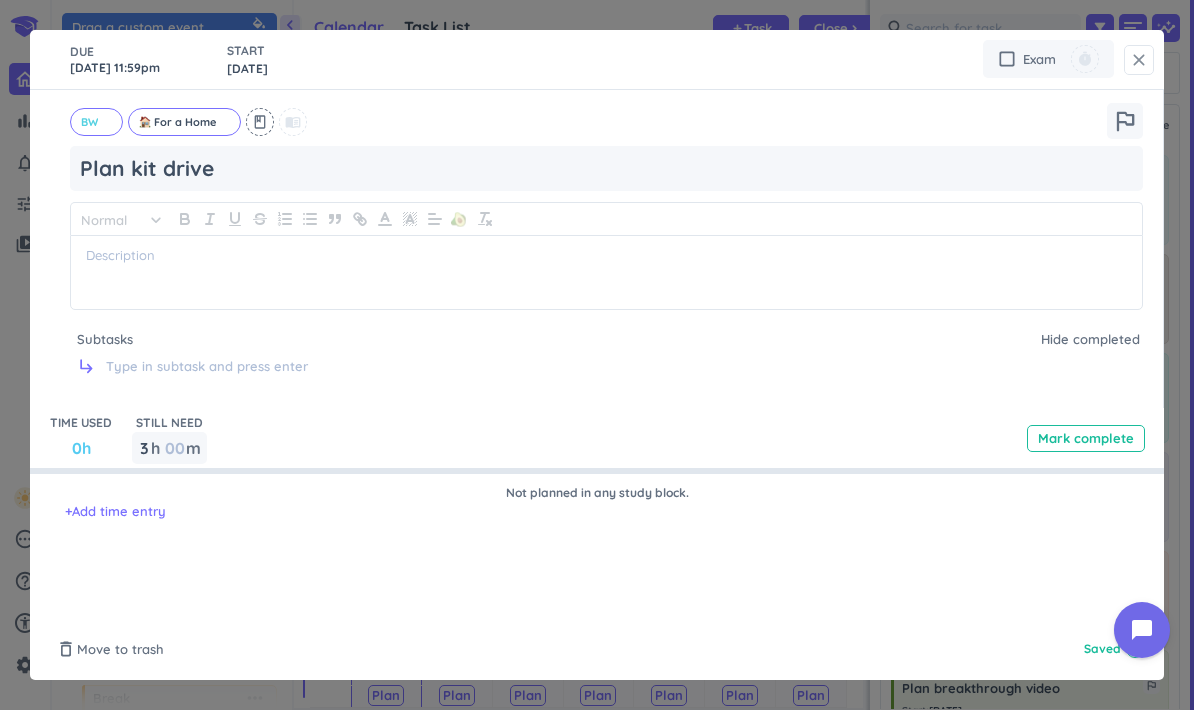 click on "close" at bounding box center (1139, 60) 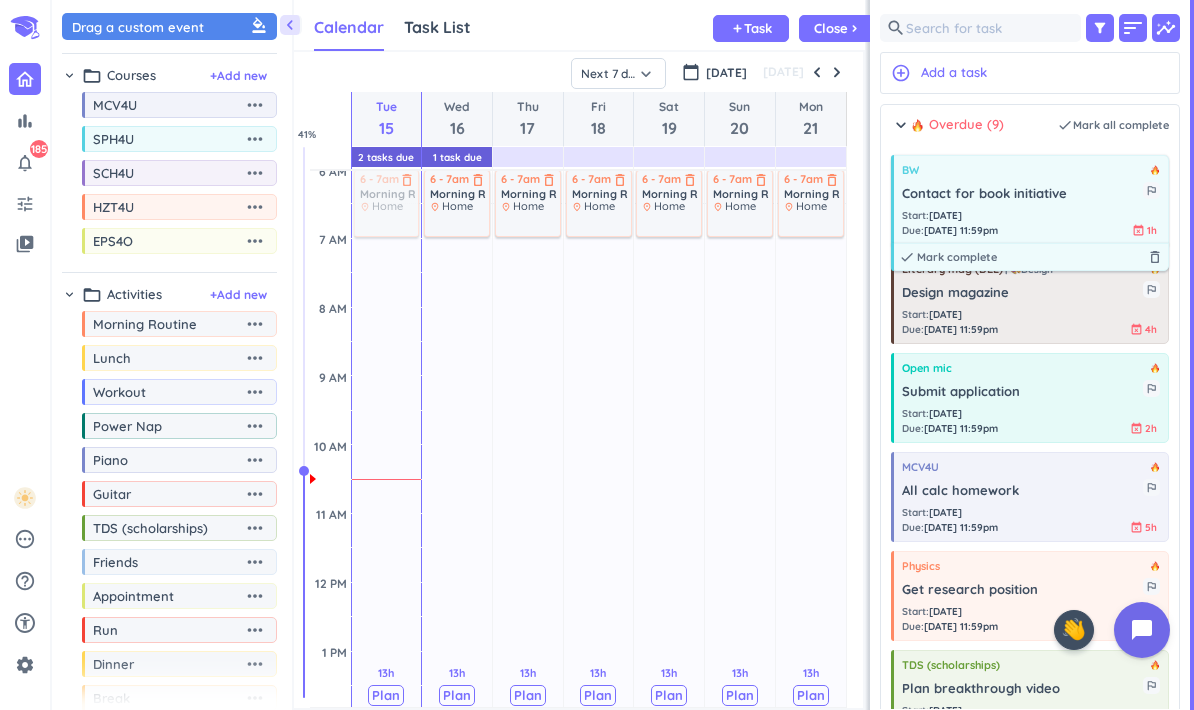 click on "Start :  [DATE]" at bounding box center (950, 215) 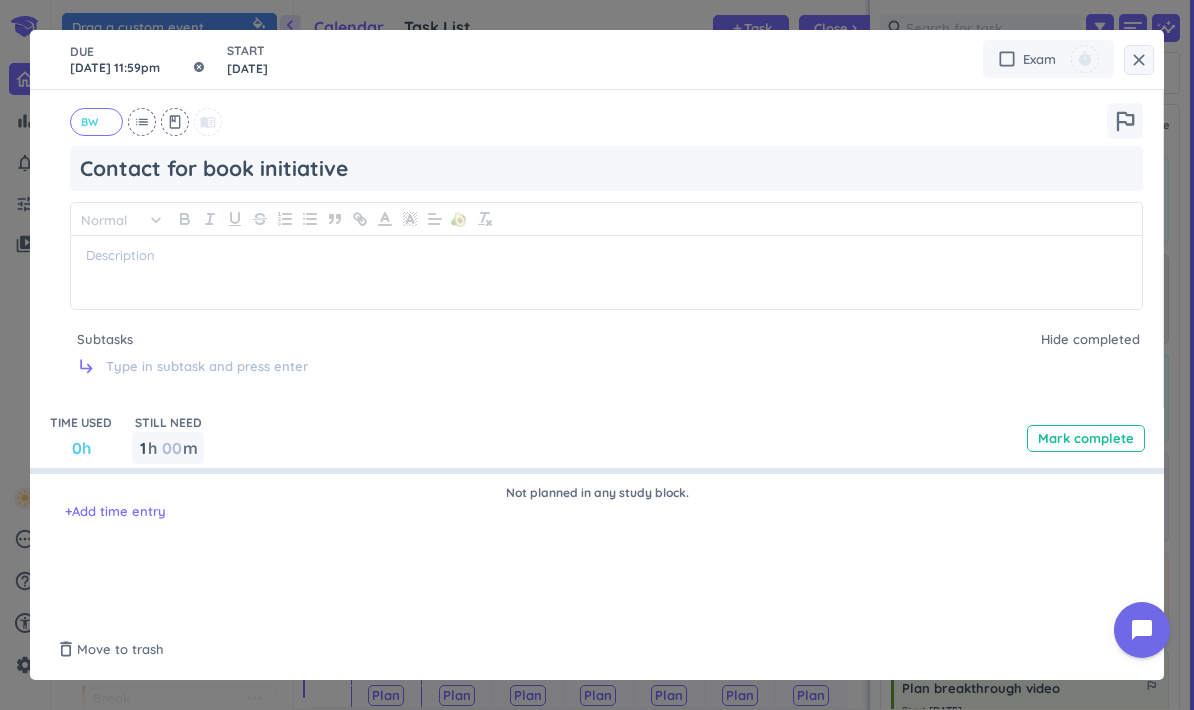 click on "[DATE] 11:59pm" at bounding box center [138, 59] 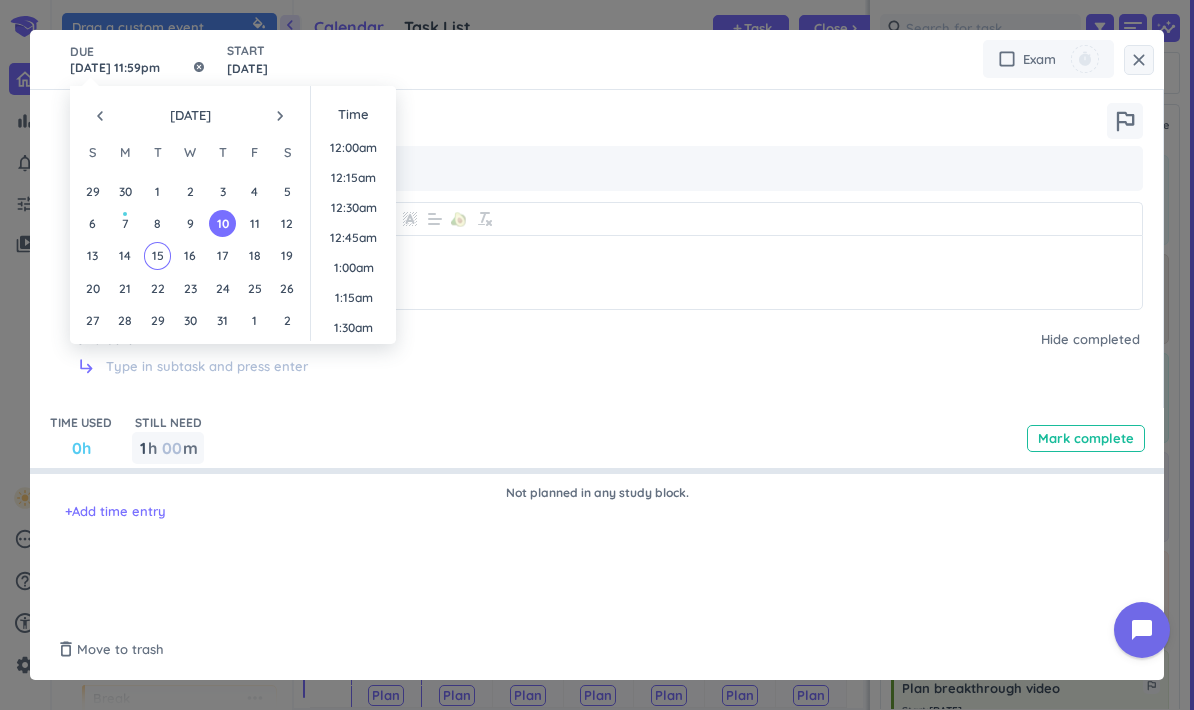 scroll, scrollTop: 2701, scrollLeft: 0, axis: vertical 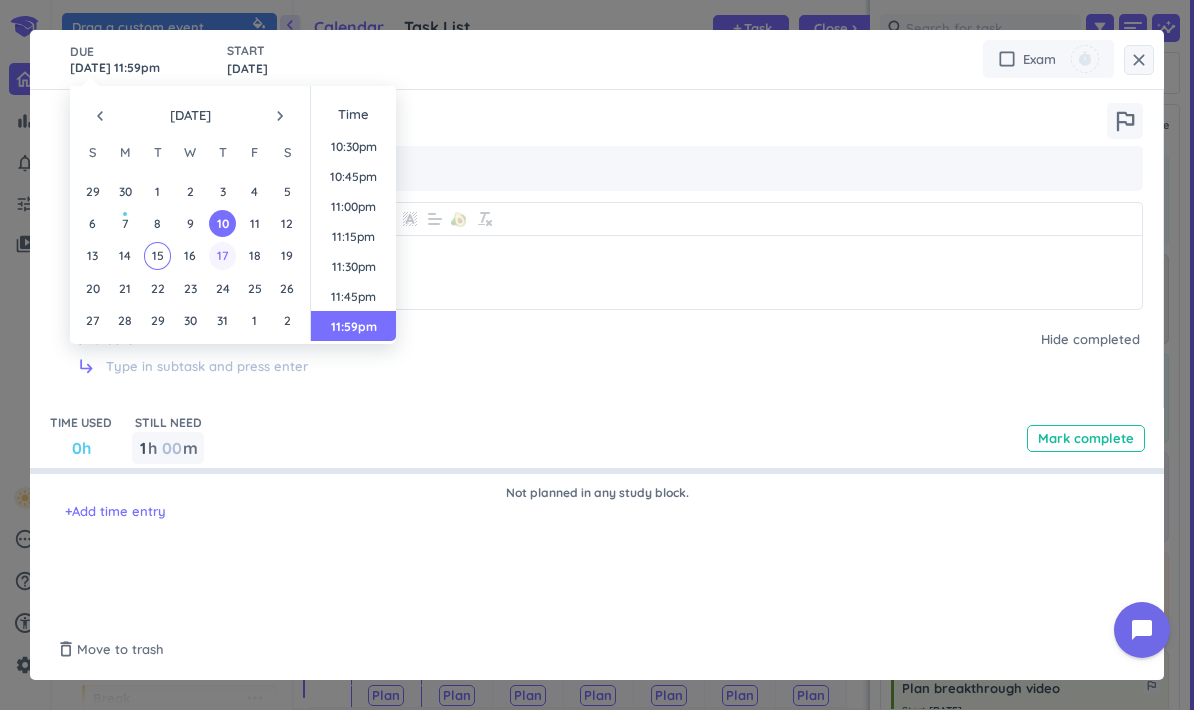 click on "17" at bounding box center [222, 255] 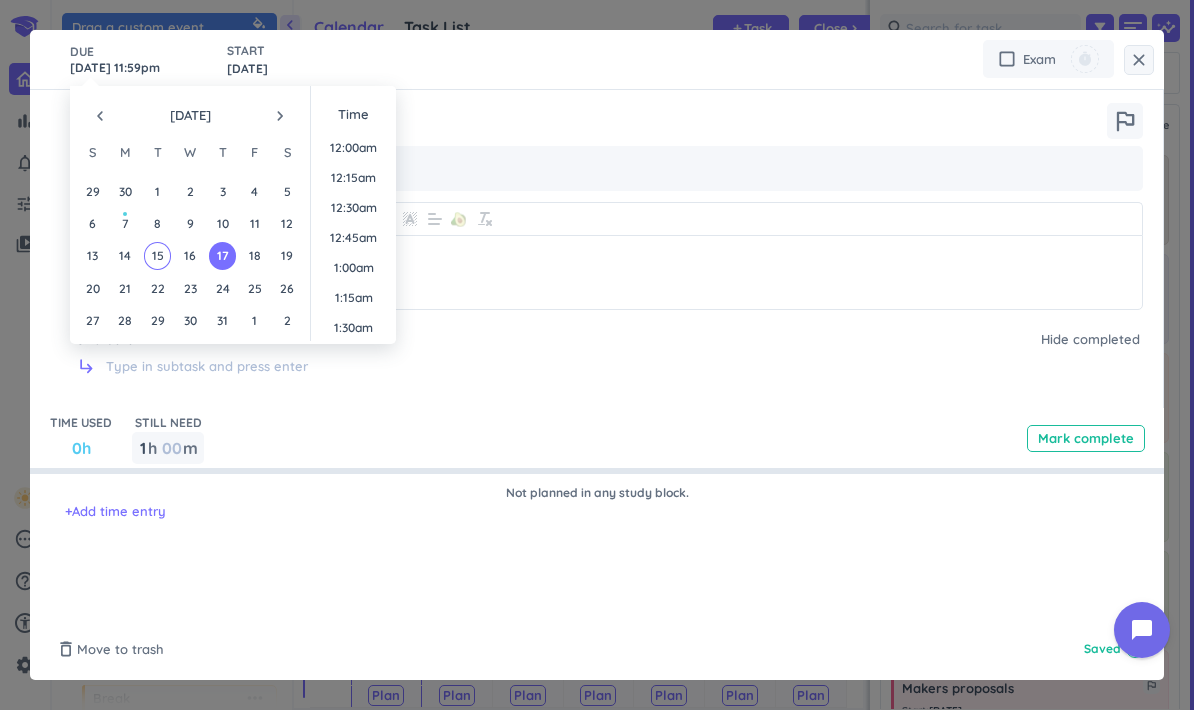 scroll, scrollTop: 2701, scrollLeft: 0, axis: vertical 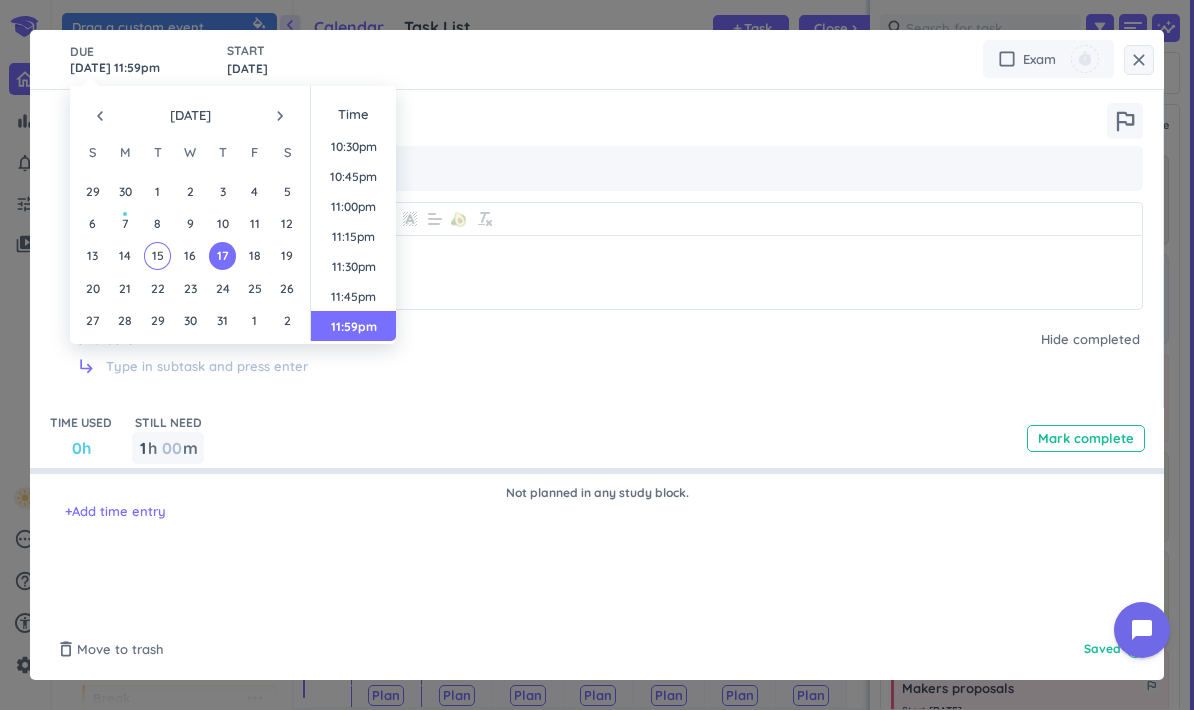 click on "DUE [DATE] 11:59pm START [DATE] cancel check_box_outline_blank Exam timer" at bounding box center (597, 59) 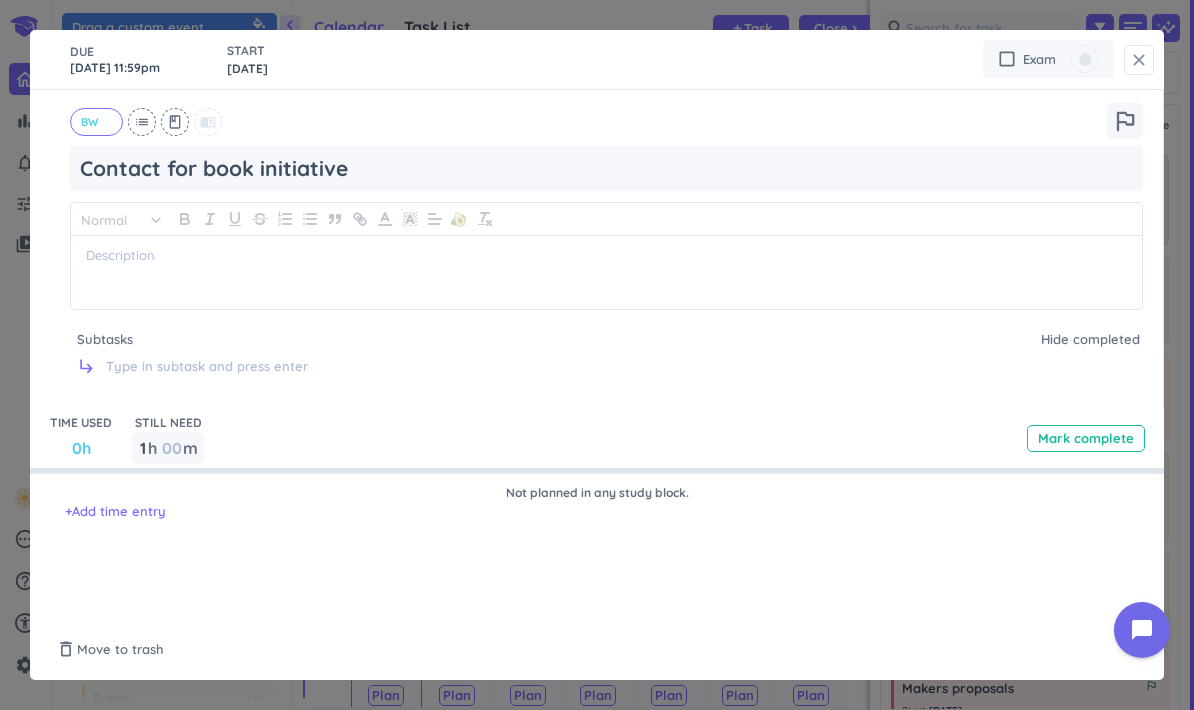 click on "close" at bounding box center [1139, 60] 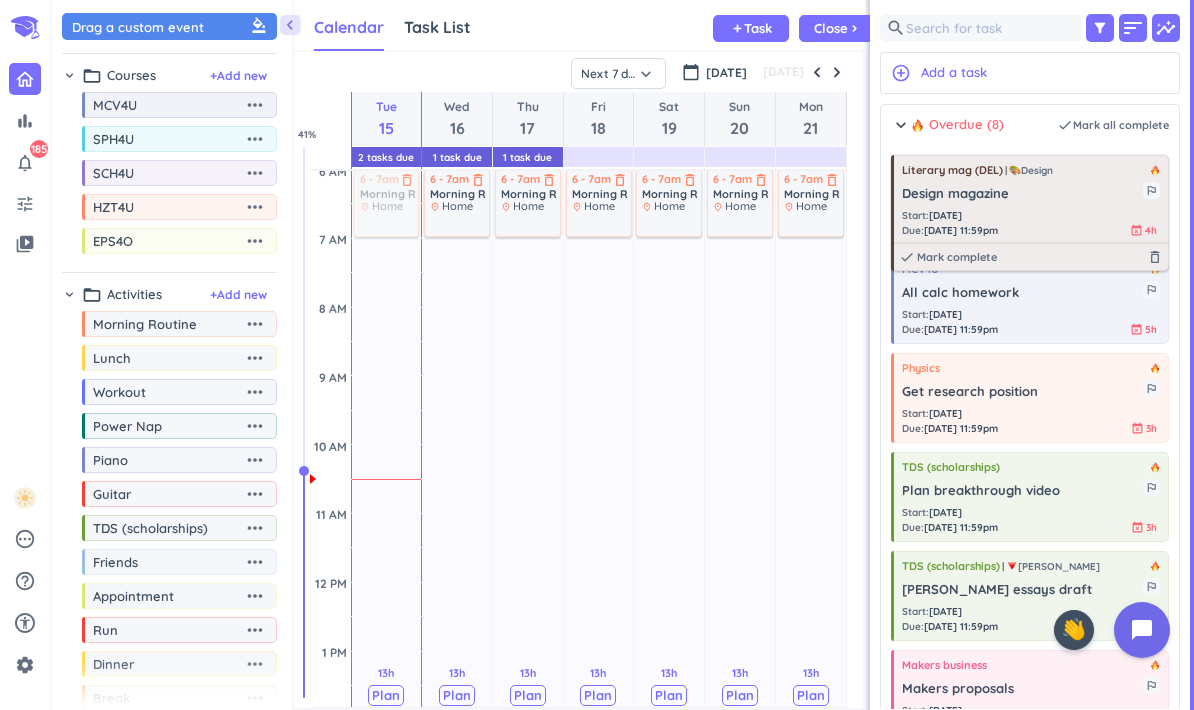 click on "Design magazine" at bounding box center [1022, 194] 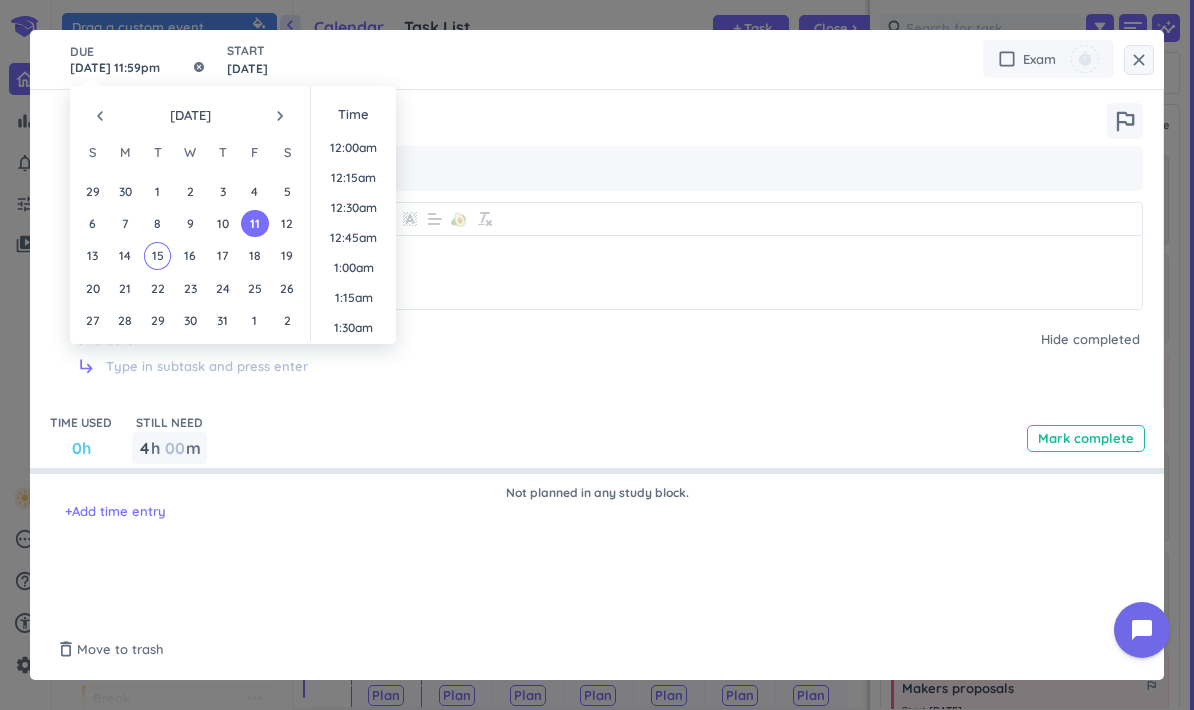 click on "[DATE] 11:59pm" at bounding box center (138, 59) 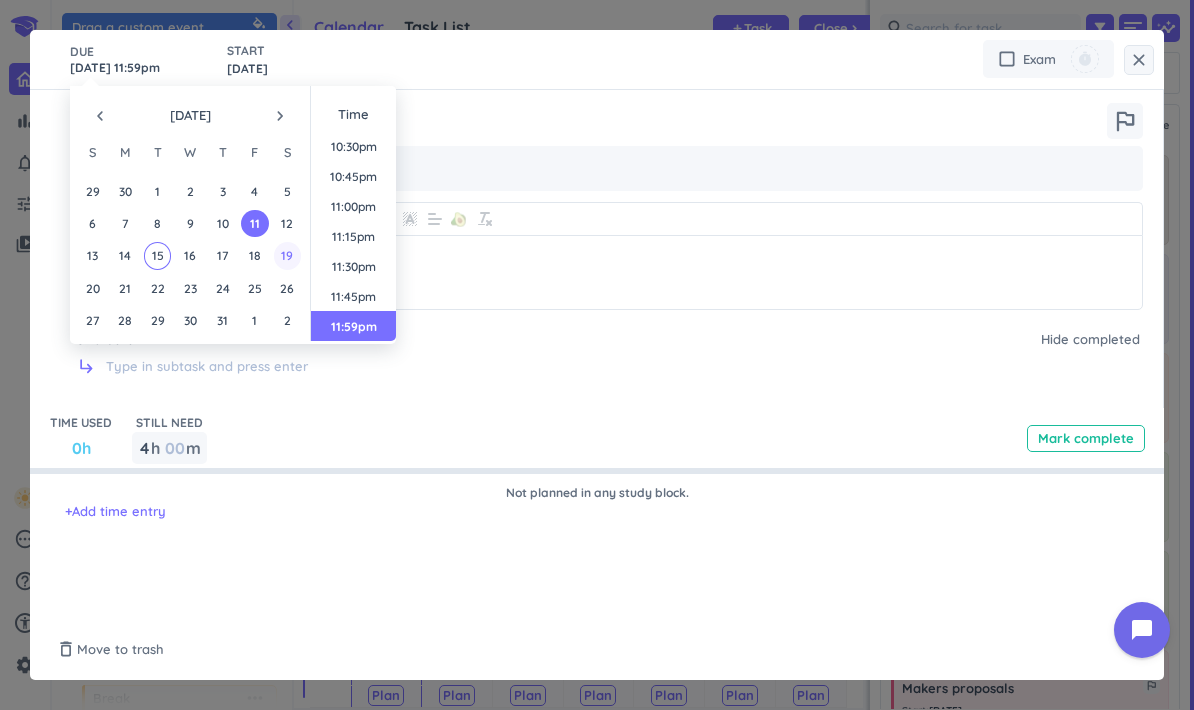 click on "19" at bounding box center (287, 255) 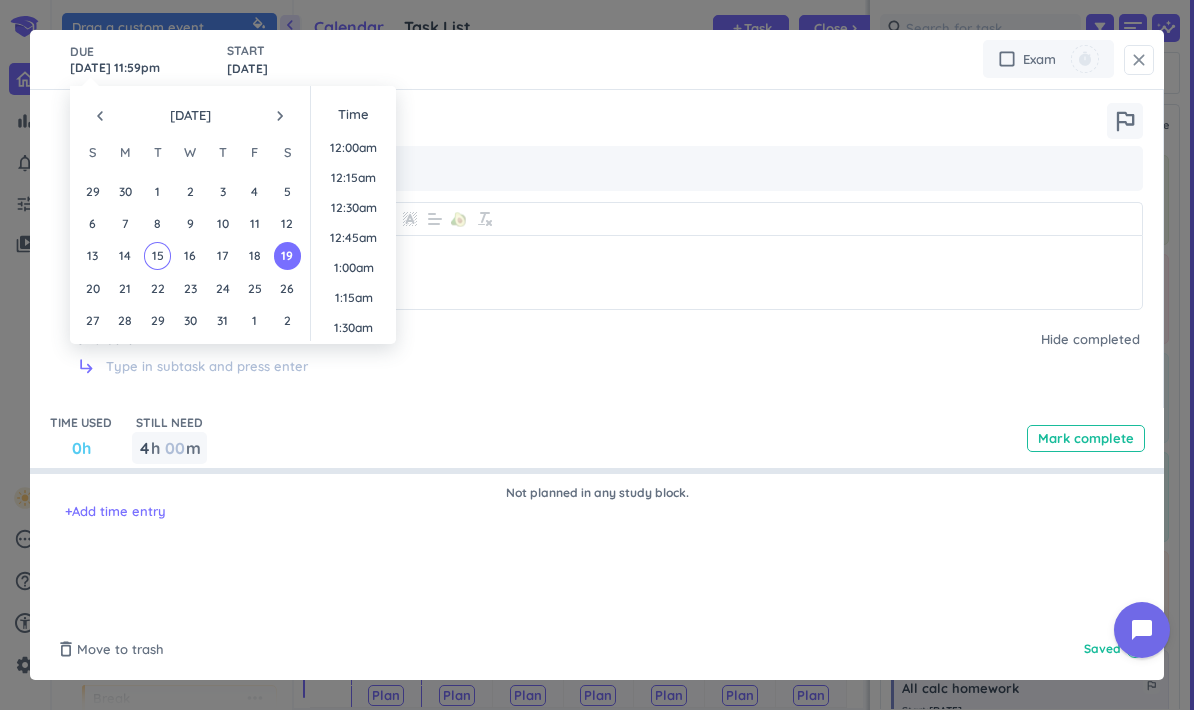 scroll, scrollTop: 2701, scrollLeft: 0, axis: vertical 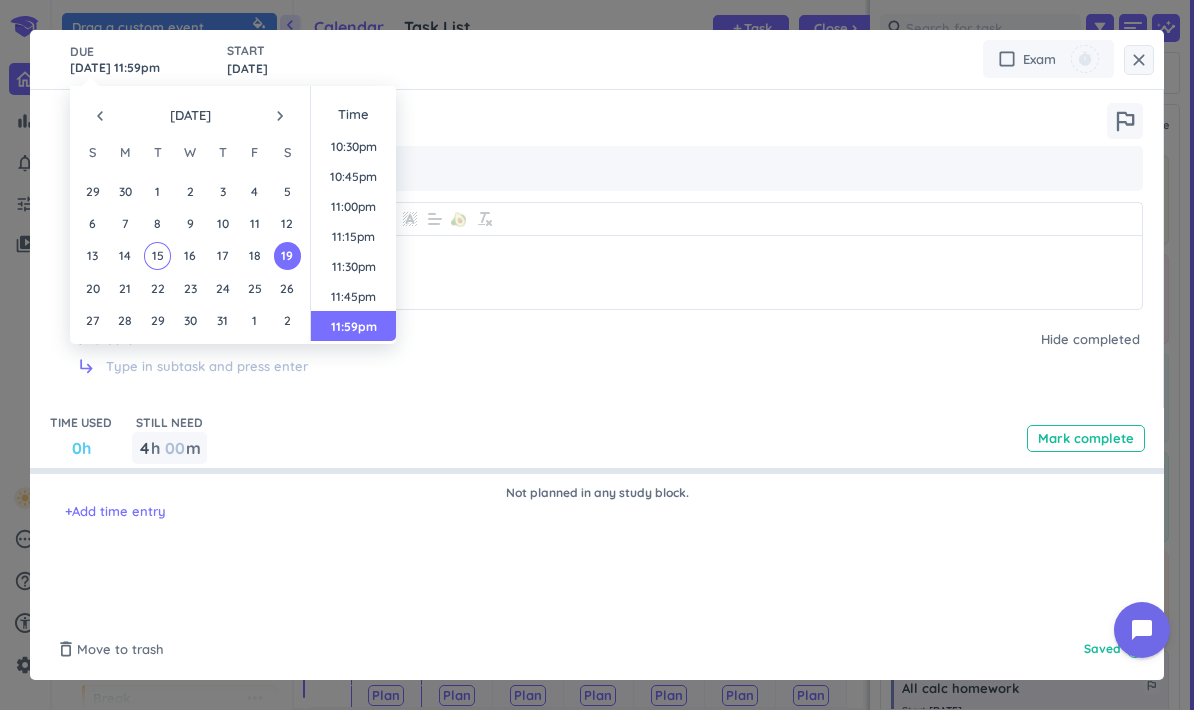 click on "close" at bounding box center [1139, 60] 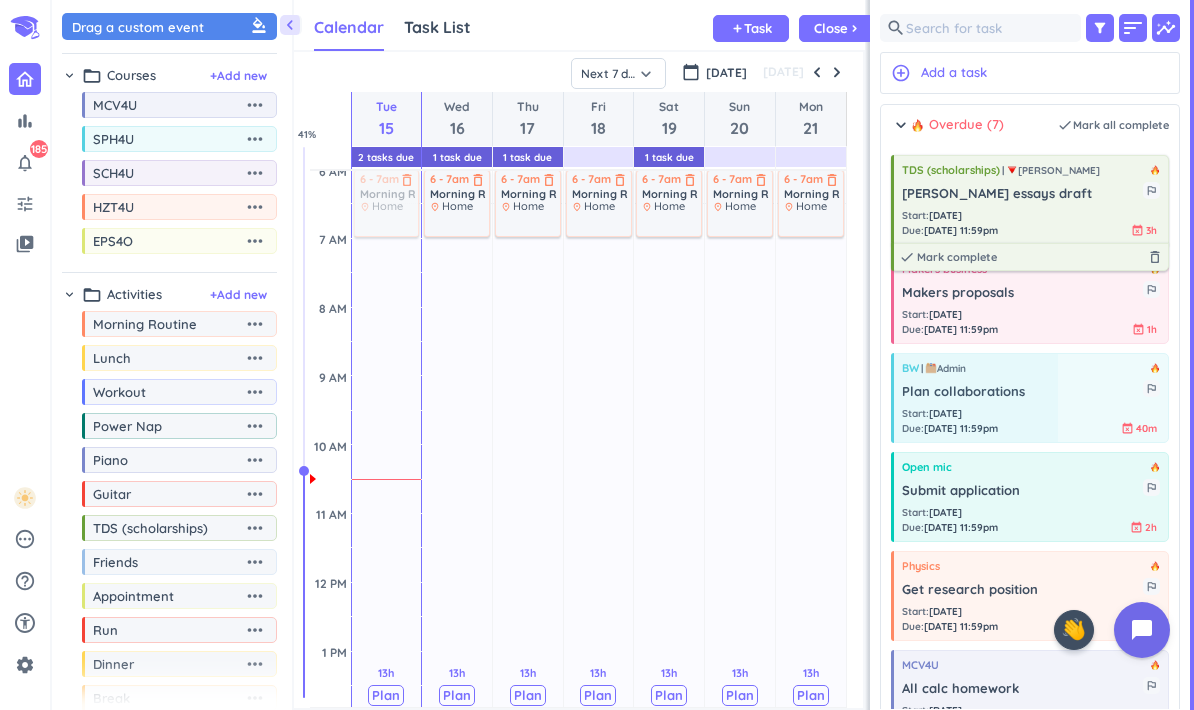click on "TDS (scholarships) [PERSON_NAME] essays draft outlined_flag Start :  [DATE] Due :  [DATE] 11:59pm event_busy 3h   done Mark complete delete_outline" at bounding box center (1030, 200) 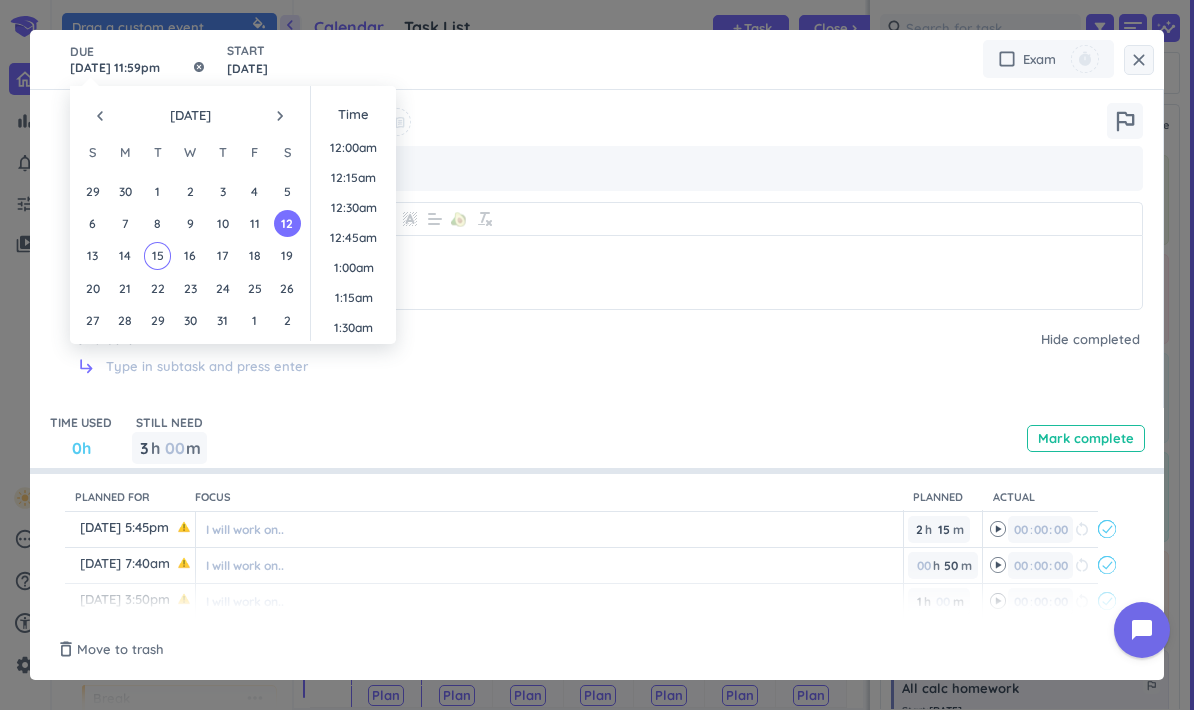 click on "[DATE] 11:59pm" at bounding box center (138, 59) 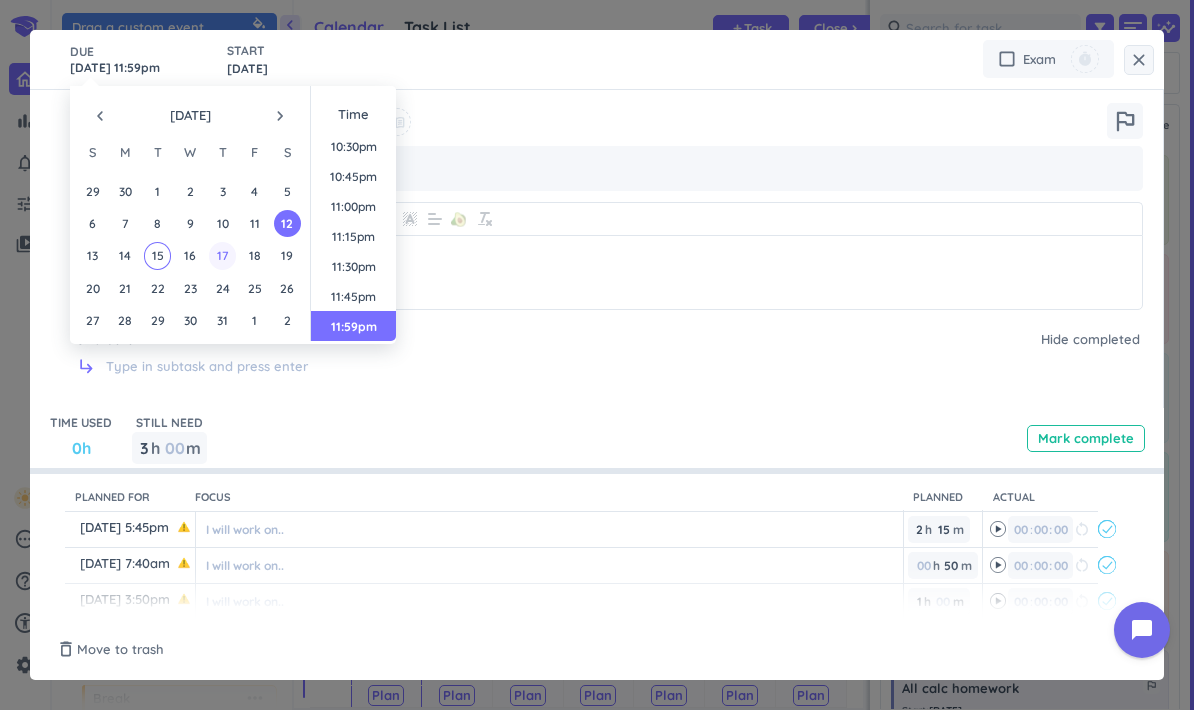 click on "17" at bounding box center [222, 255] 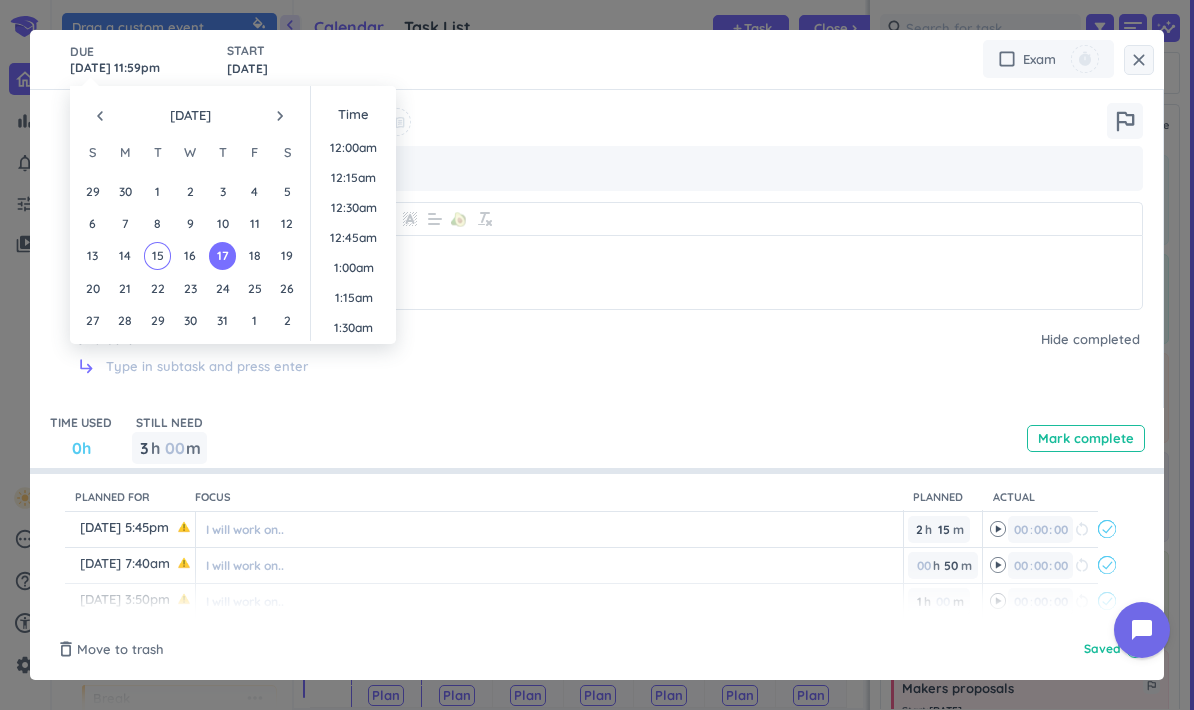 scroll, scrollTop: 2701, scrollLeft: 0, axis: vertical 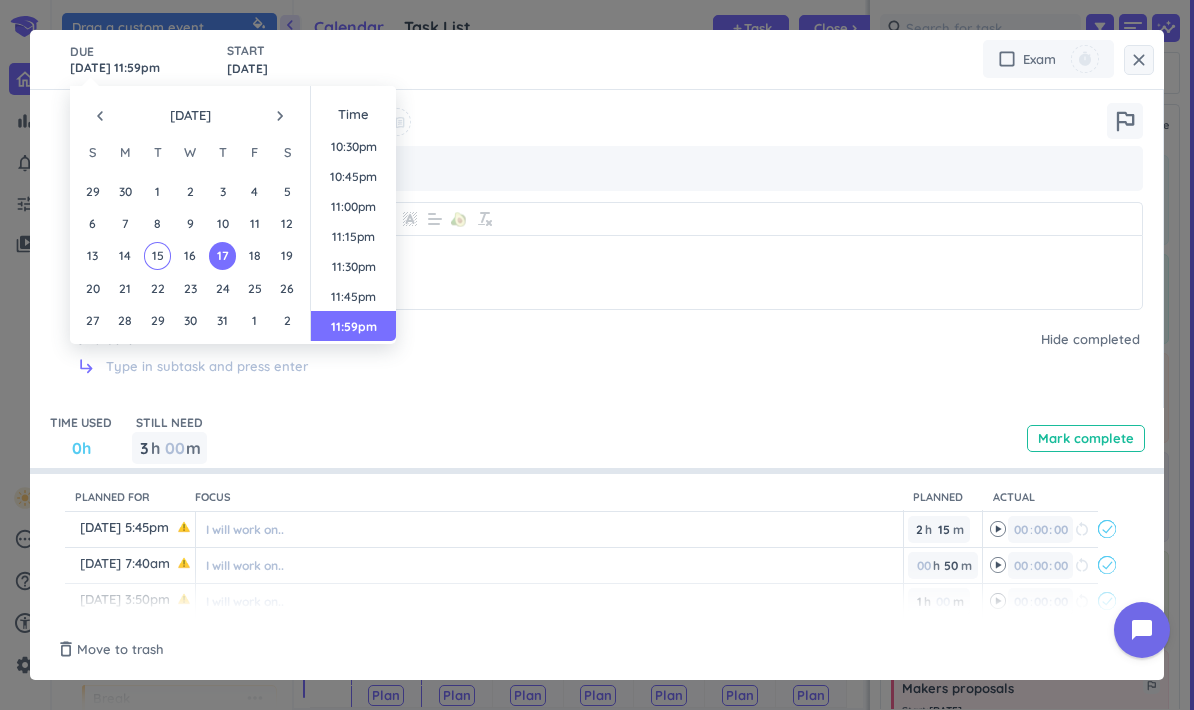 click on "close" at bounding box center [1139, 60] 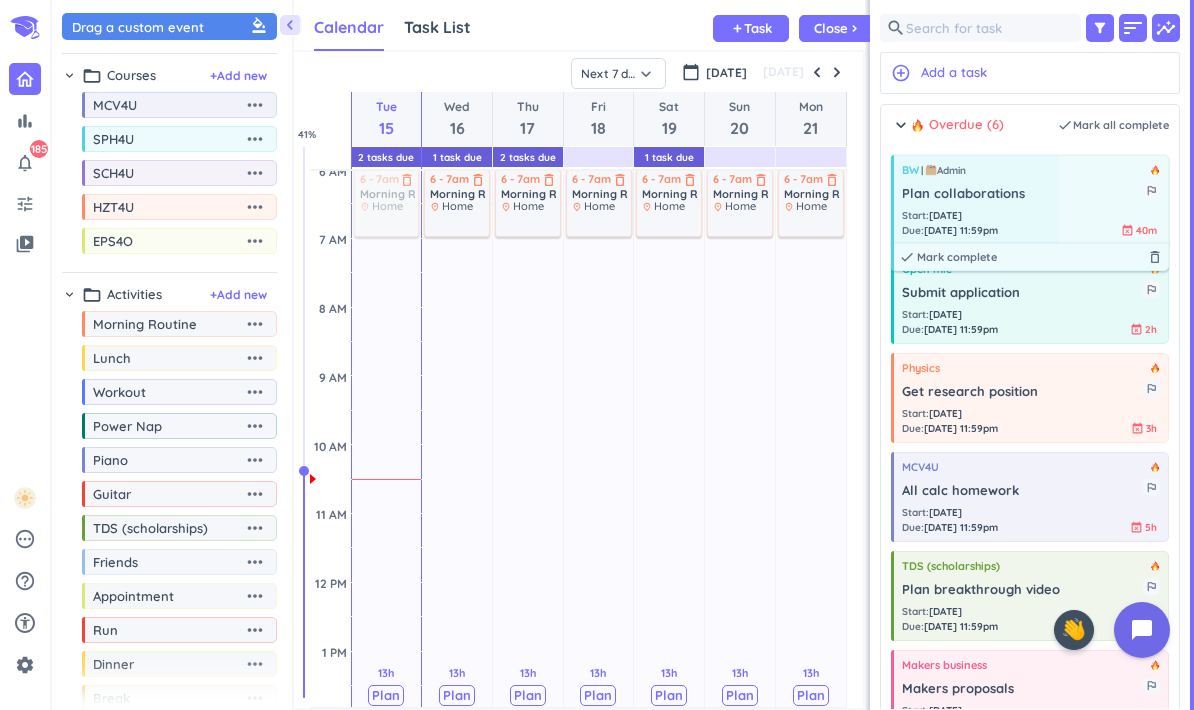 click at bounding box center [975, 200] 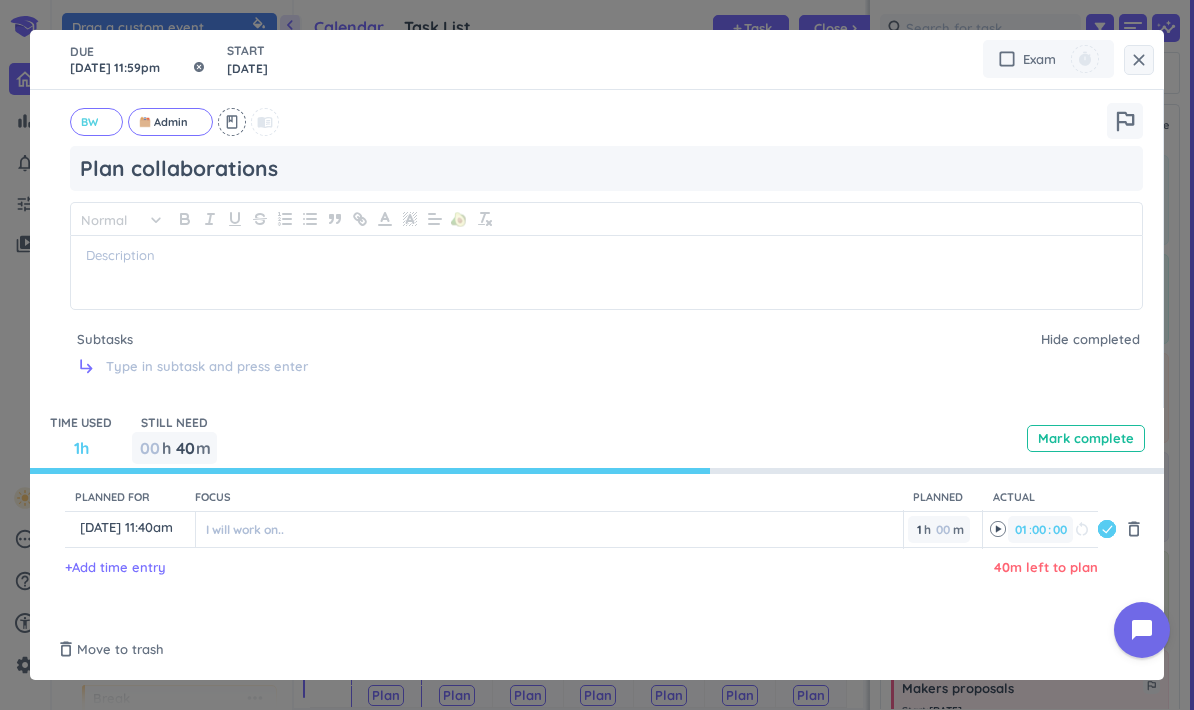 click on "[DATE] 11:59pm" at bounding box center [138, 59] 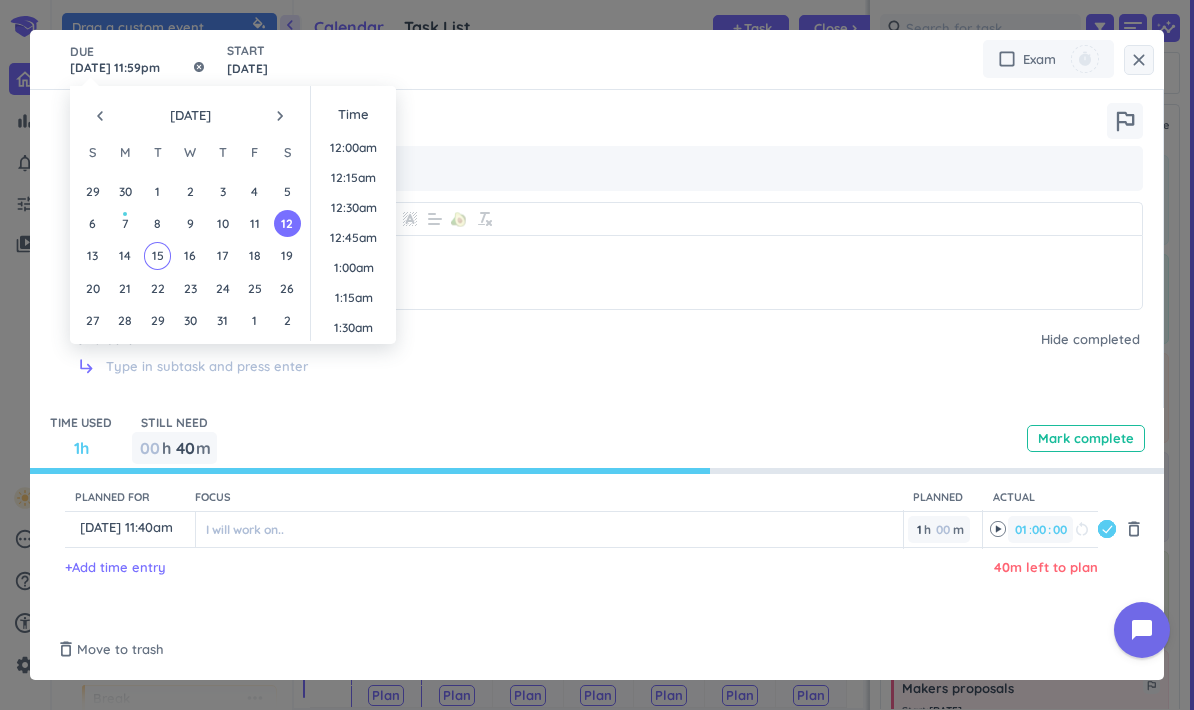 scroll, scrollTop: 2701, scrollLeft: 0, axis: vertical 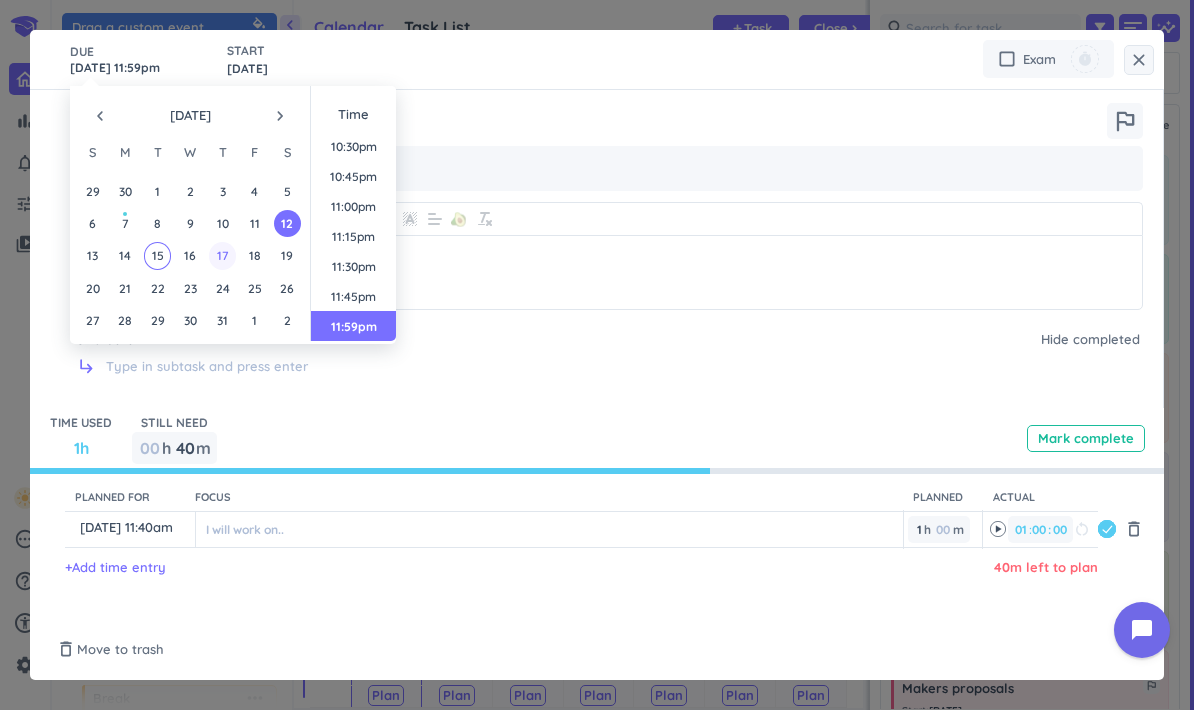 click on "17" at bounding box center (222, 255) 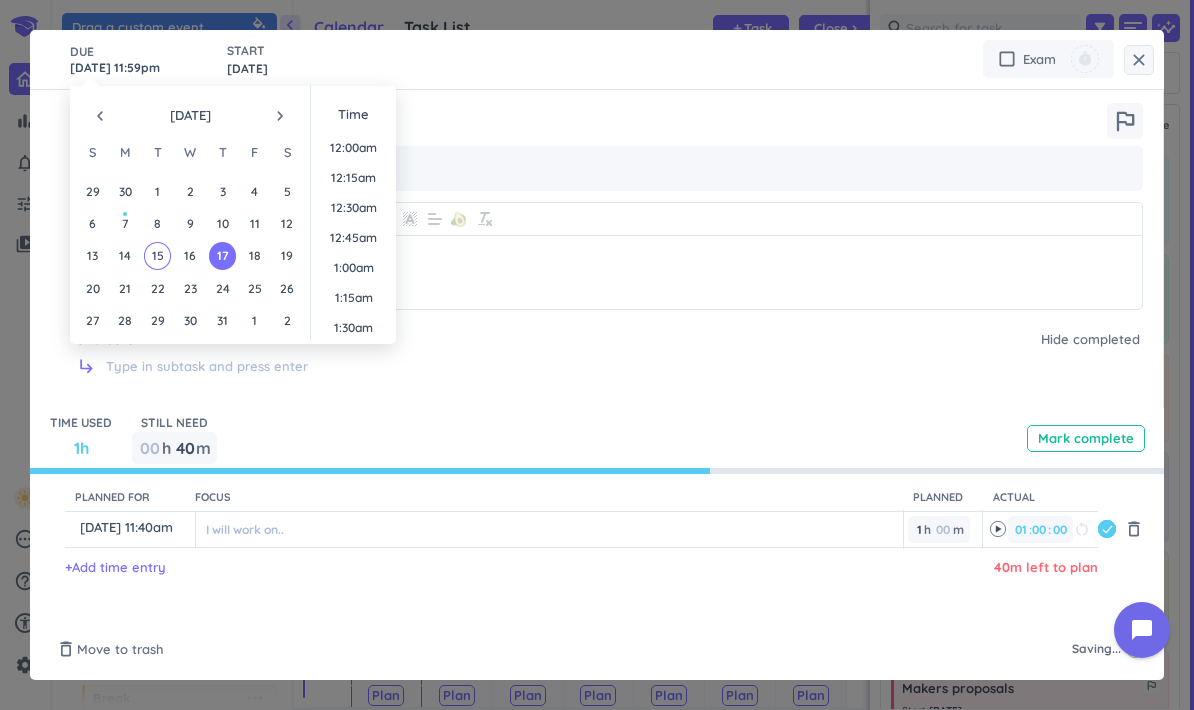 type on "[DATE] 11:59pm" 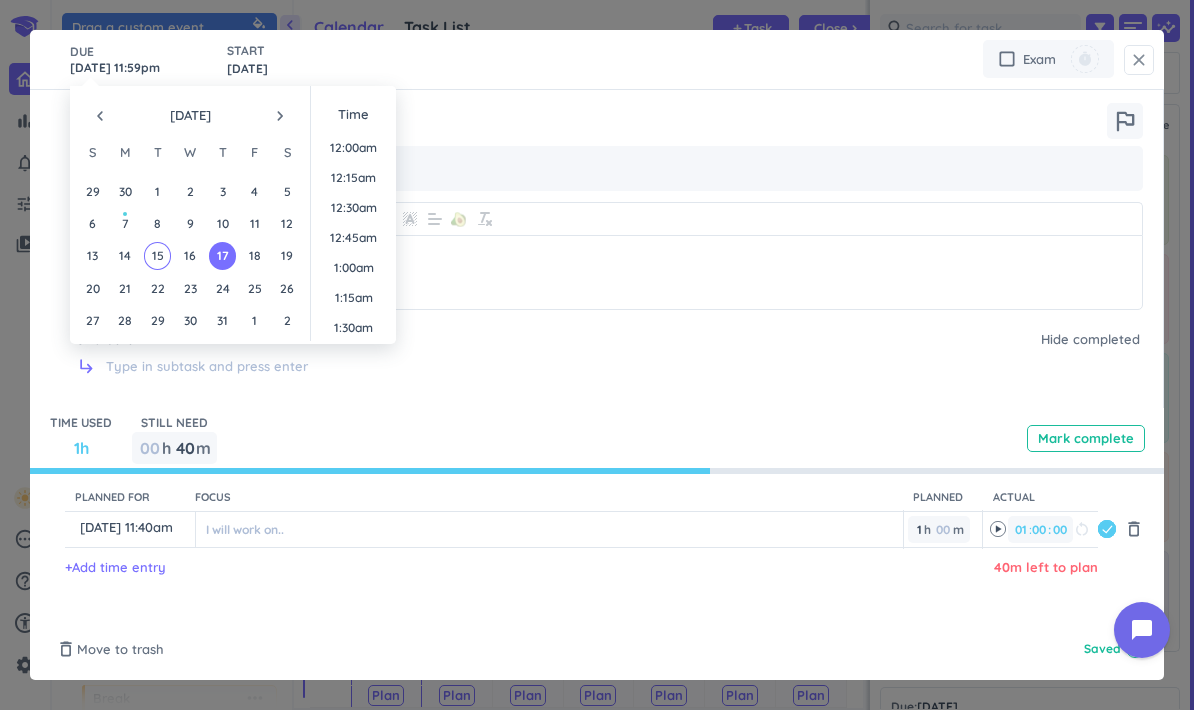 scroll, scrollTop: 2701, scrollLeft: 0, axis: vertical 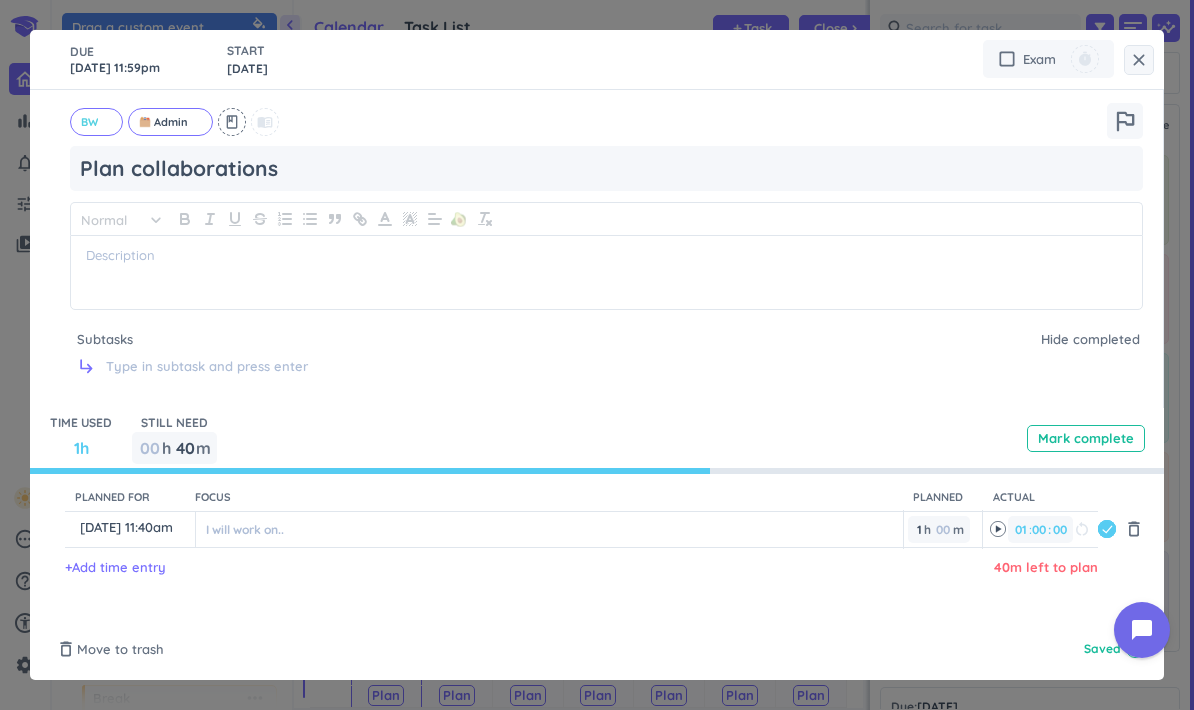 click on "close" at bounding box center [1139, 60] 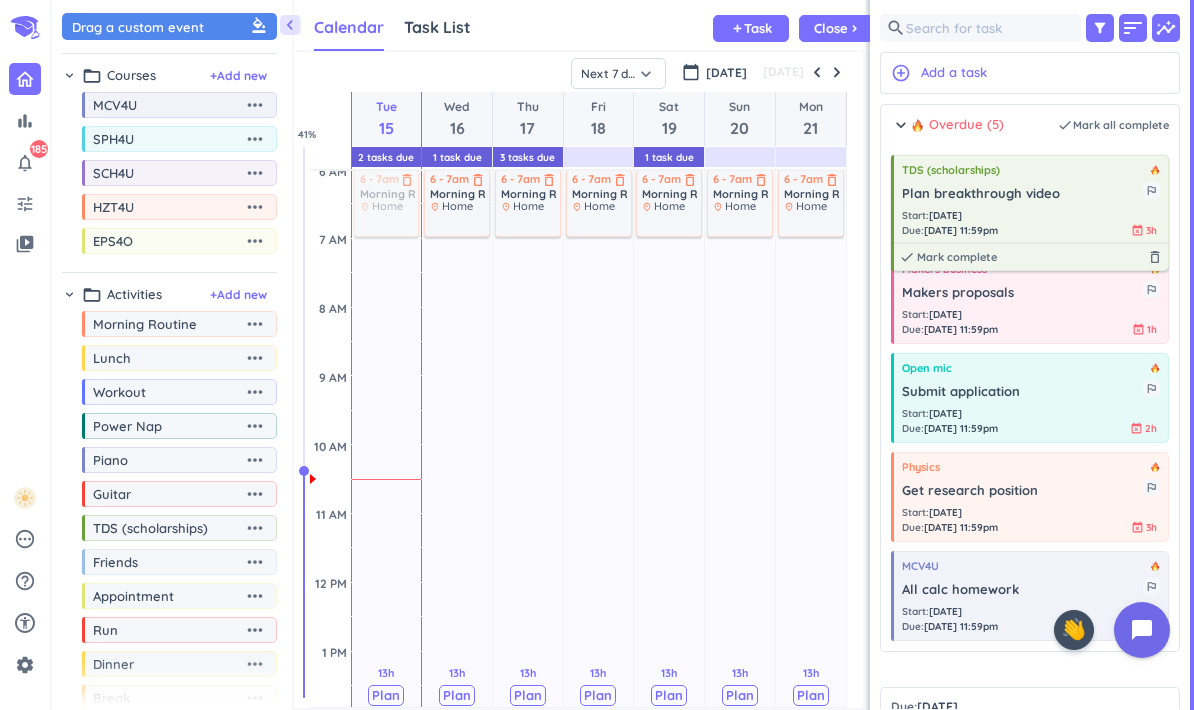 click on "Start :  [DATE] Due :  [DATE] 11:59pm event_busy 3h" at bounding box center [1031, 223] 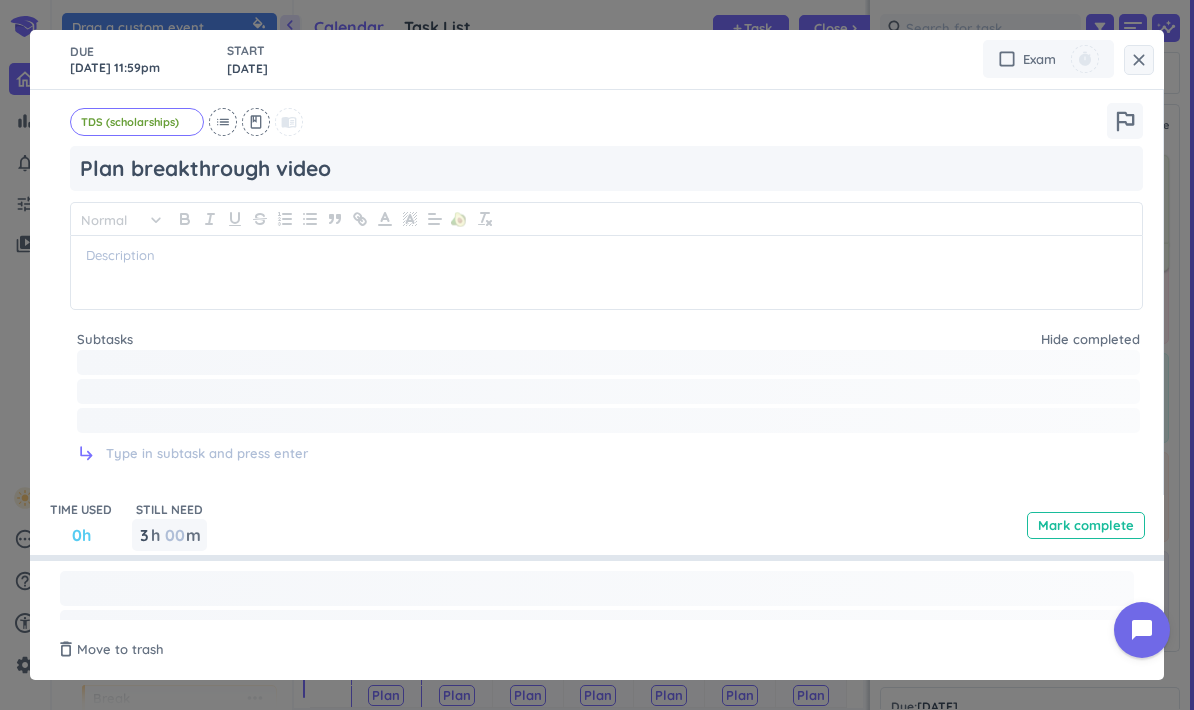type on "x" 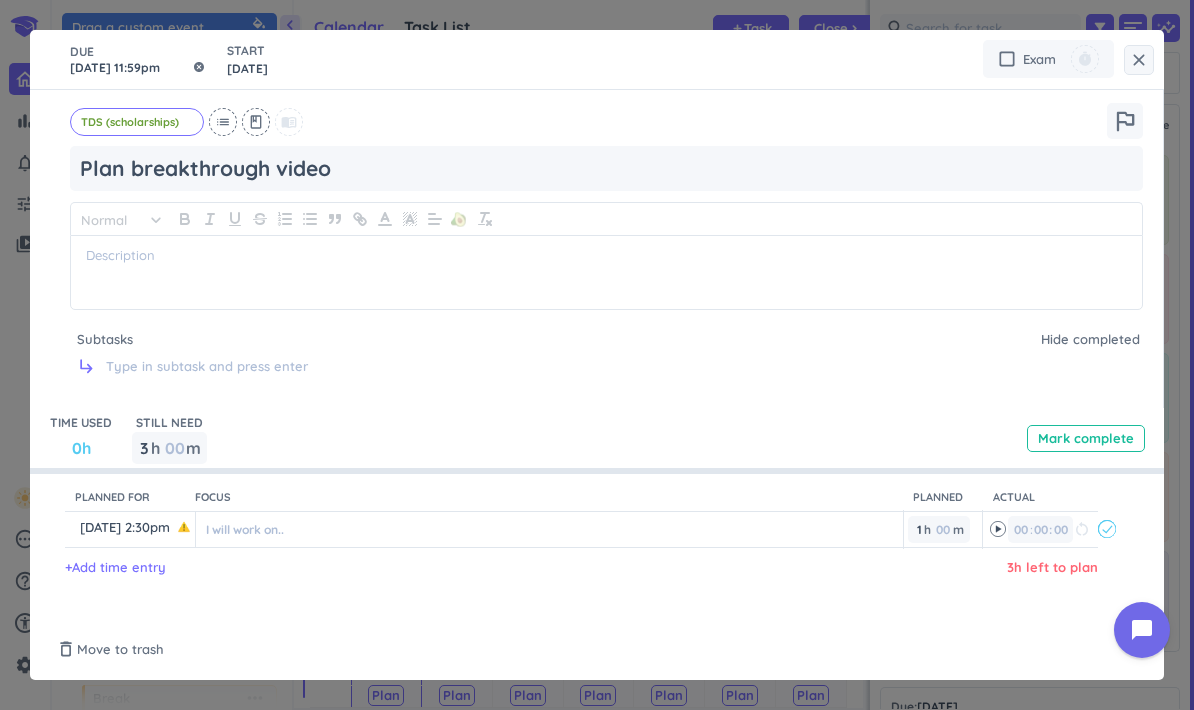 click on "[DATE] 11:59pm" at bounding box center [138, 59] 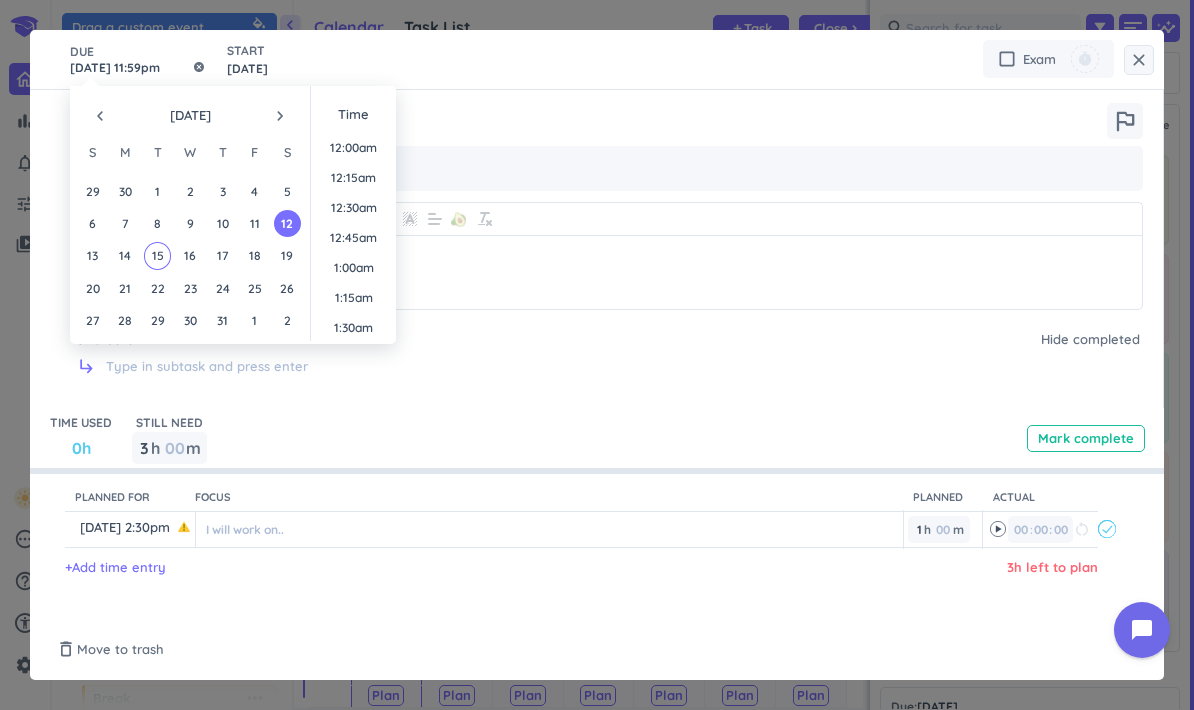 scroll, scrollTop: 2701, scrollLeft: 0, axis: vertical 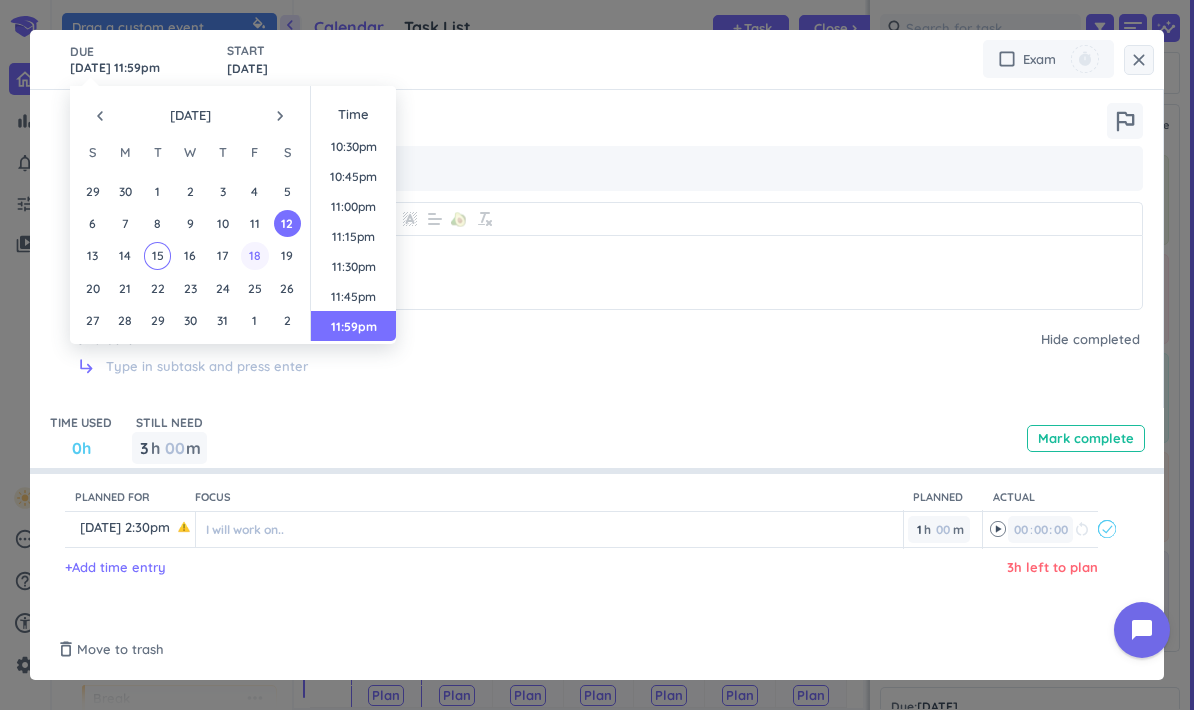 click on "18" at bounding box center (254, 255) 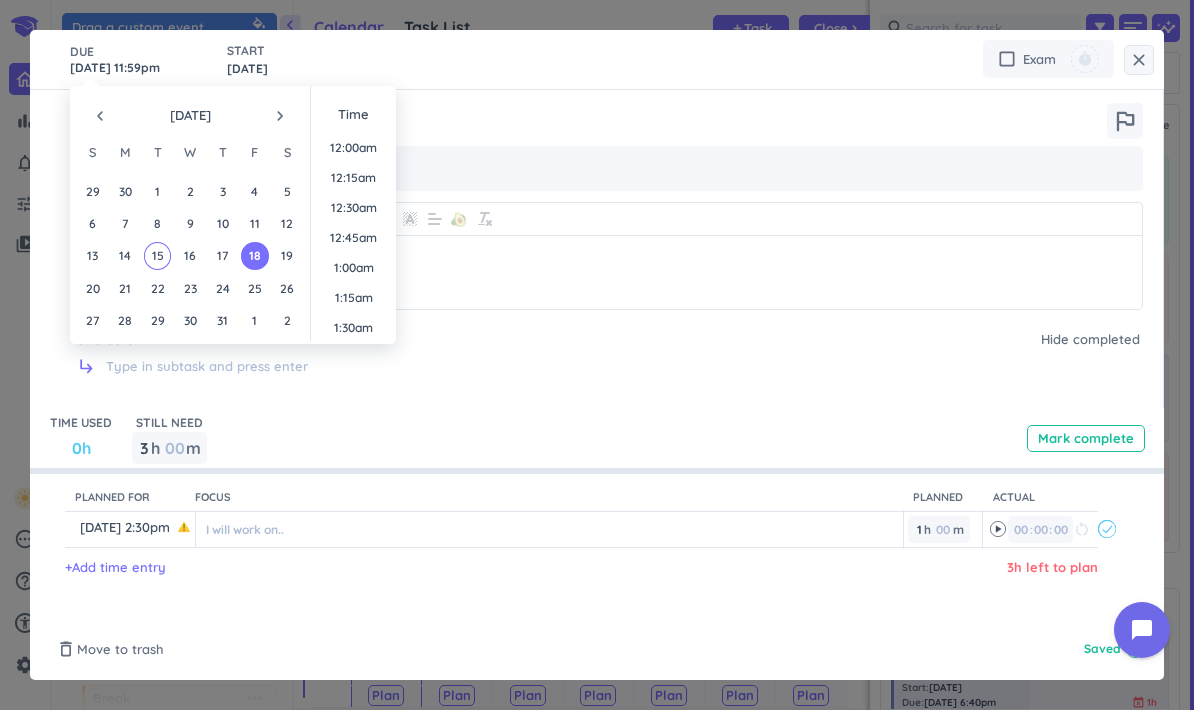 scroll, scrollTop: 2701, scrollLeft: 0, axis: vertical 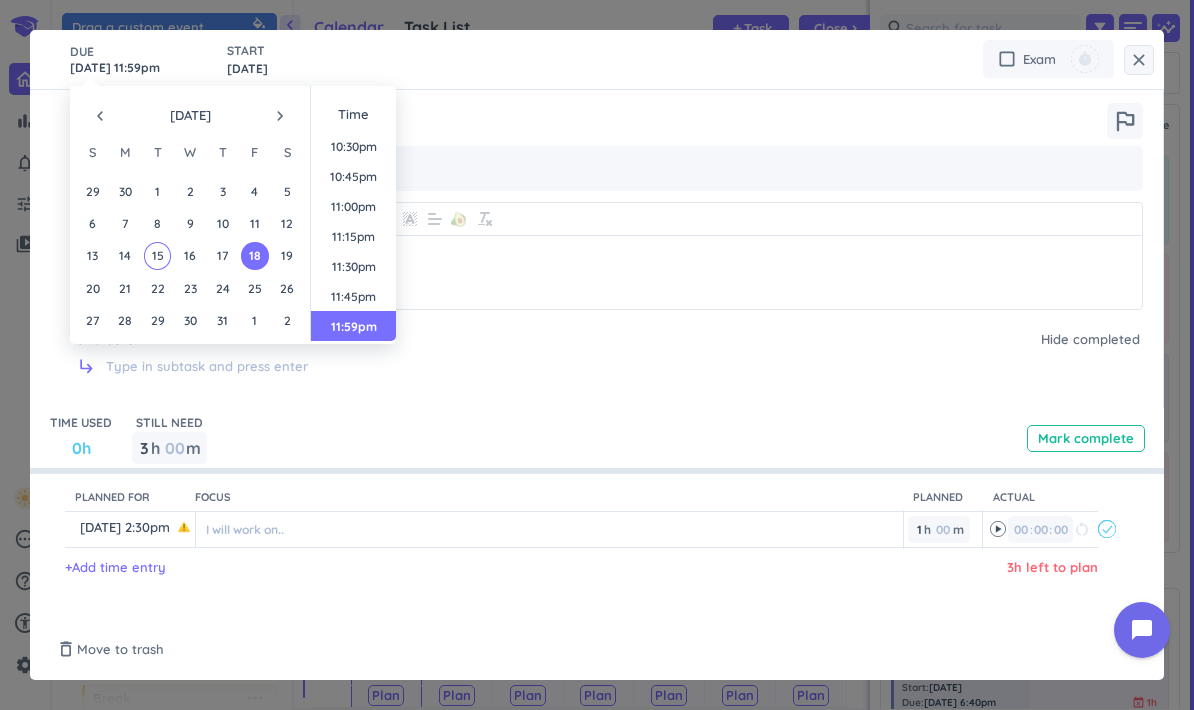 click on "close" at bounding box center [1139, 60] 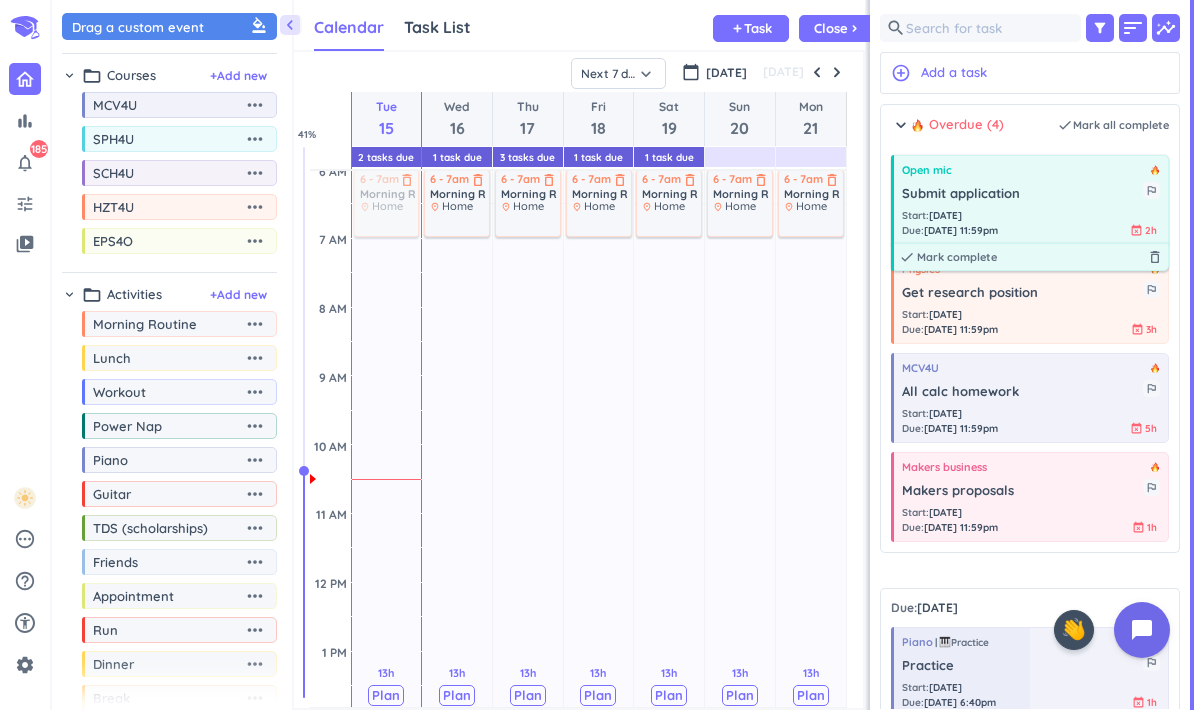 click on "[DATE] 11:59pm" at bounding box center (961, 230) 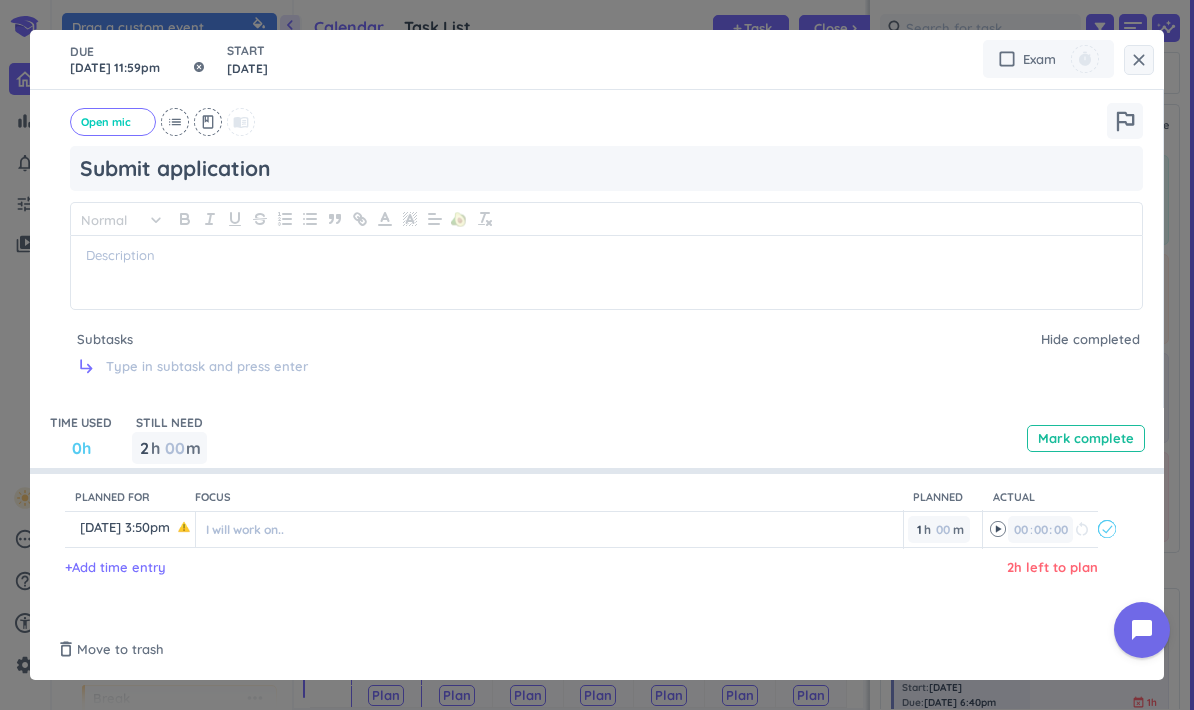 click on "[DATE] 11:59pm" at bounding box center [138, 59] 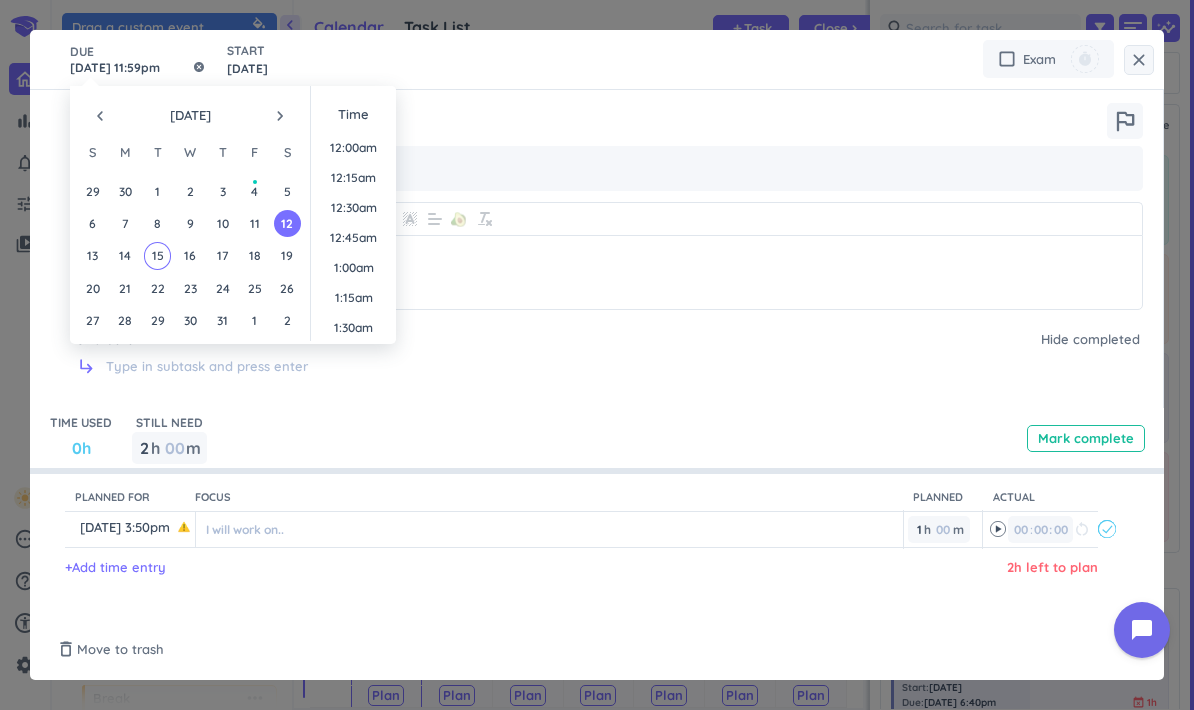 scroll, scrollTop: 2701, scrollLeft: 0, axis: vertical 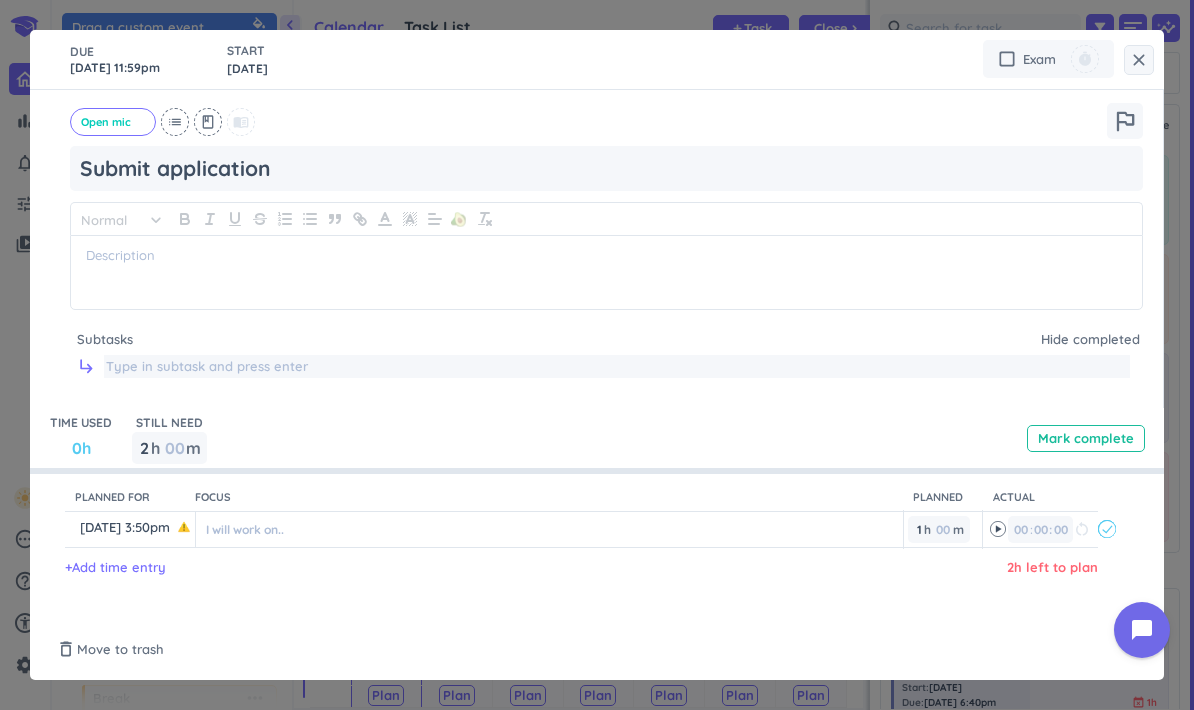 click at bounding box center [617, 367] 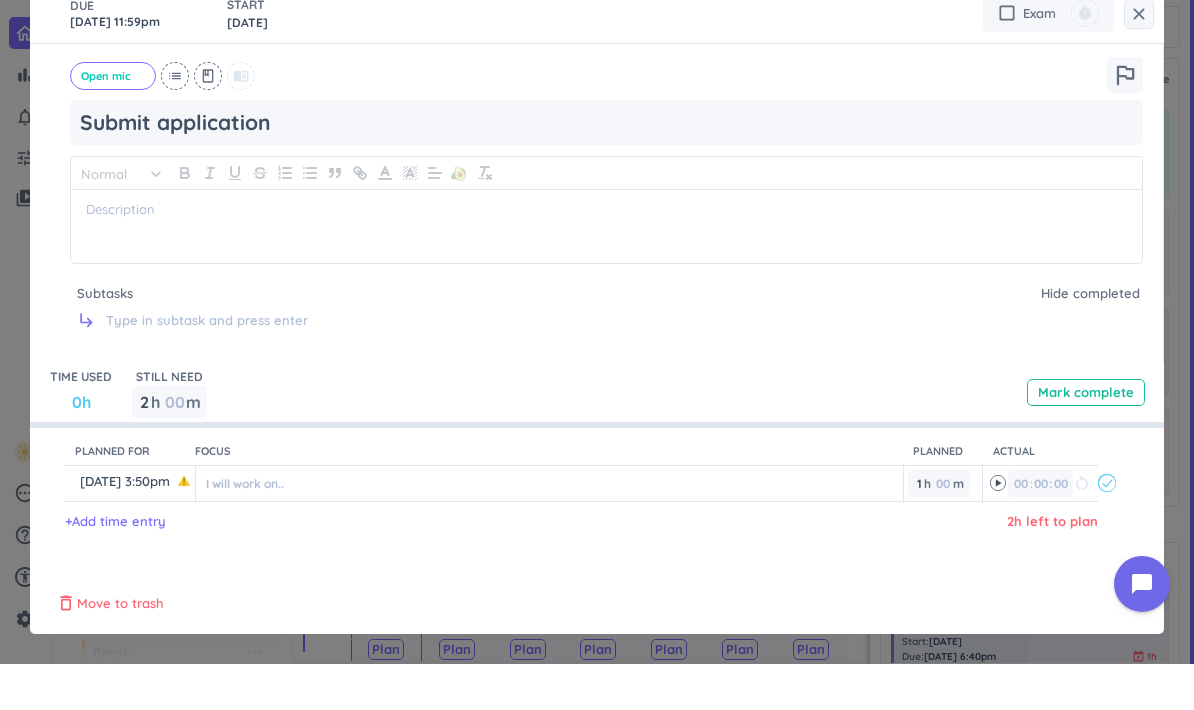 scroll, scrollTop: 1, scrollLeft: 0, axis: vertical 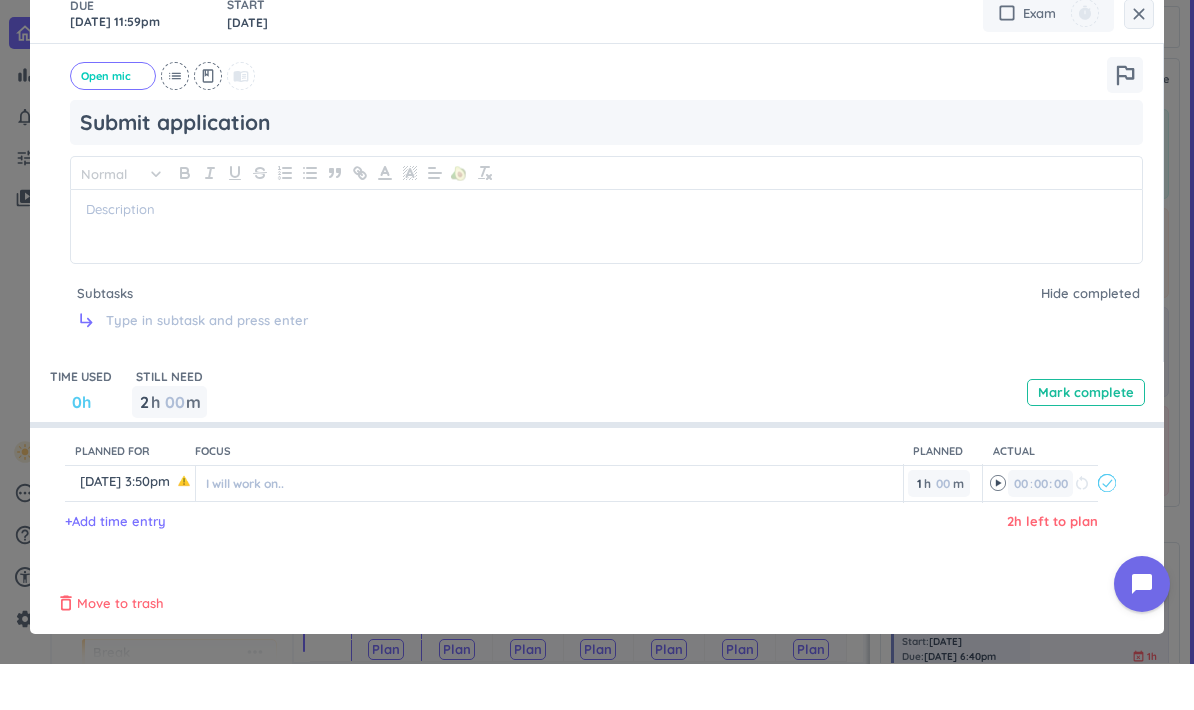 click on "Move to trash" at bounding box center [120, 650] 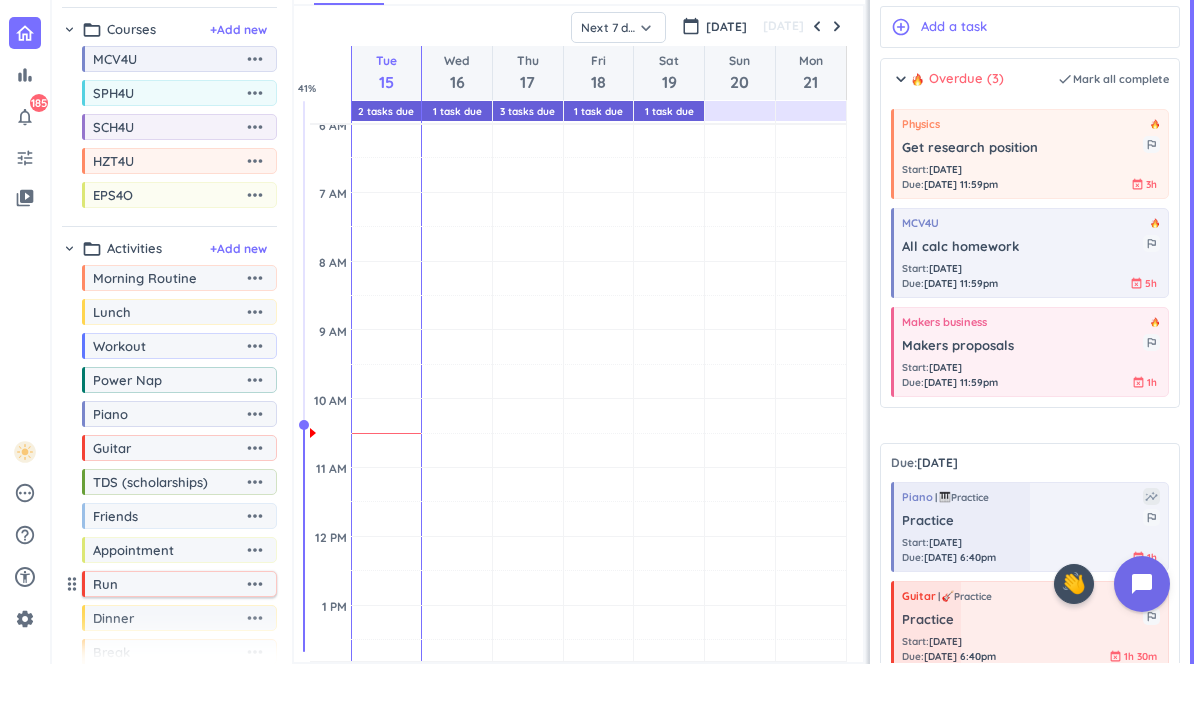 scroll, scrollTop: 0, scrollLeft: 0, axis: both 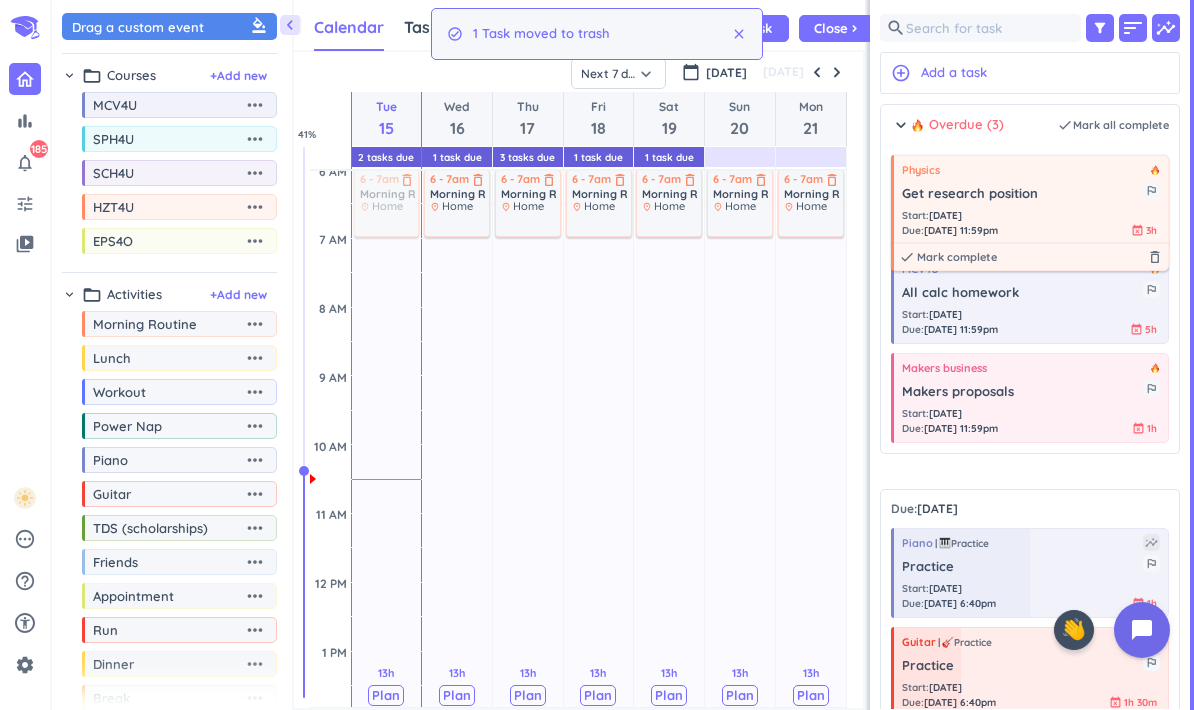 click on "Physics Get research position outlined_flag Start :  [DATE] Due :  [DATE] 11:59pm event_busy 3h   done Mark complete delete_outline" at bounding box center (1030, 200) 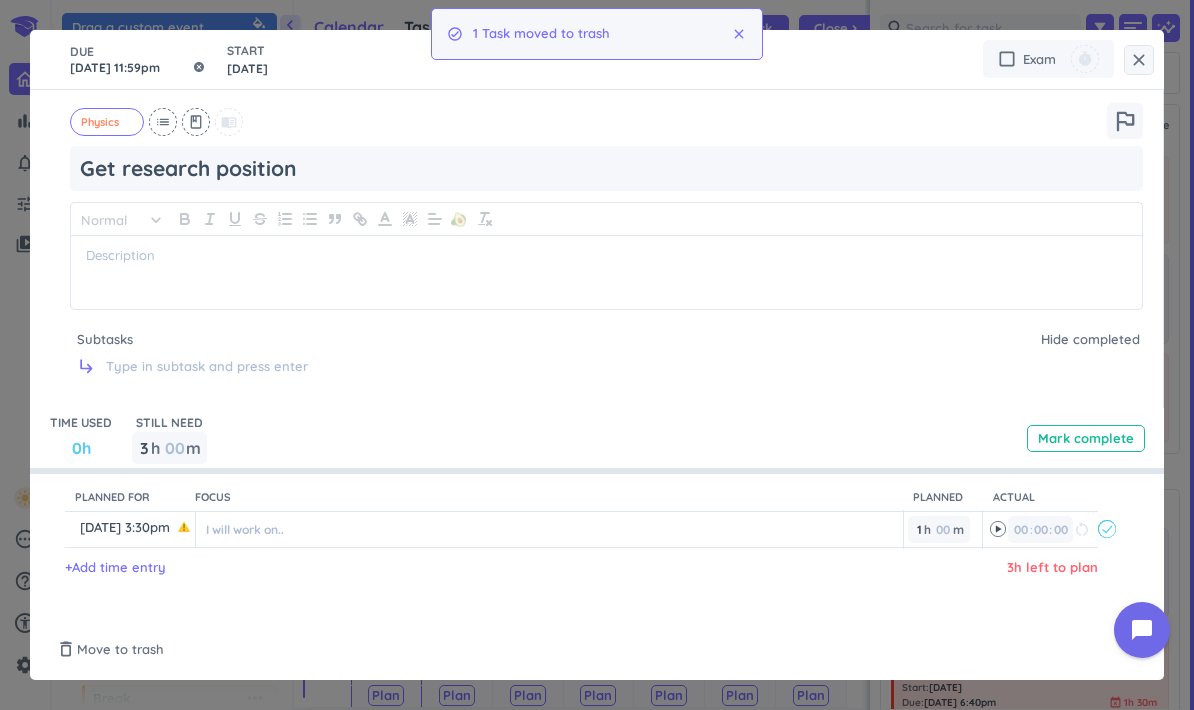 click on "[DATE] 11:59pm" at bounding box center [138, 59] 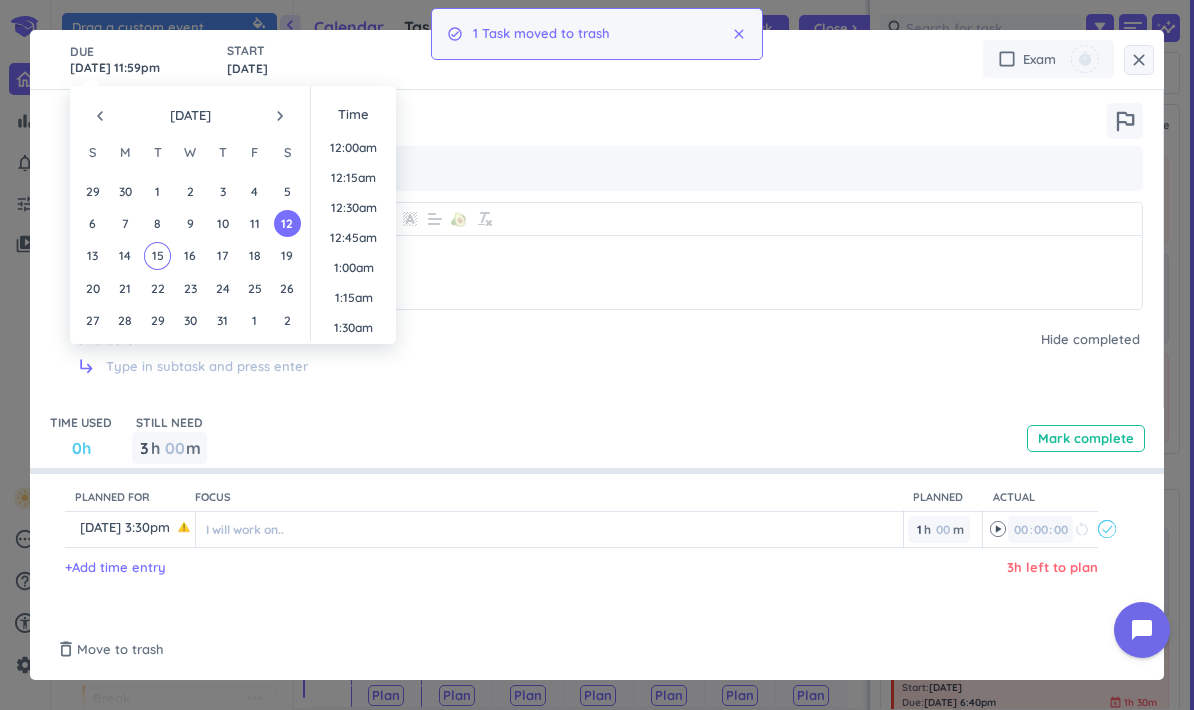 scroll, scrollTop: 2701, scrollLeft: 0, axis: vertical 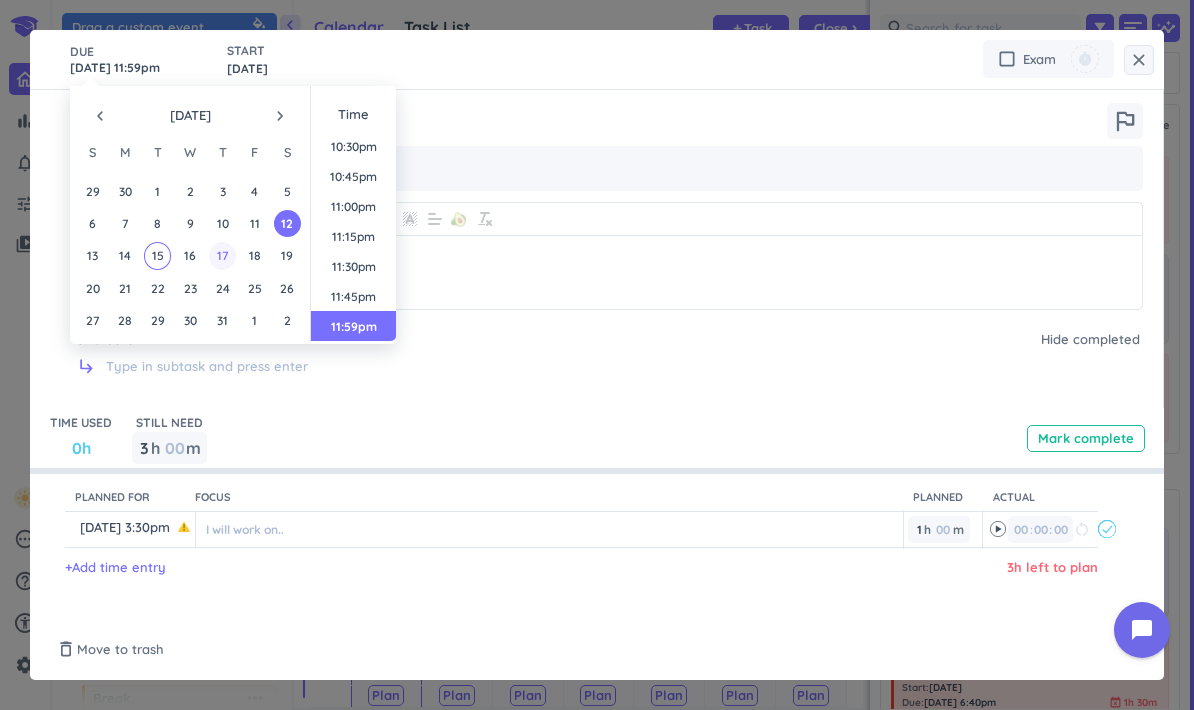 click on "17" at bounding box center [222, 255] 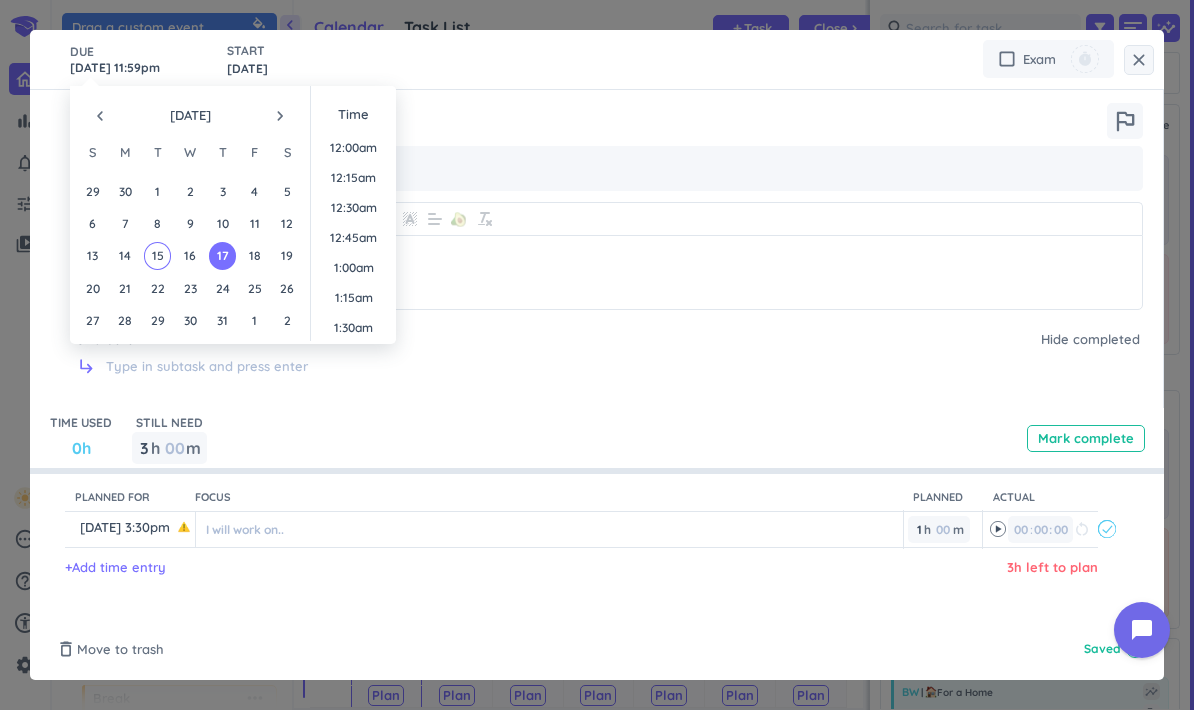 scroll 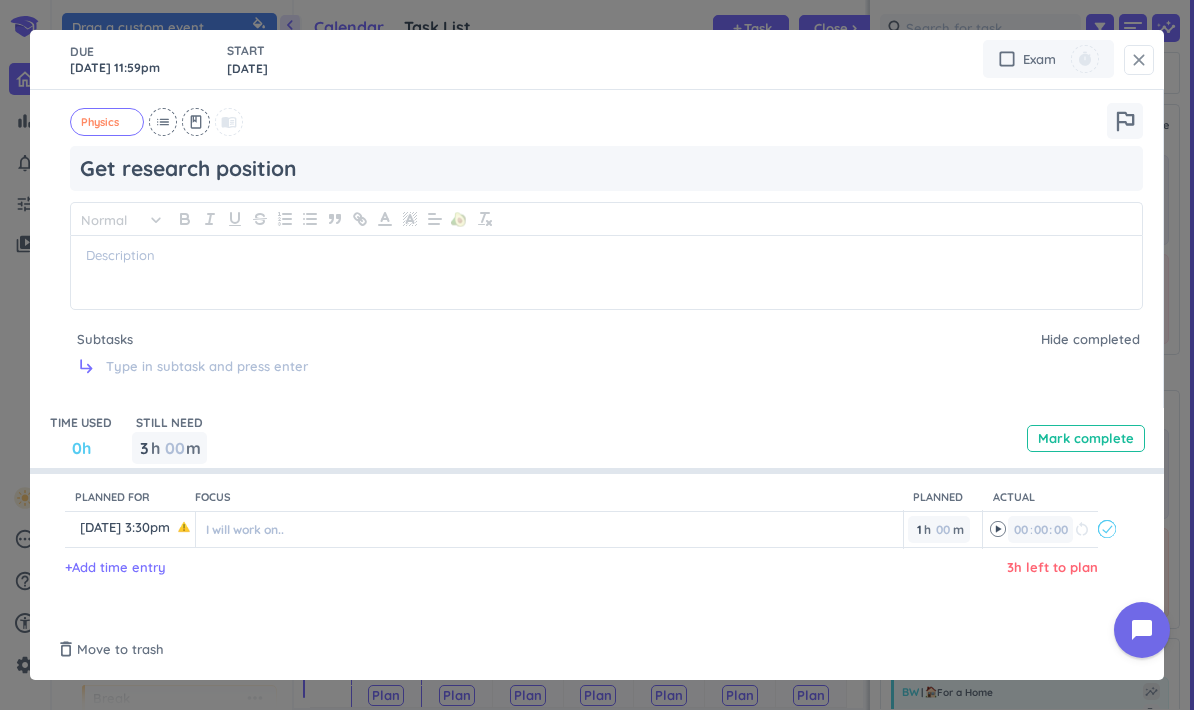 click on "close" at bounding box center [1139, 60] 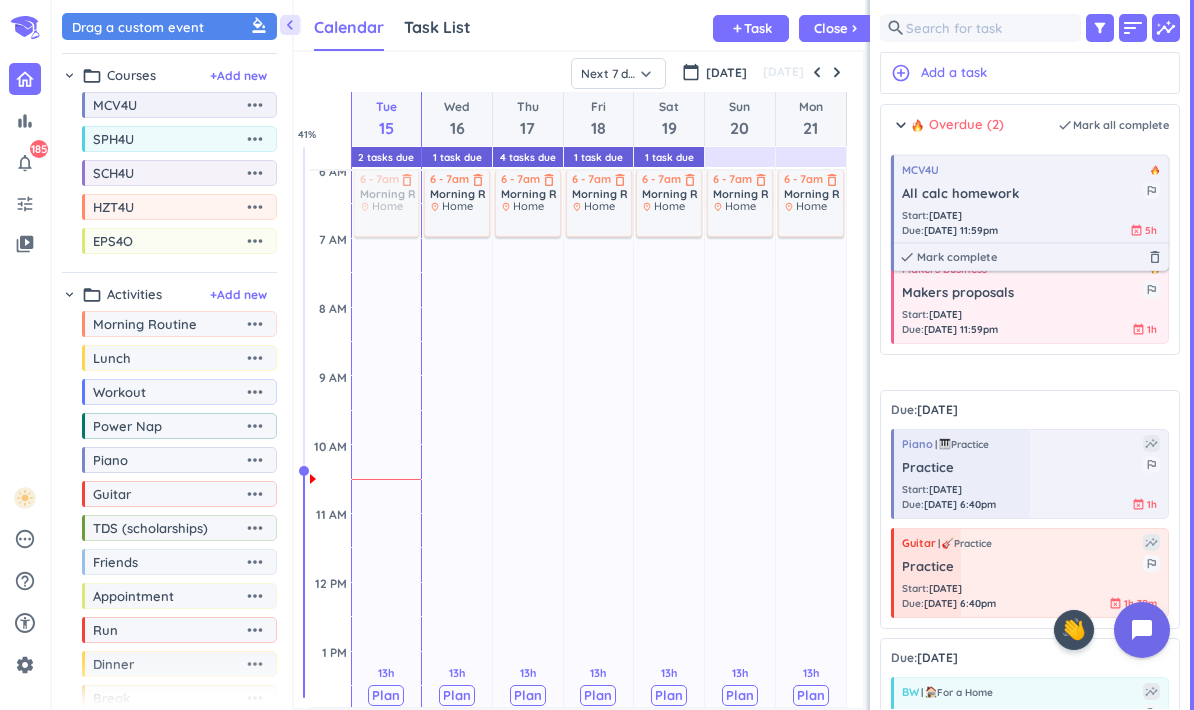 click on "Start :  [DATE]" at bounding box center [950, 215] 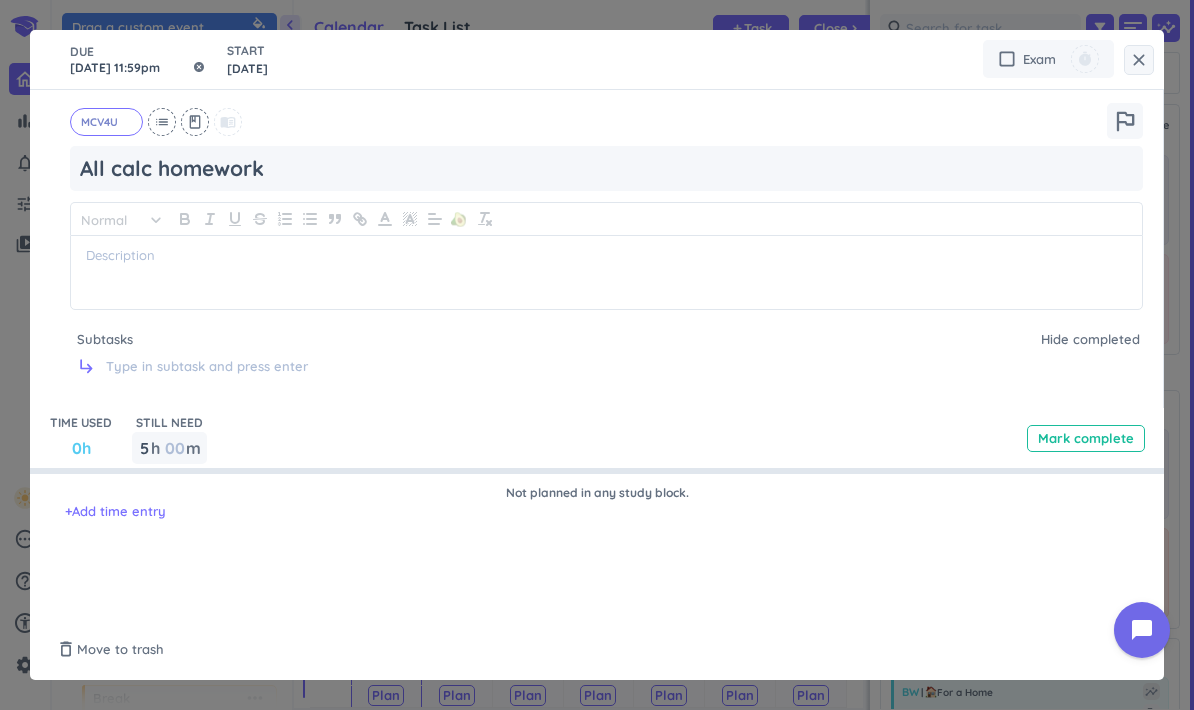 click on "[DATE] 11:59pm" at bounding box center [138, 59] 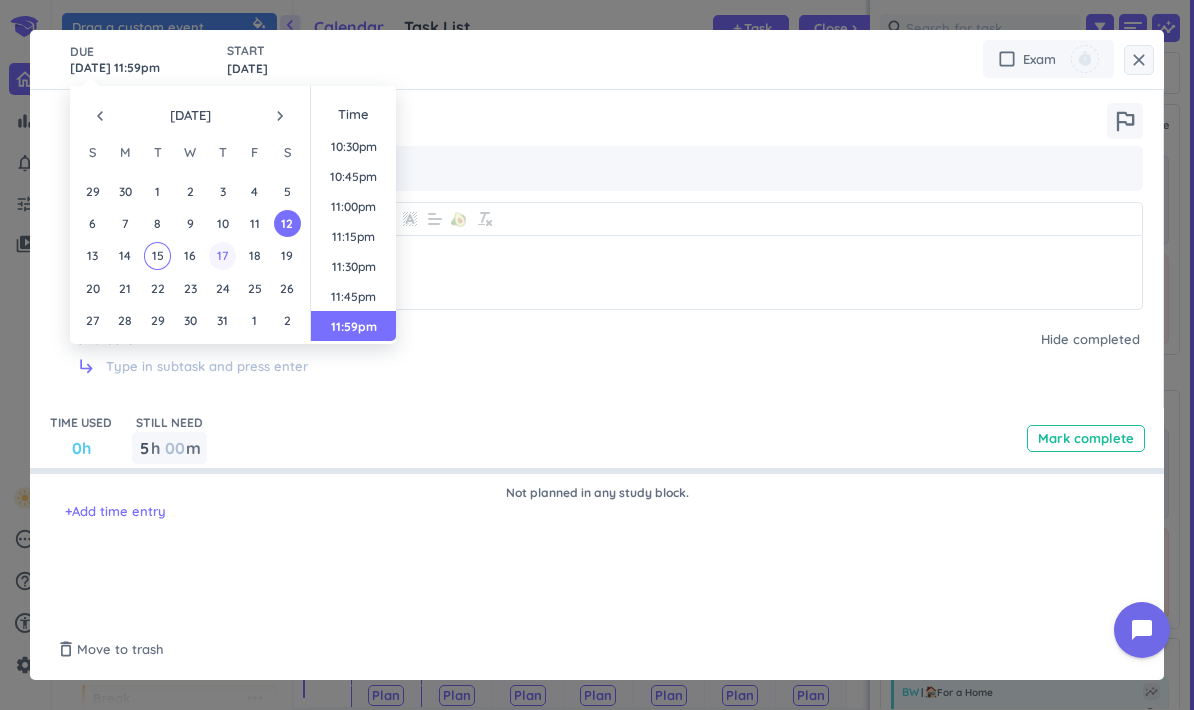 click on "17" at bounding box center [222, 255] 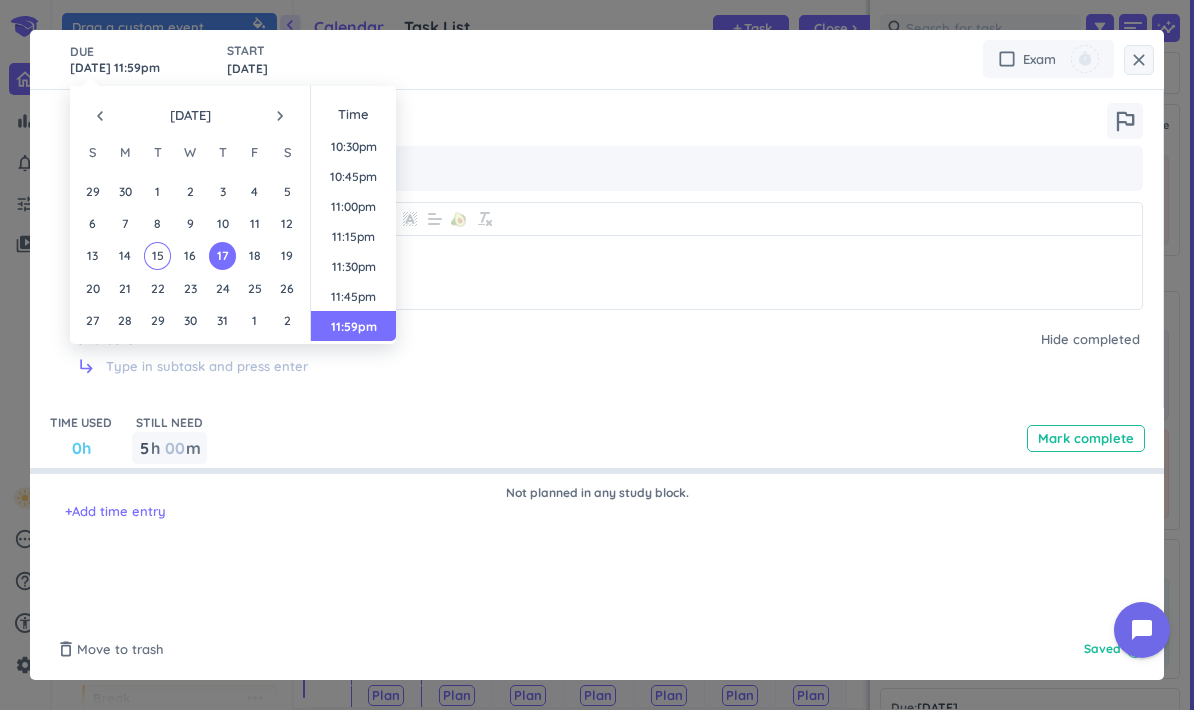 click on "close" at bounding box center (1139, 60) 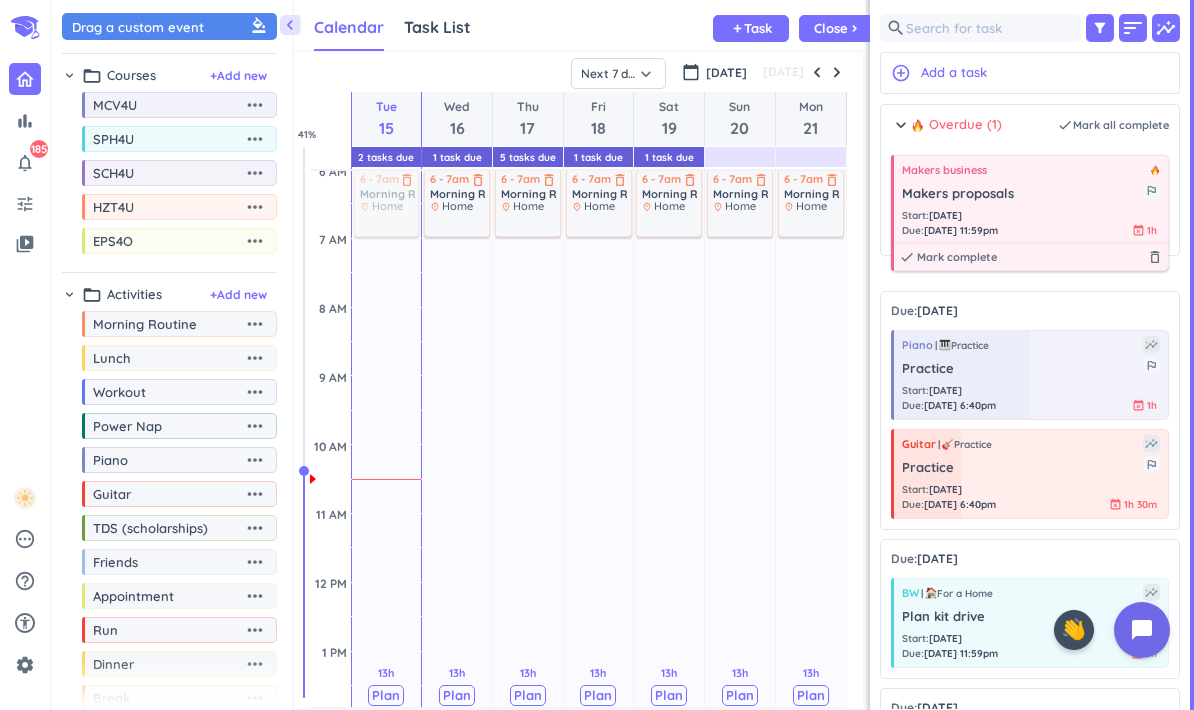 click on "Makers business Makers proposals outlined_flag Start :  [DATE] Due :  [DATE] 11:59pm event_busy 1h   done Mark complete delete_outline" at bounding box center (1030, 200) 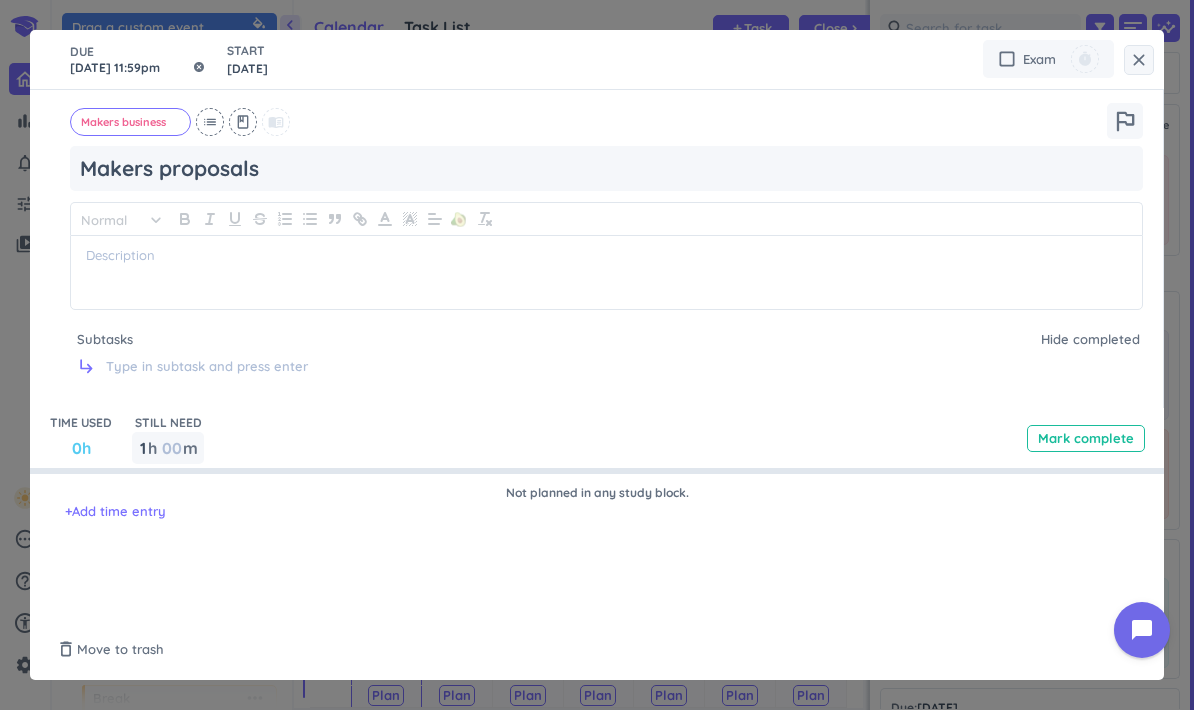 click on "[DATE] 11:59pm" at bounding box center (138, 59) 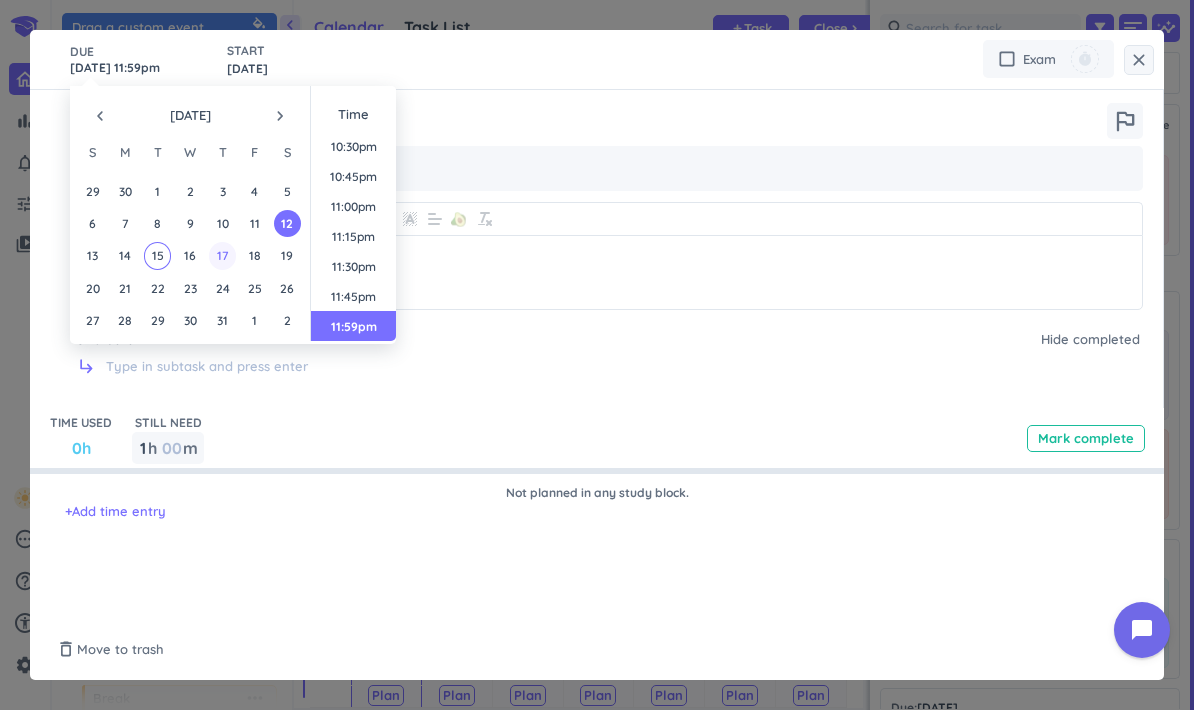 click on "17" at bounding box center [222, 255] 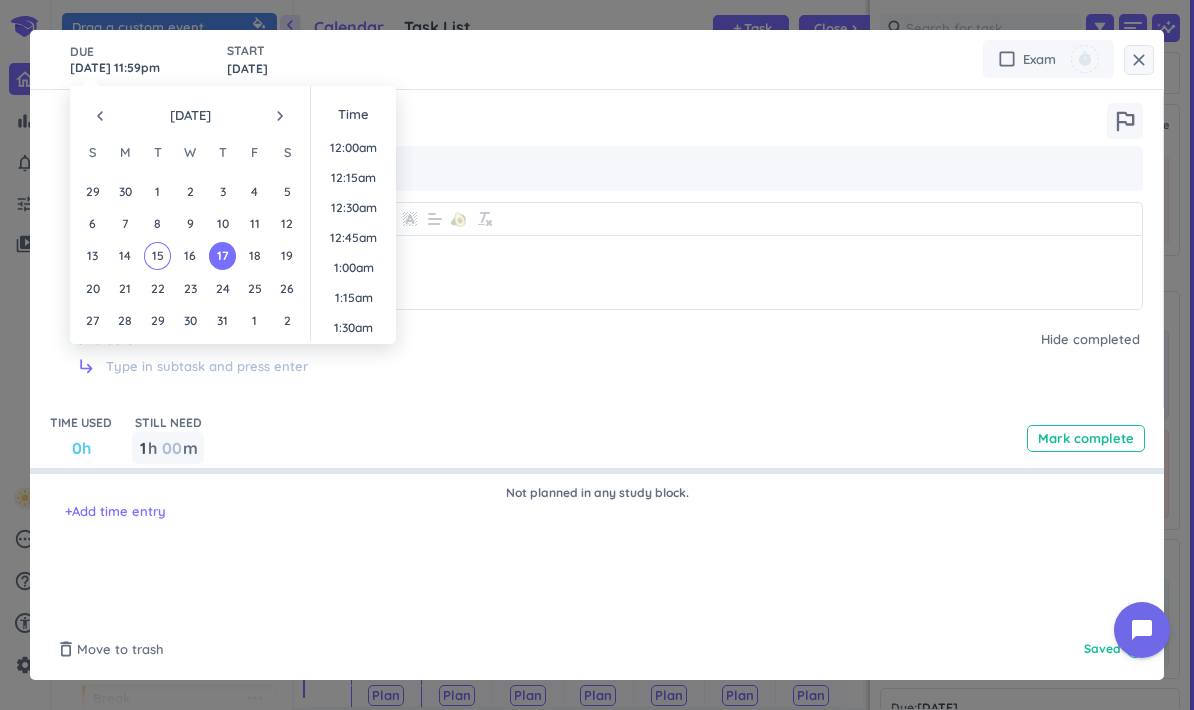 scroll, scrollTop: 2701, scrollLeft: 0, axis: vertical 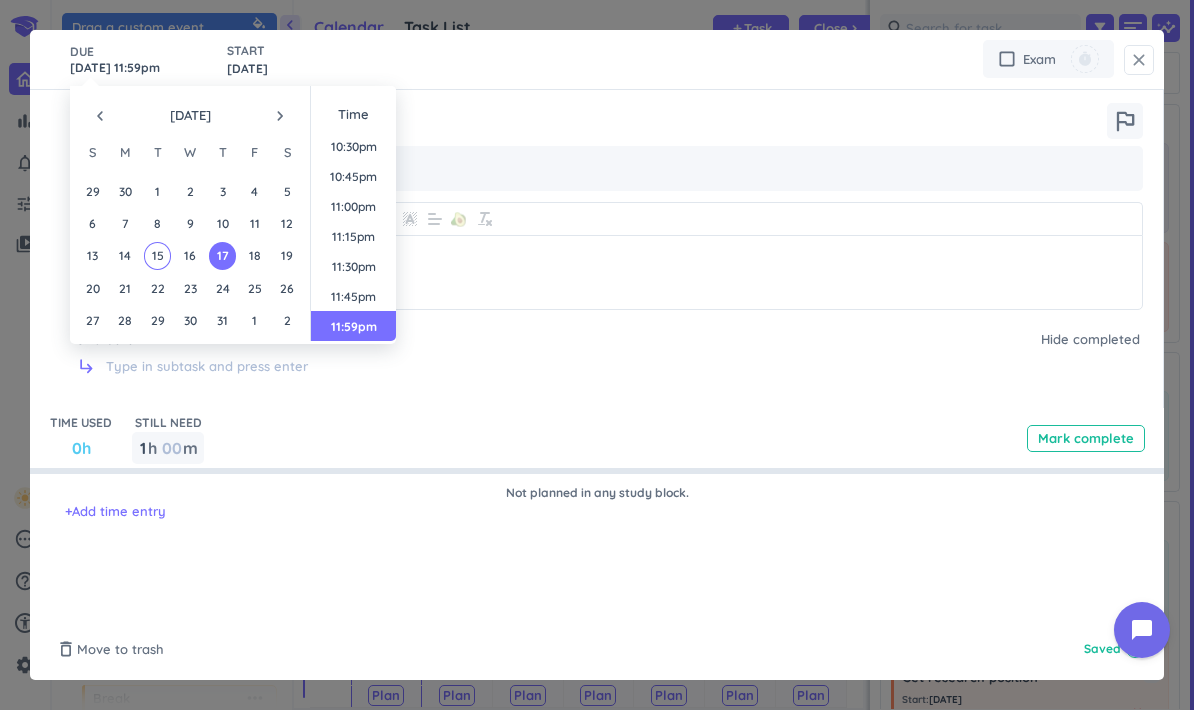 click on "close" at bounding box center [1139, 60] 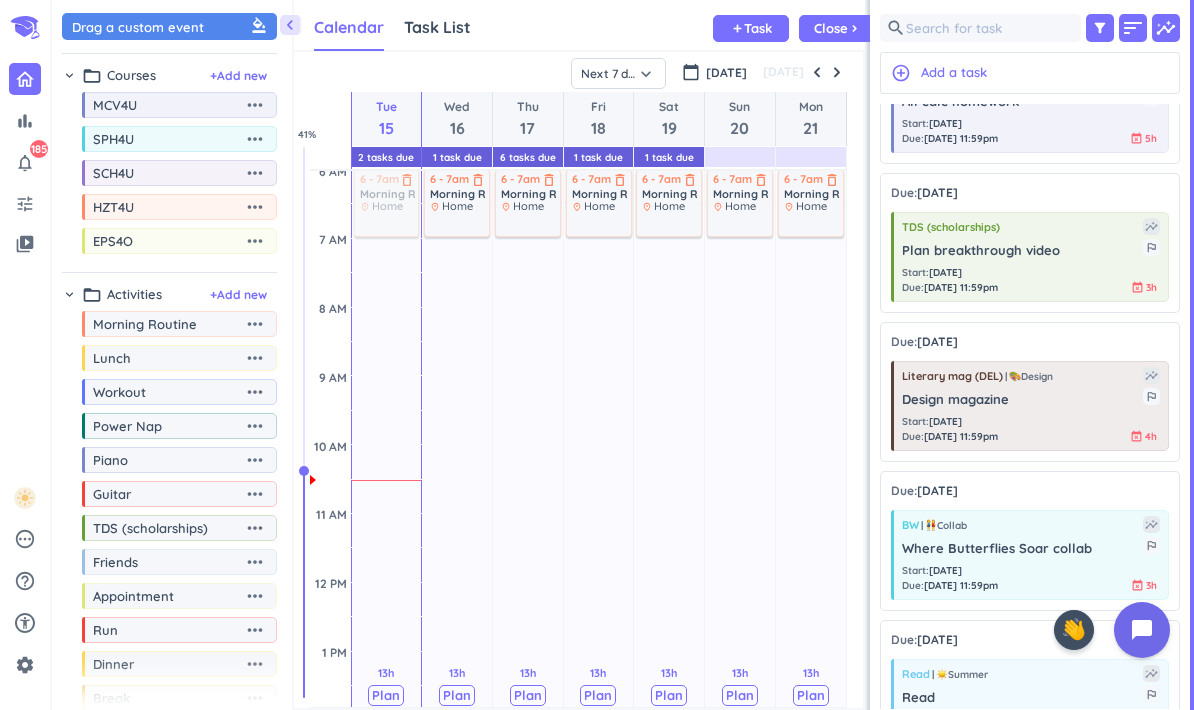 scroll, scrollTop: 973, scrollLeft: 0, axis: vertical 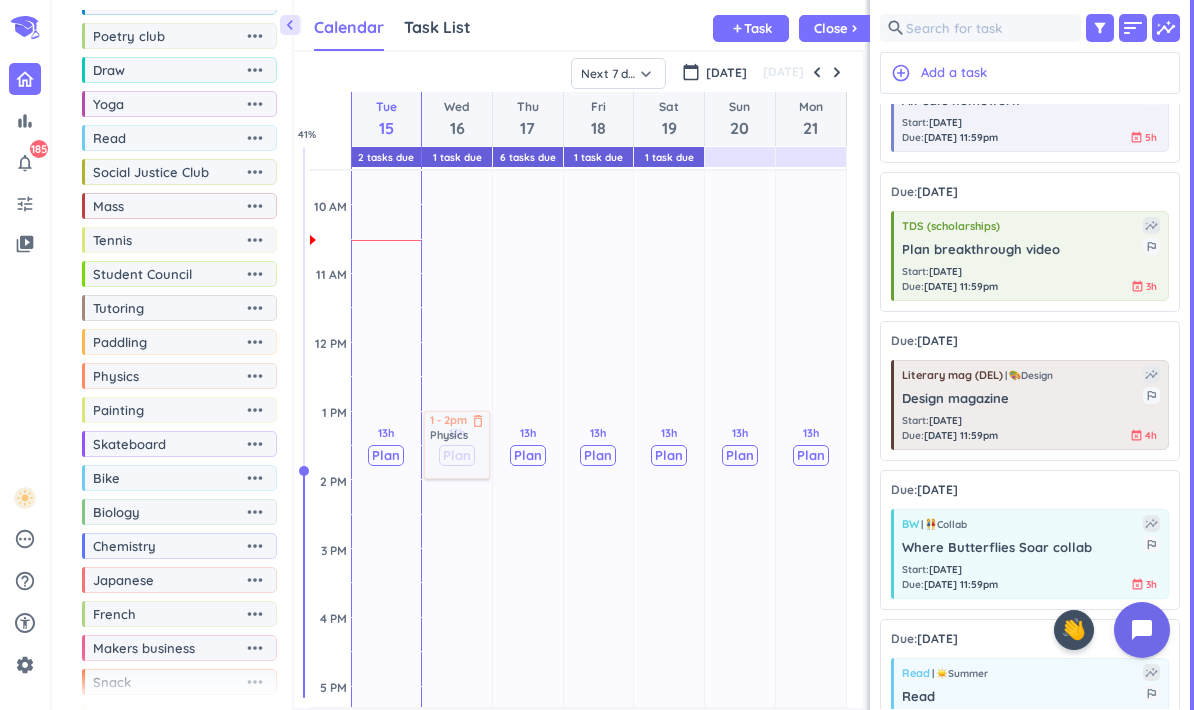 drag, startPoint x: 126, startPoint y: 413, endPoint x: 457, endPoint y: 412, distance: 331.0015 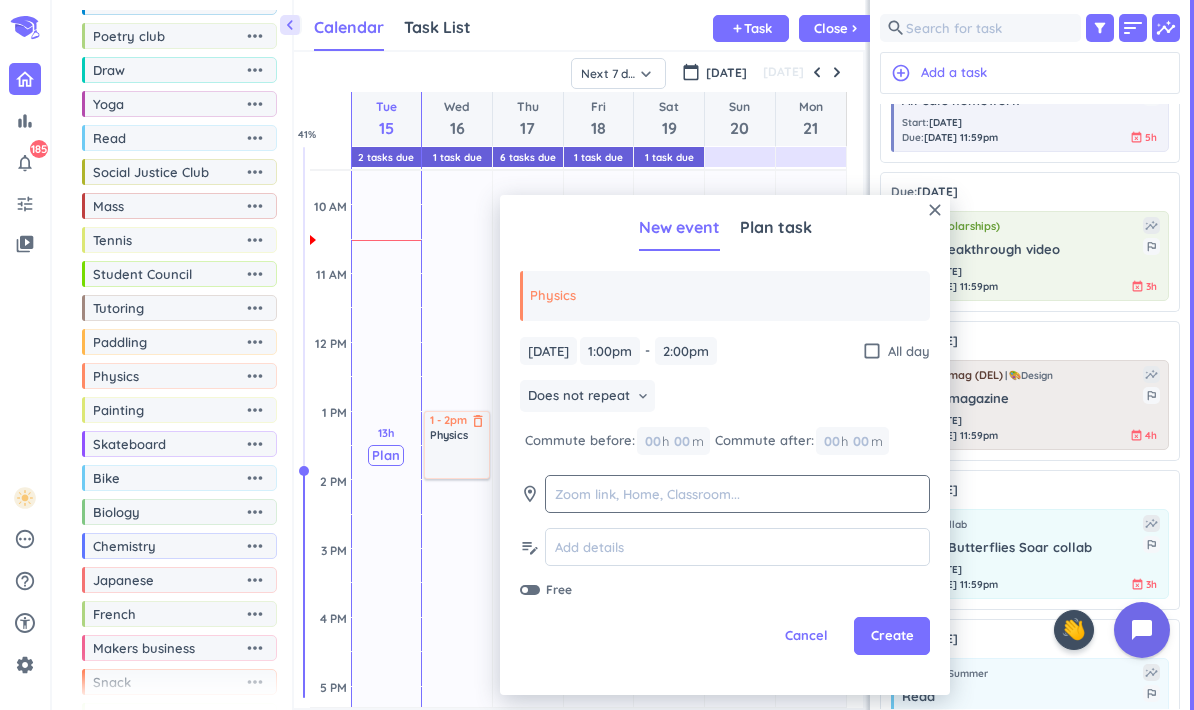 click 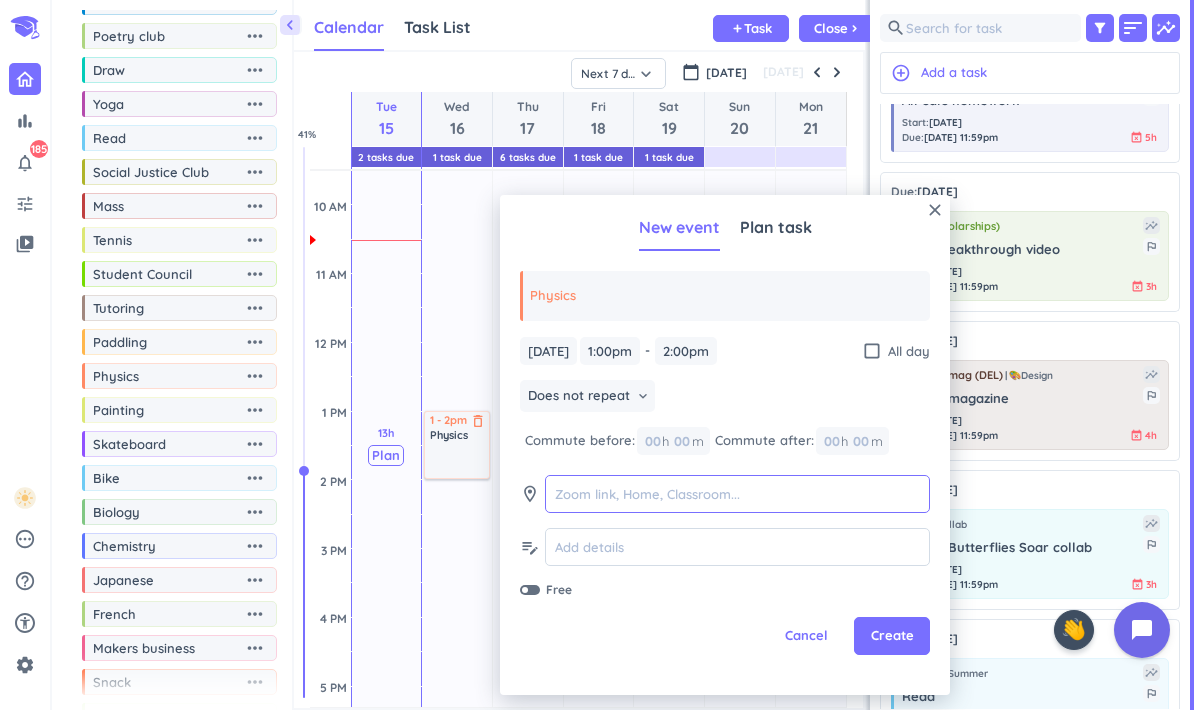 click at bounding box center [737, 494] 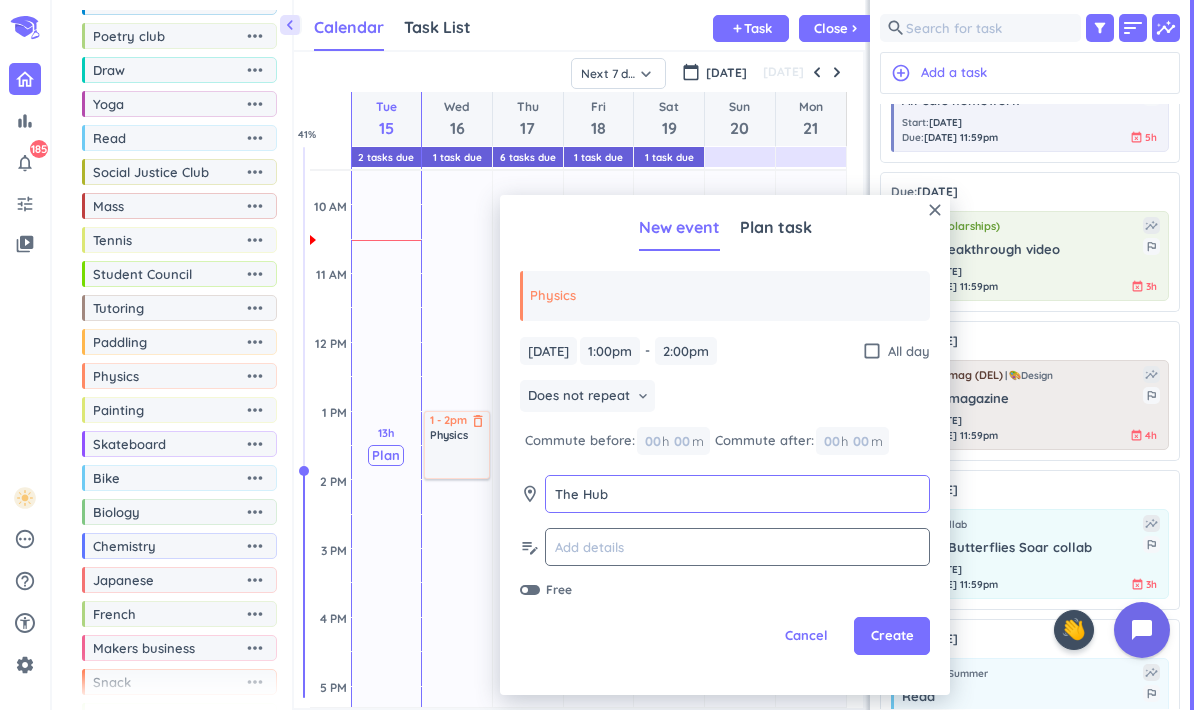 type on "The Hub" 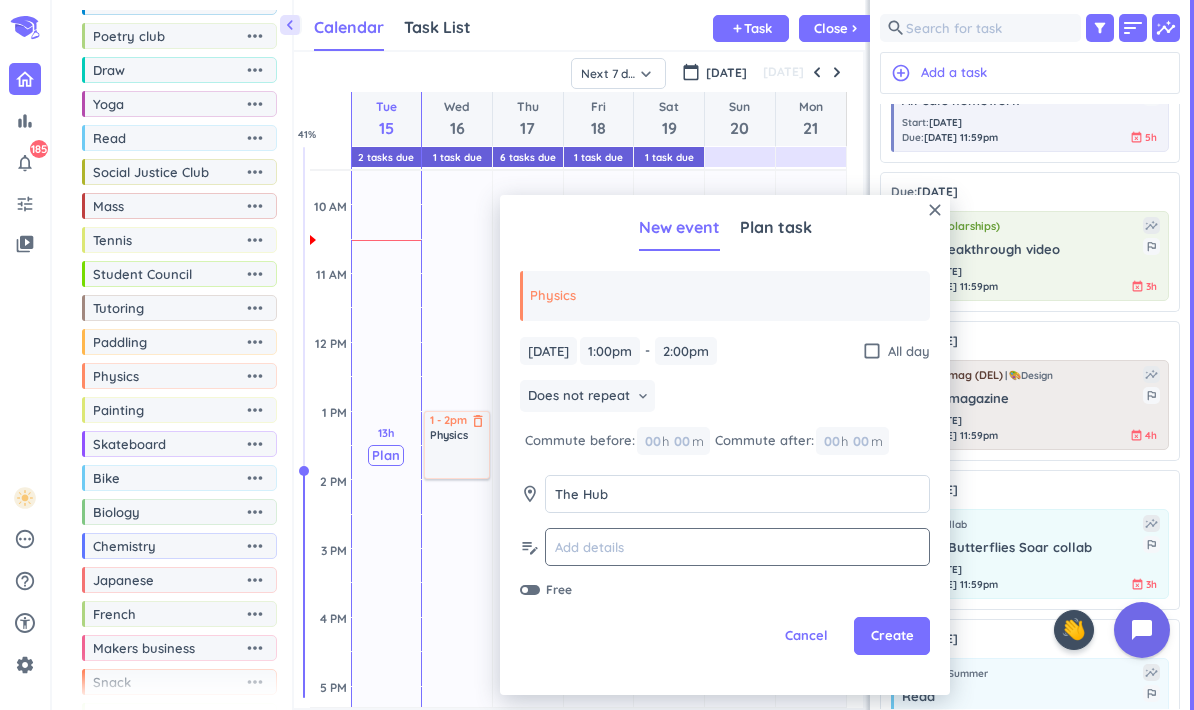 click 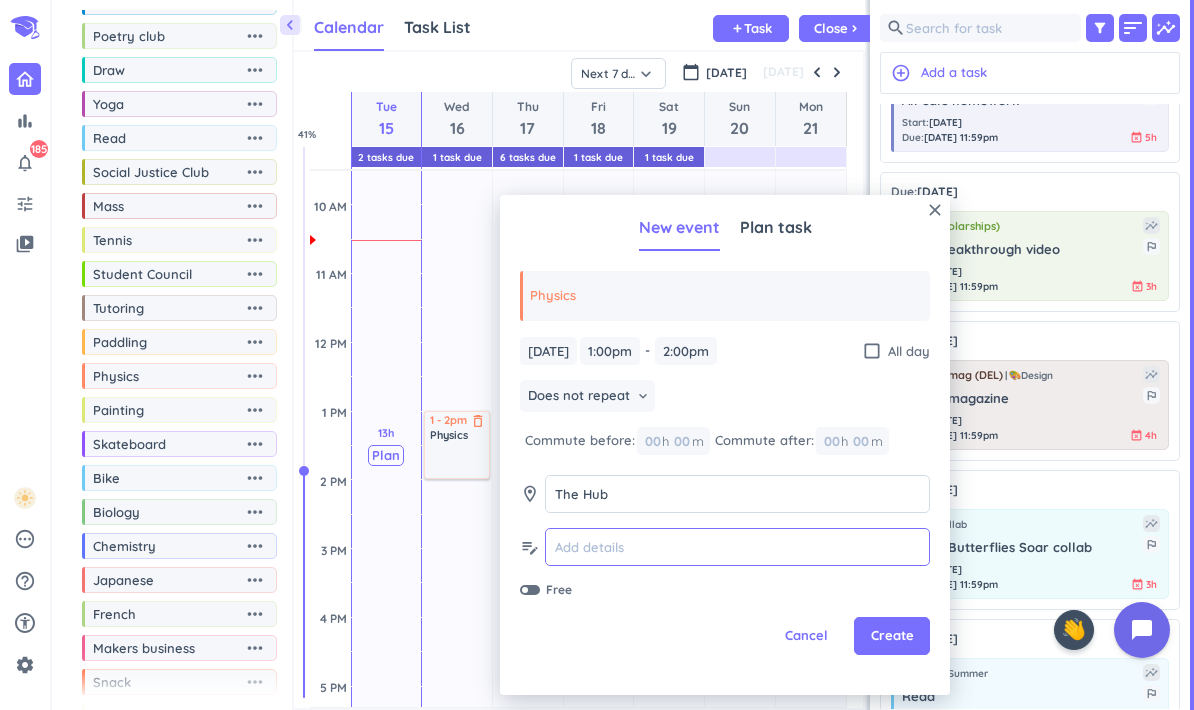 click at bounding box center (737, 547) 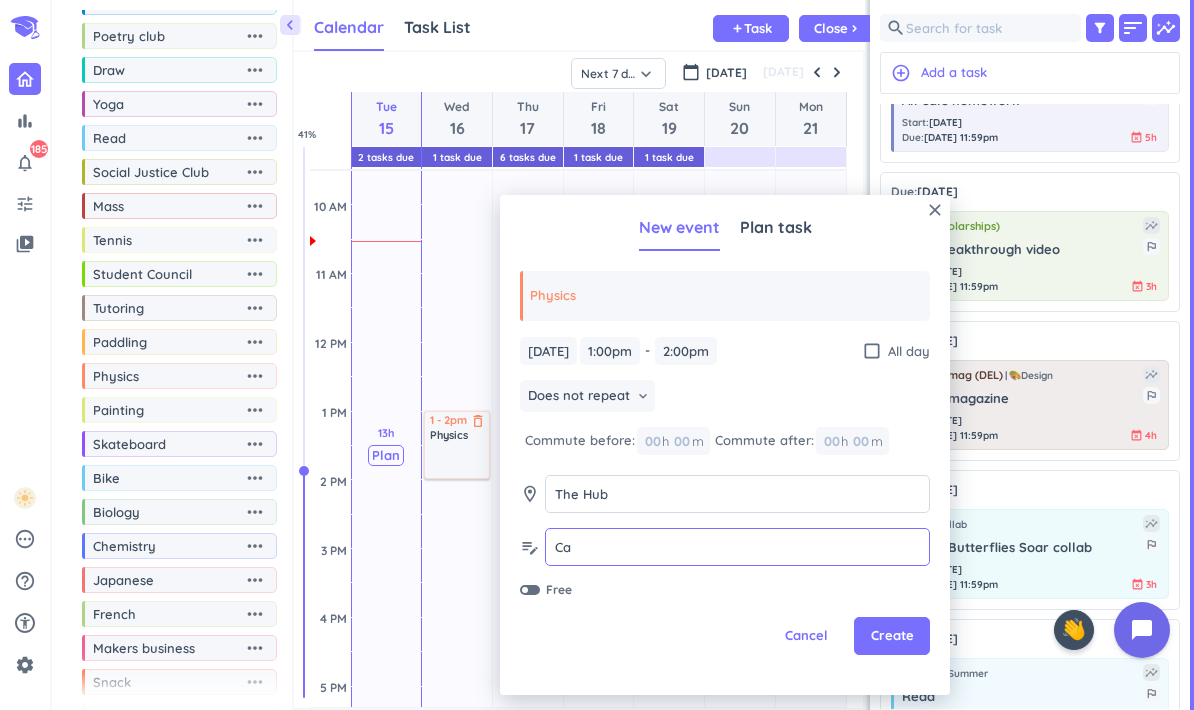 type on "C" 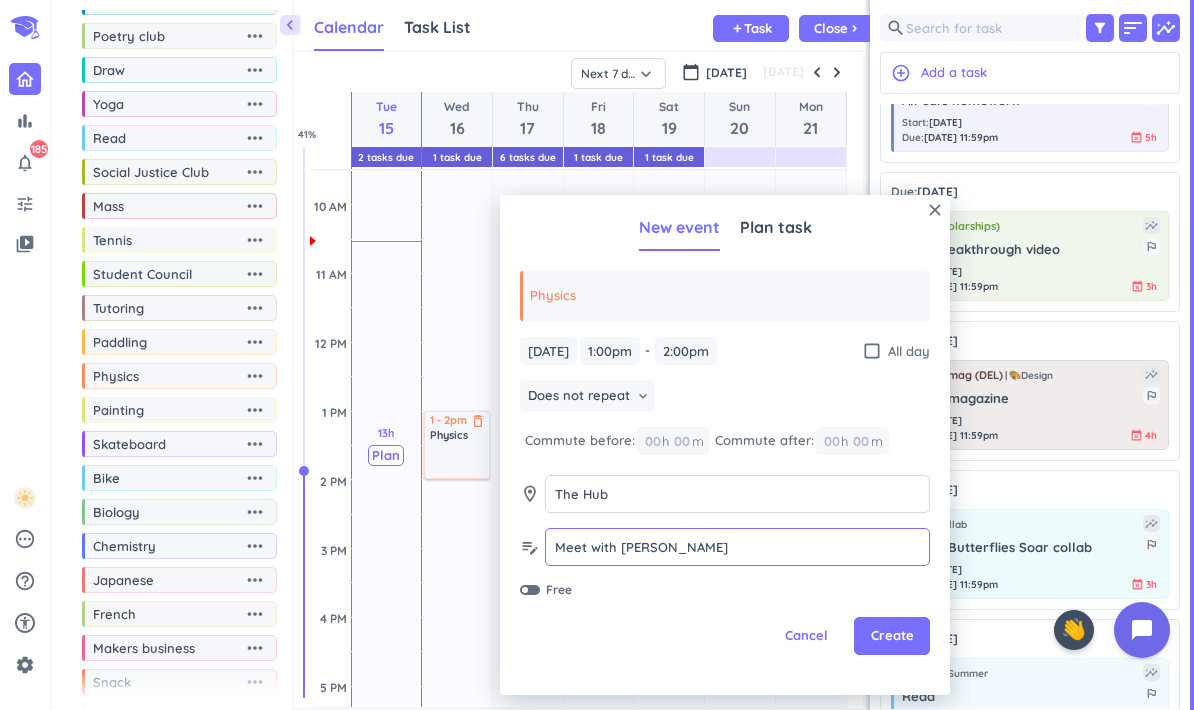 type on "Meet with [PERSON_NAME]" 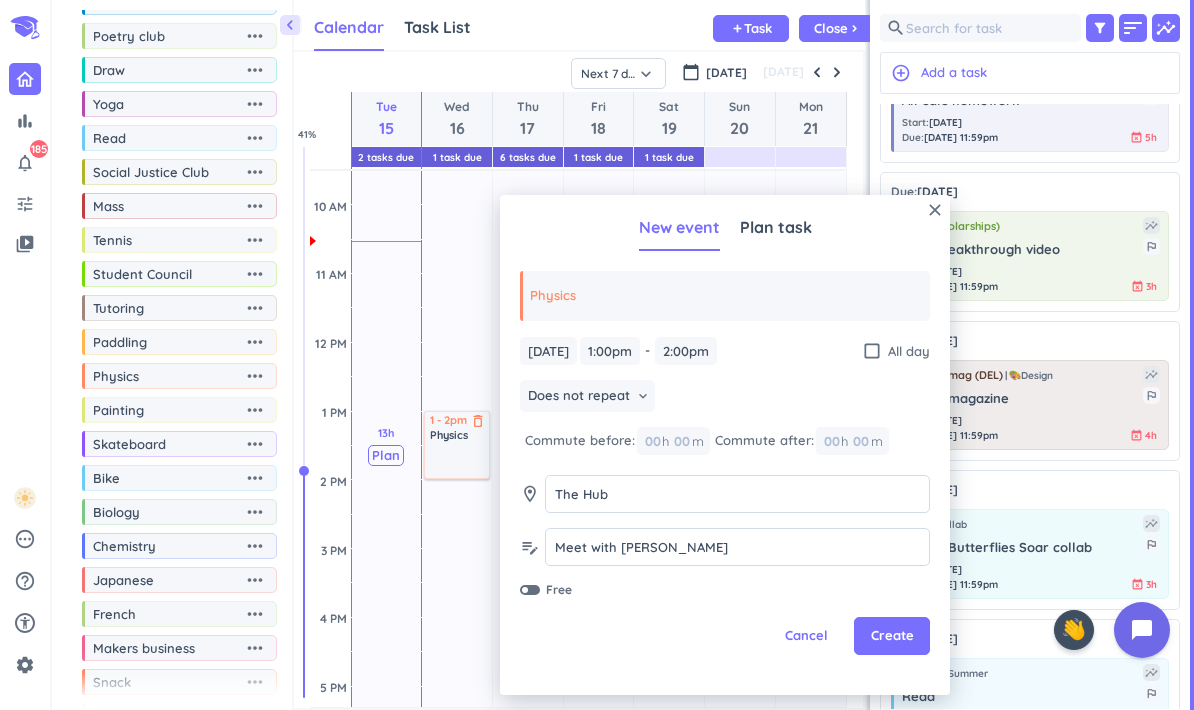 click on "close New event Plan task Physics [DATE] [DATE]   1:00pm 1:00pm - 2:00pm 2:00pm check_box_outline_blank All day Does not repeat keyboard_arrow_down Commute before: 00 h 00 m Commute after: 00 h 00 m room The Hub The Hub edit_note Meet with [PERSON_NAME] Meet with [PERSON_NAME] Free Cancel Create" at bounding box center (725, 445) 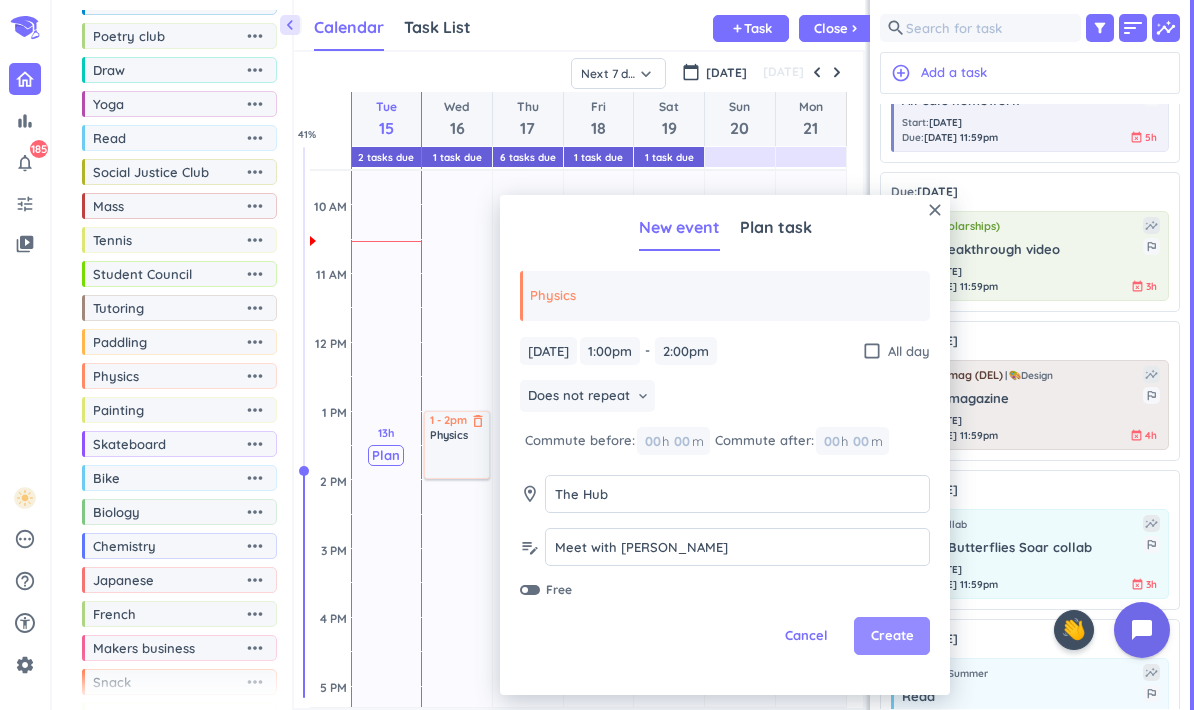 click on "Create" at bounding box center [892, 636] 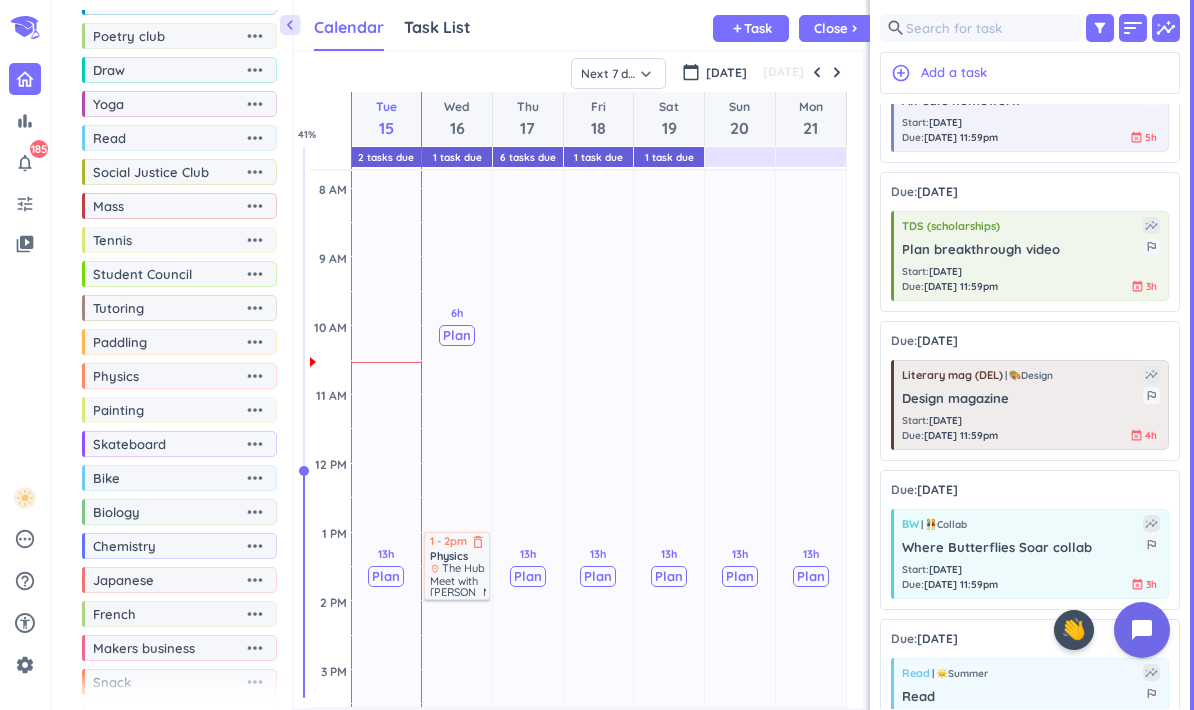 scroll, scrollTop: 254, scrollLeft: 0, axis: vertical 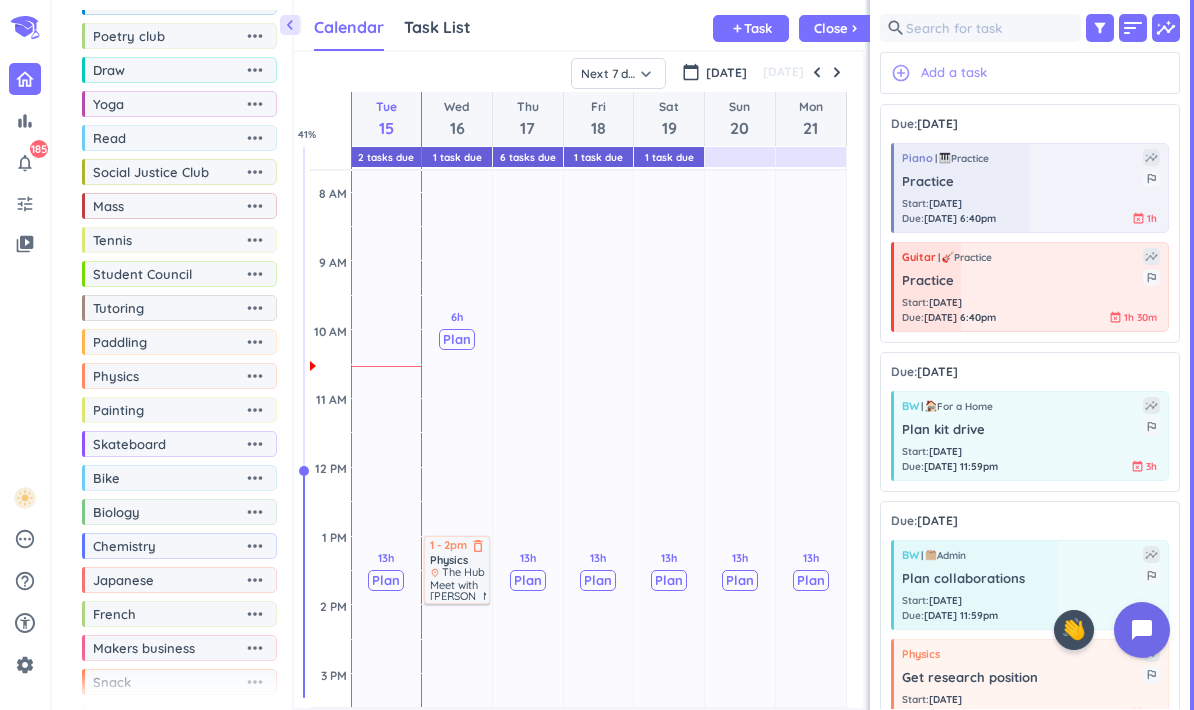 click on "Add a task" at bounding box center [954, 73] 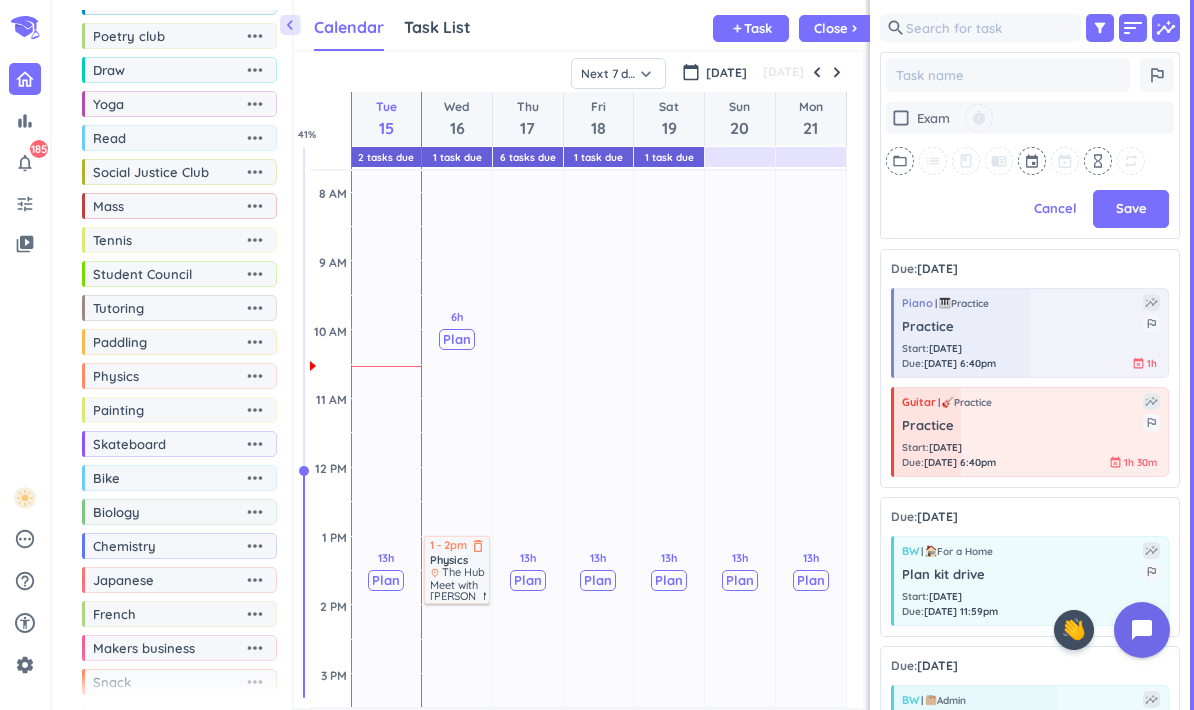 scroll, scrollTop: 461, scrollLeft: 300, axis: both 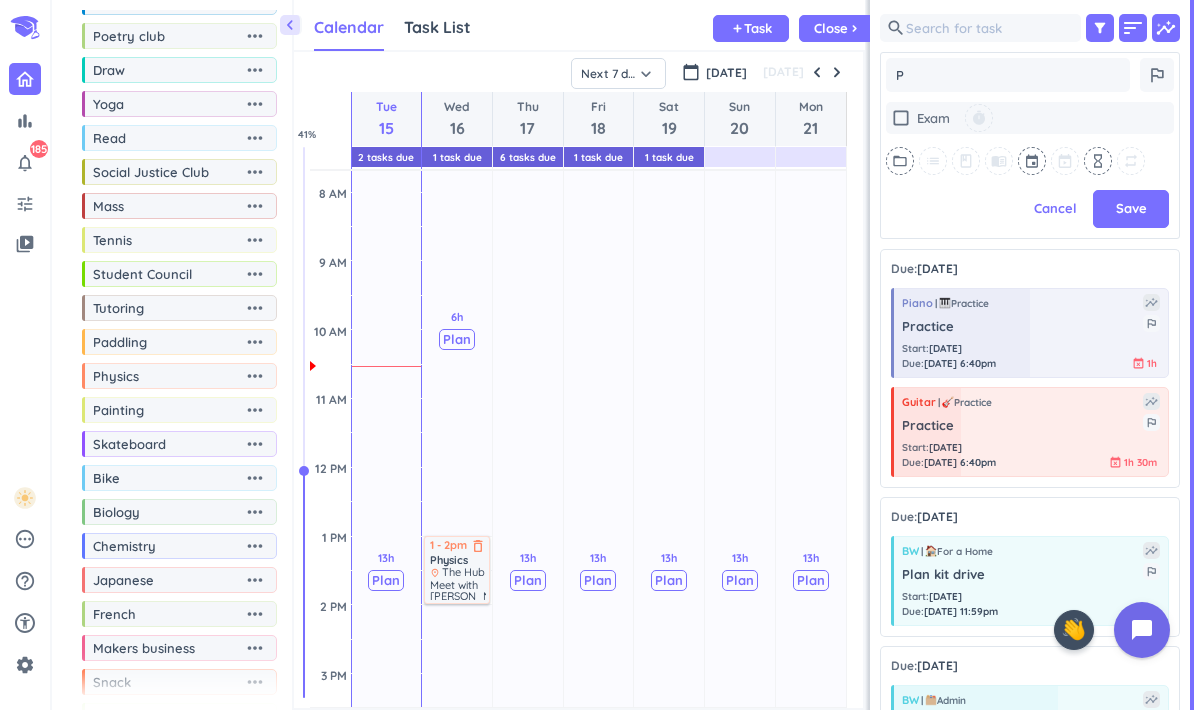 type on "x" 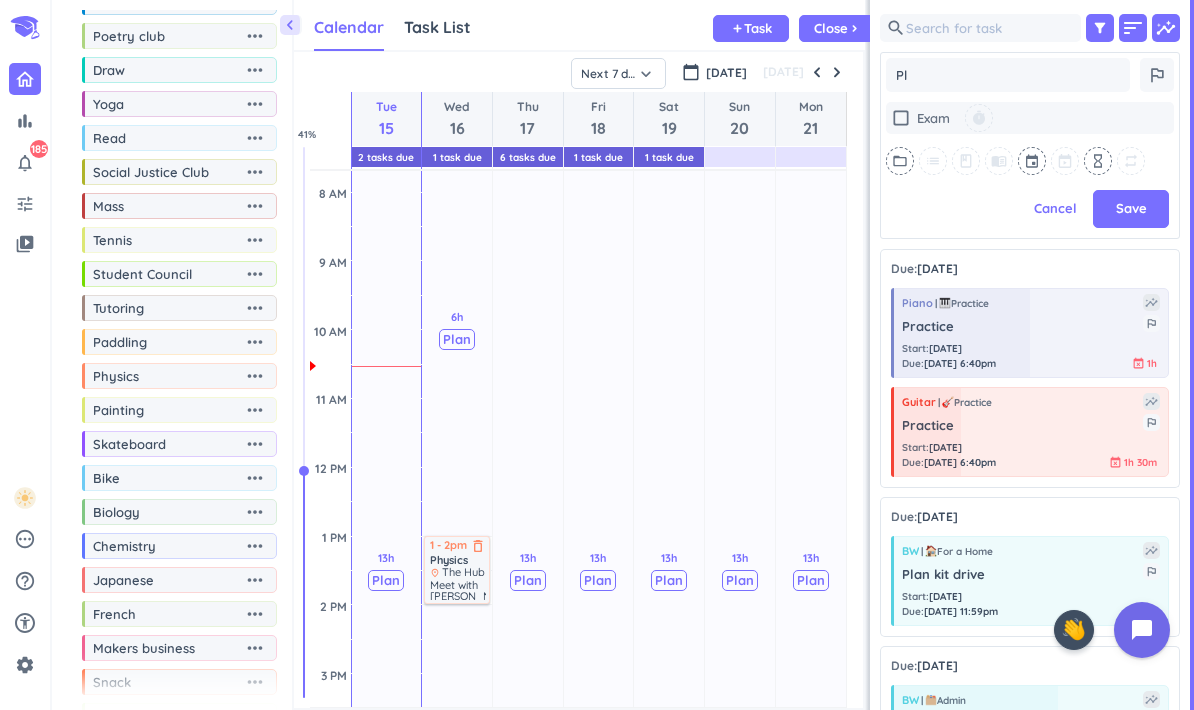 type on "x" 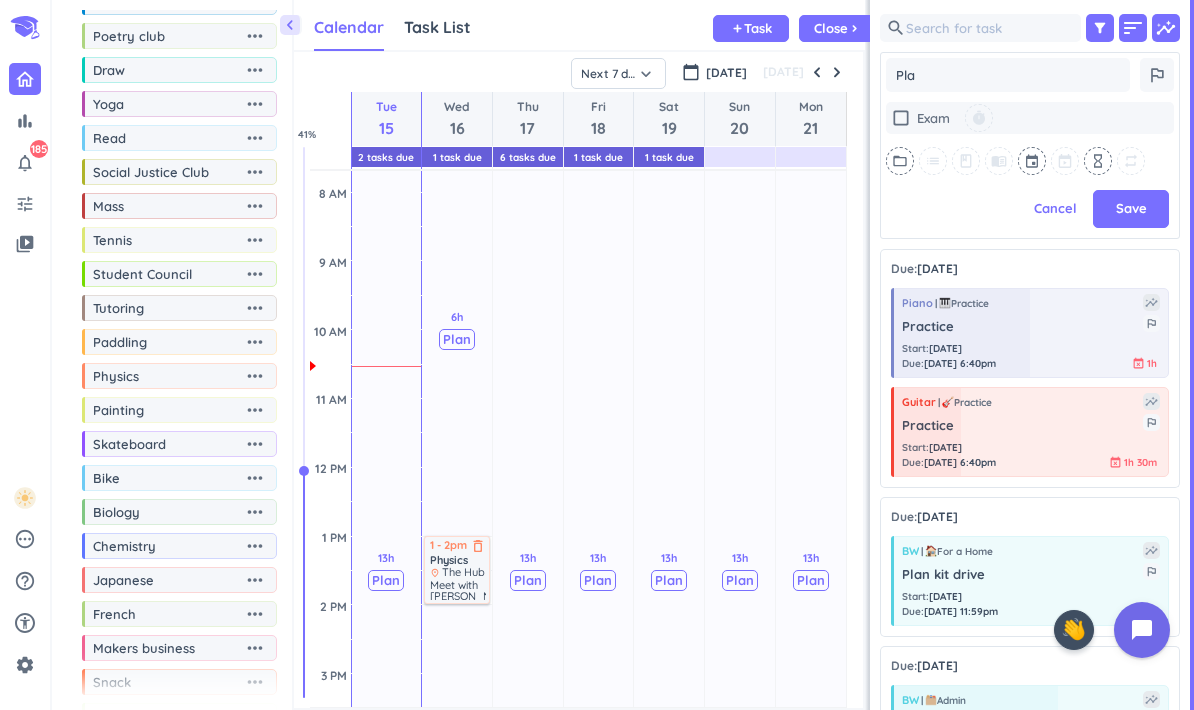 type on "x" 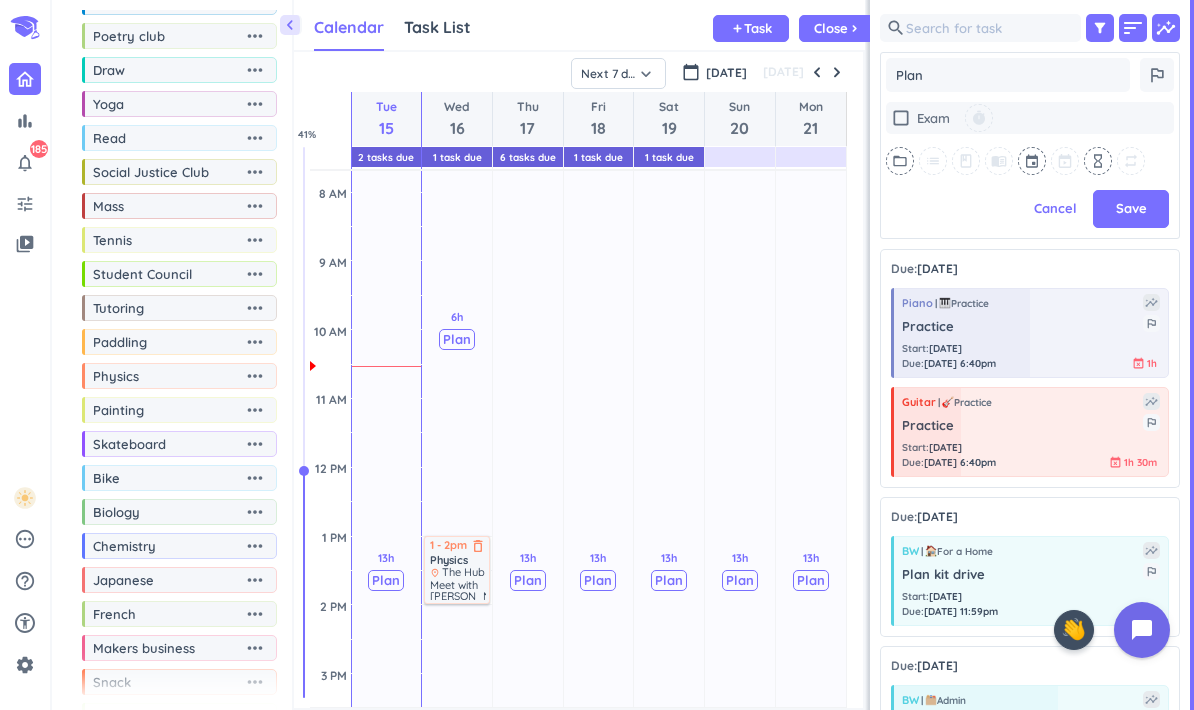 type on "x" 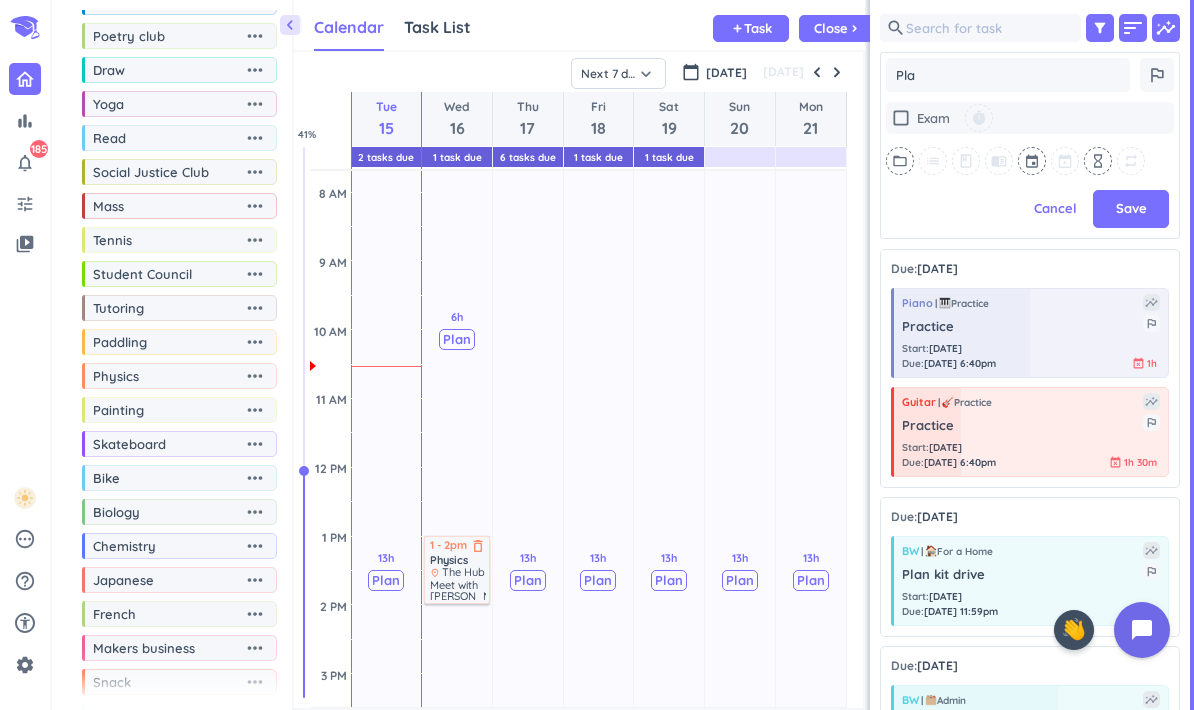 type on "x" 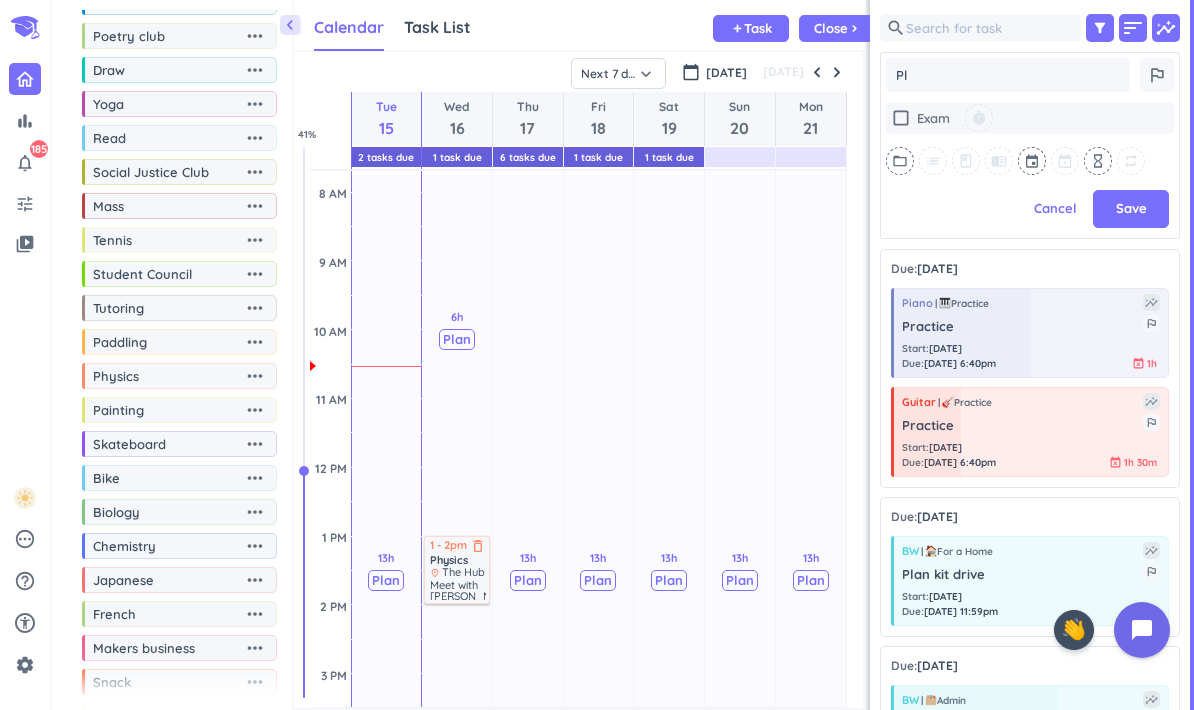 type on "x" 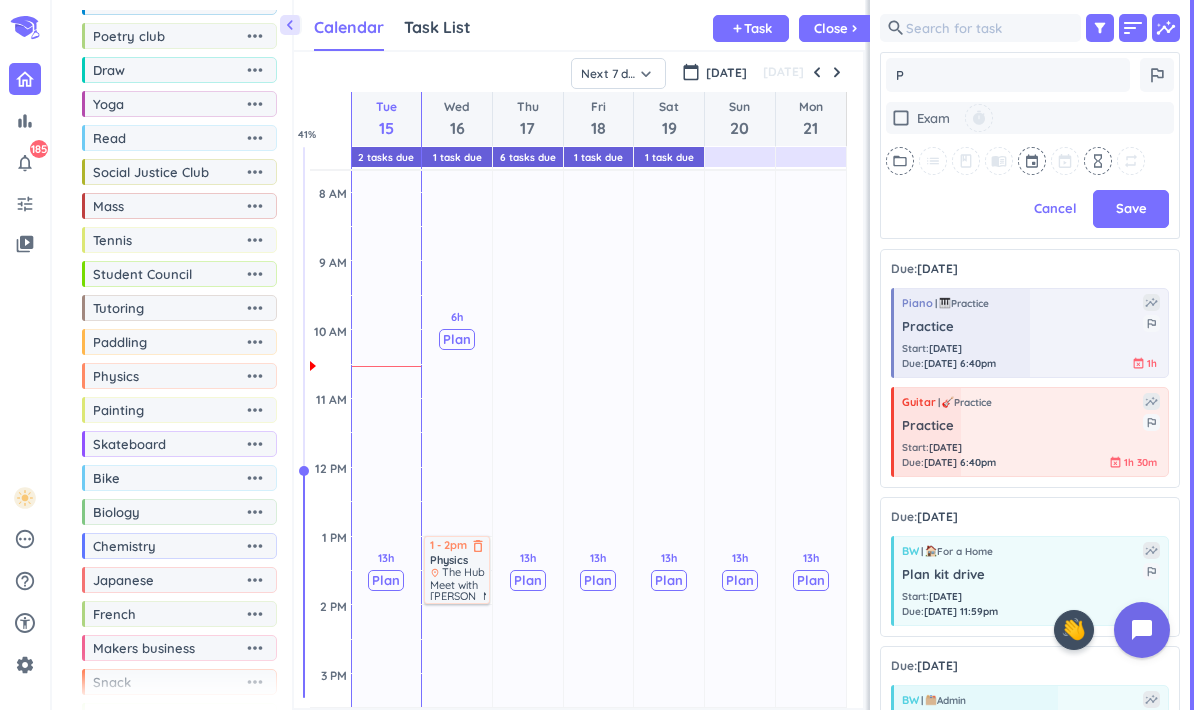 type on "x" 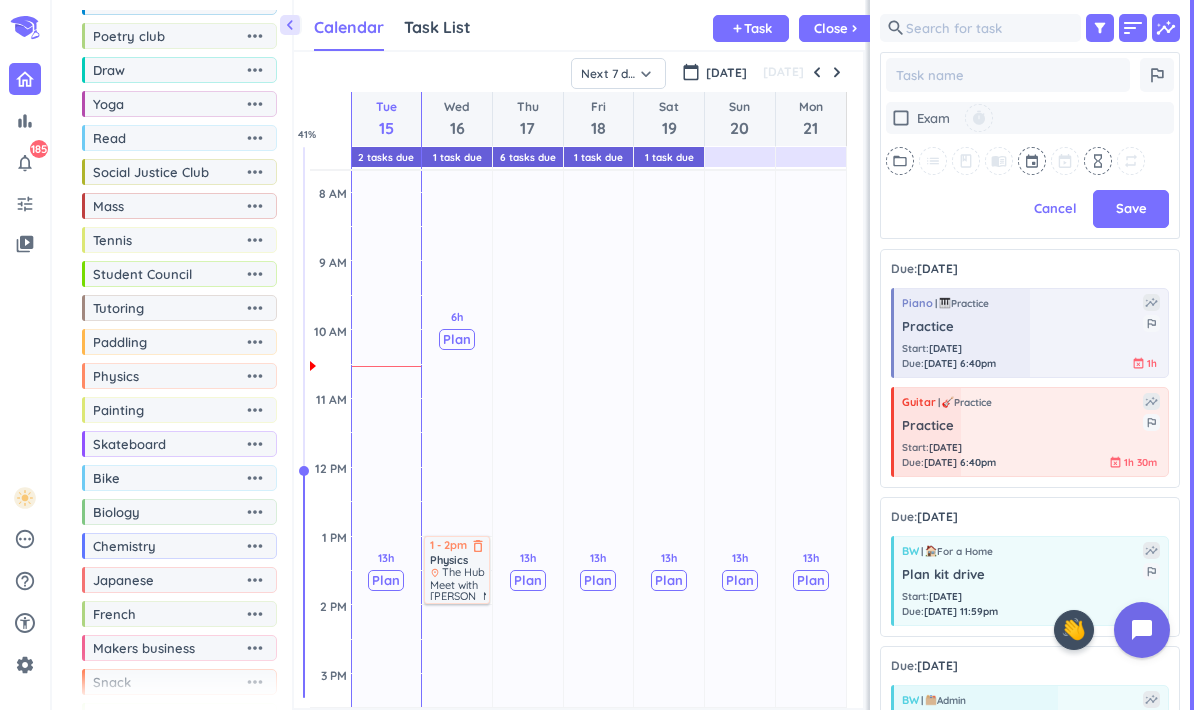 type on "x" 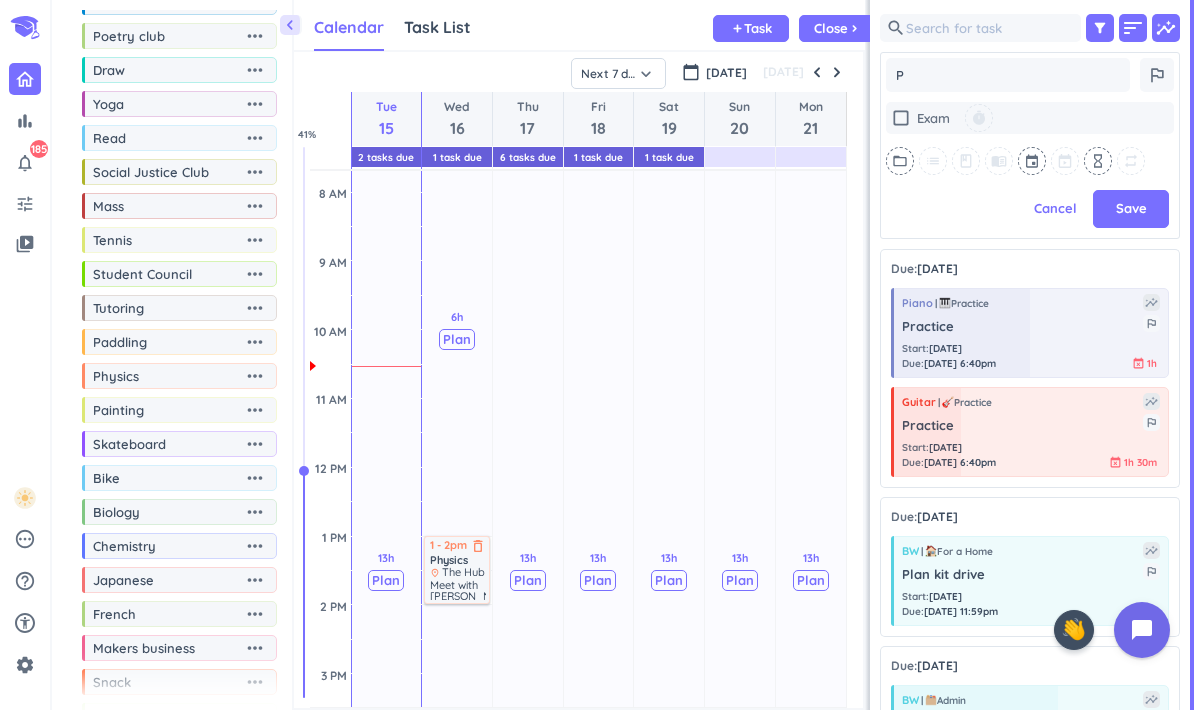 type on "x" 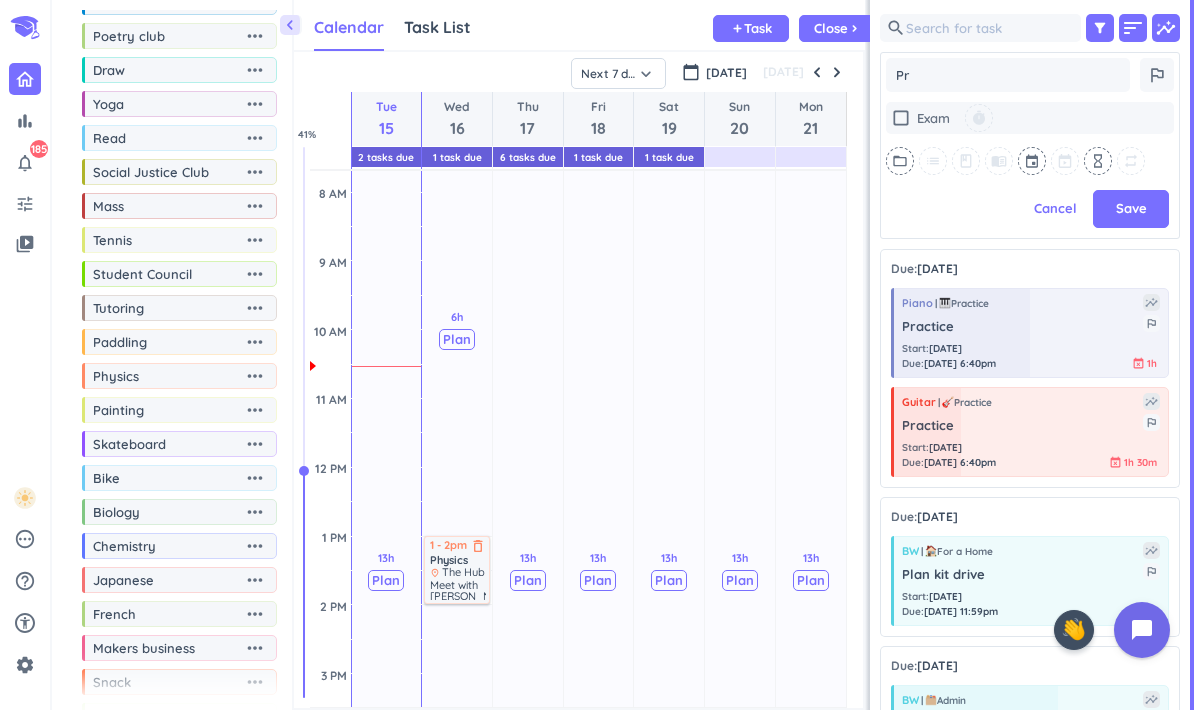type on "x" 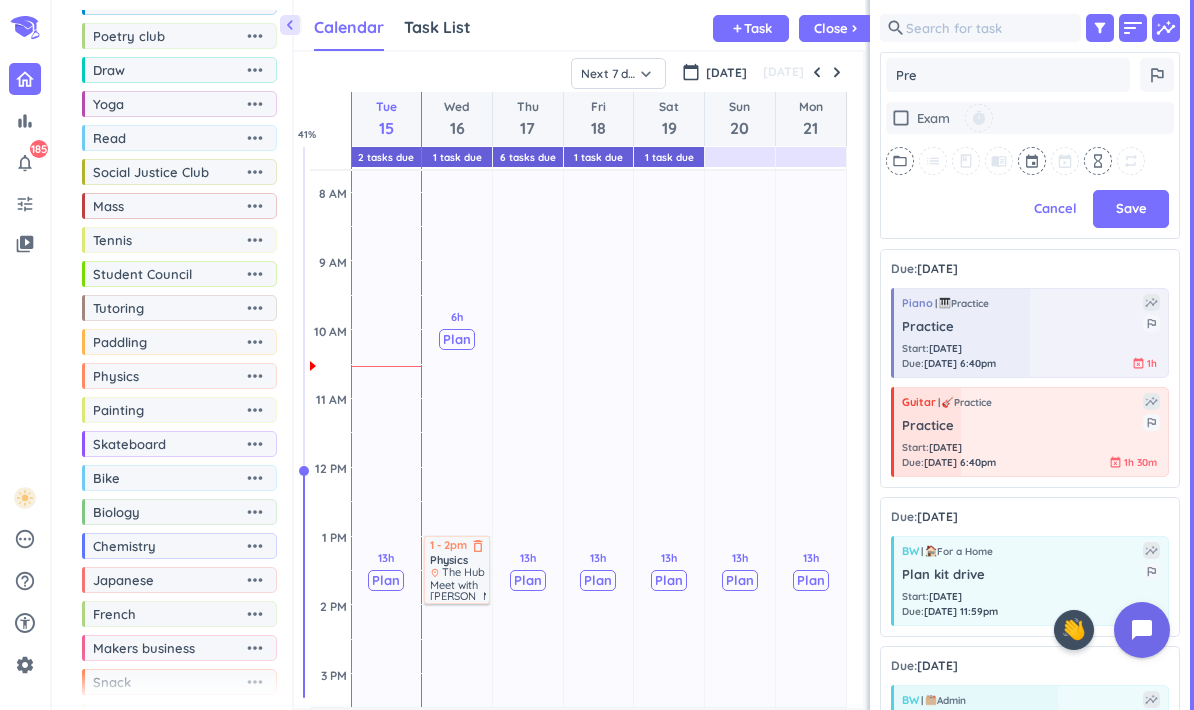 type on "x" 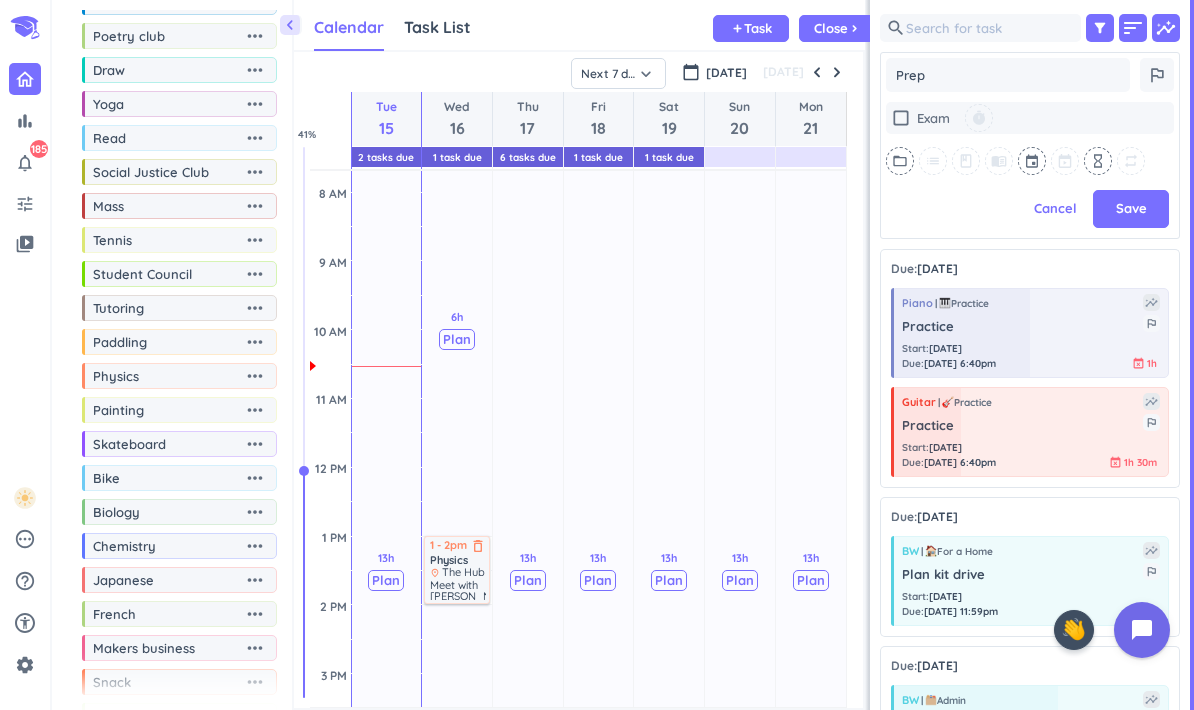 type on "x" 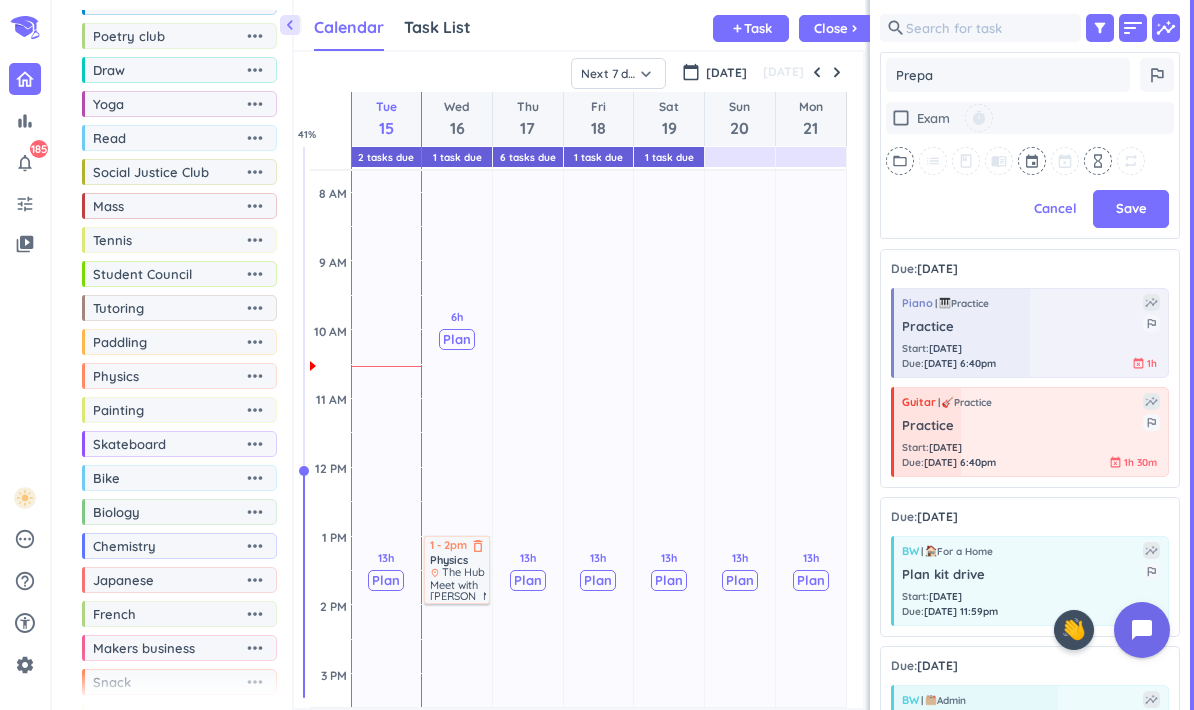 type on "x" 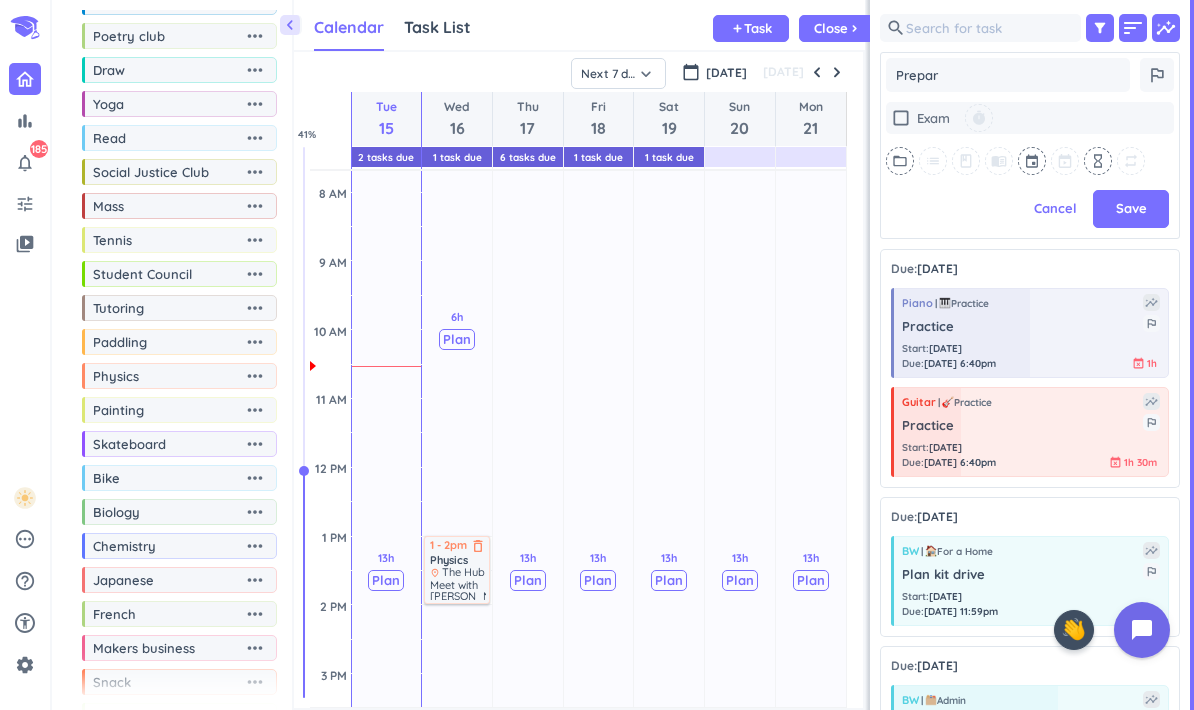 type on "Prepare" 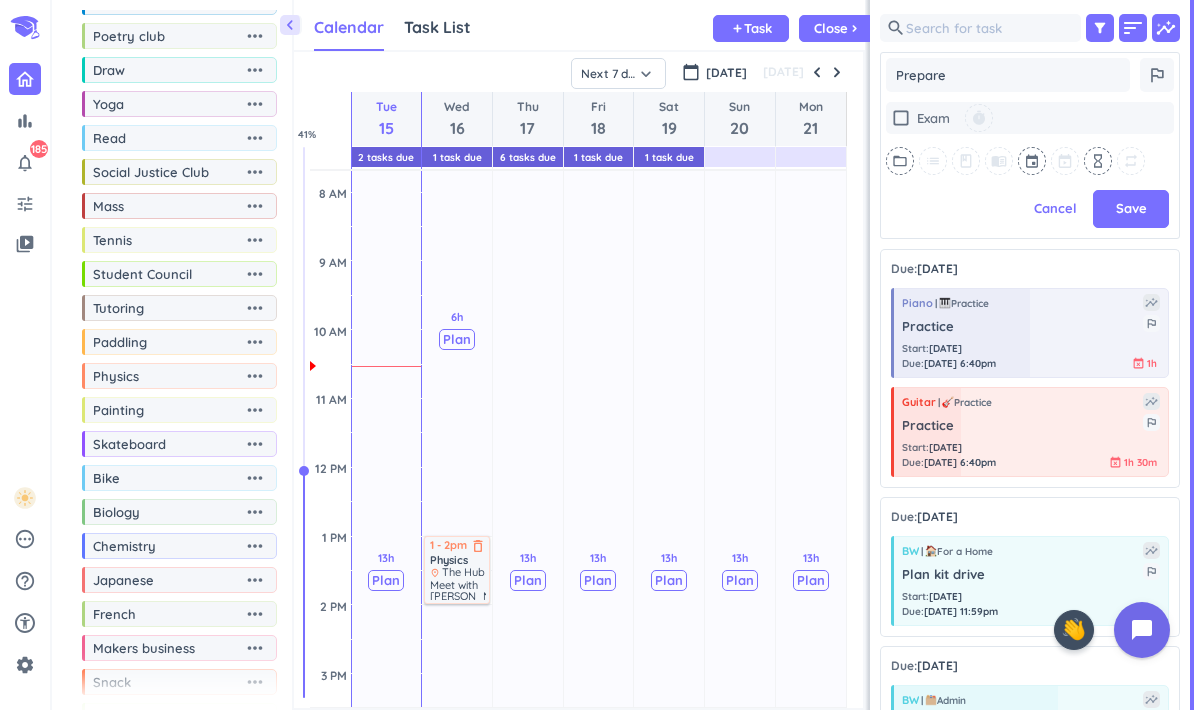 type on "x" 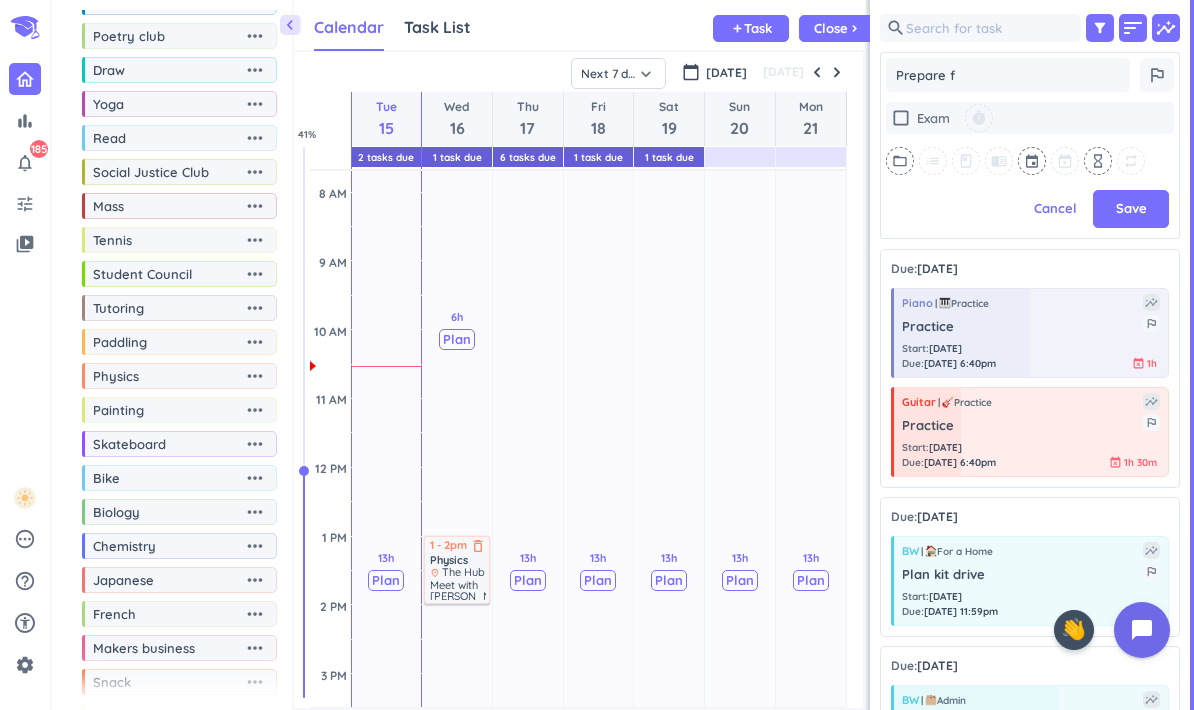 type on "x" 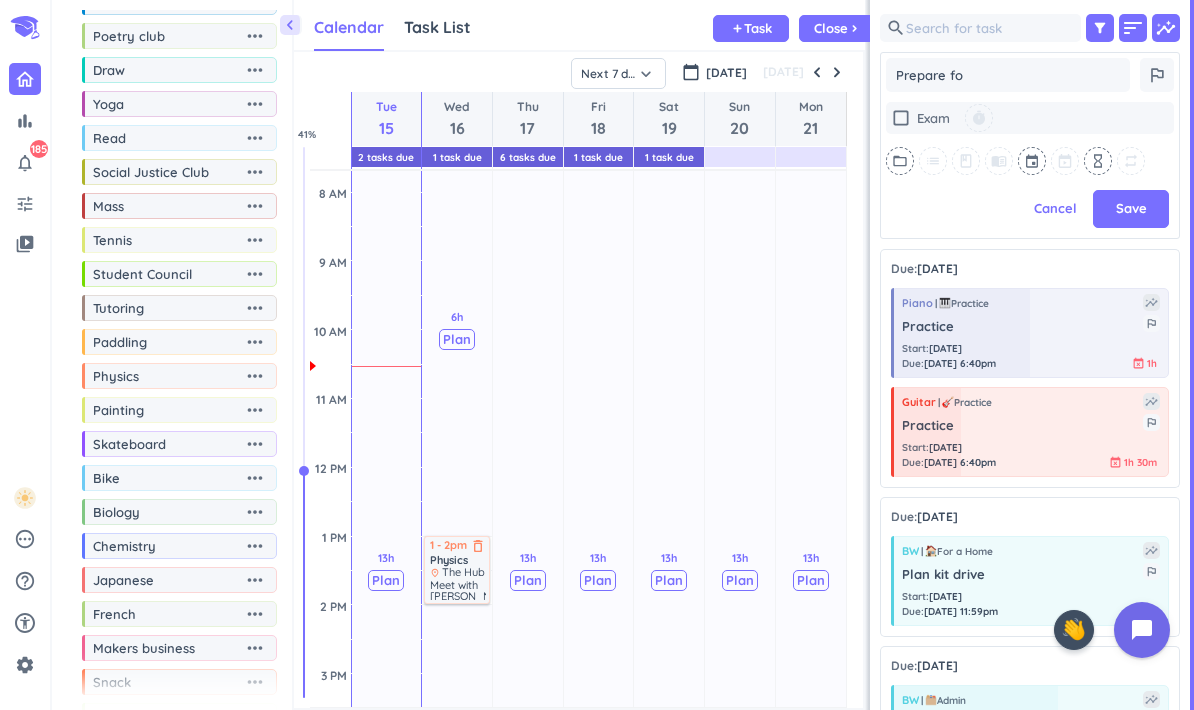 type on "x" 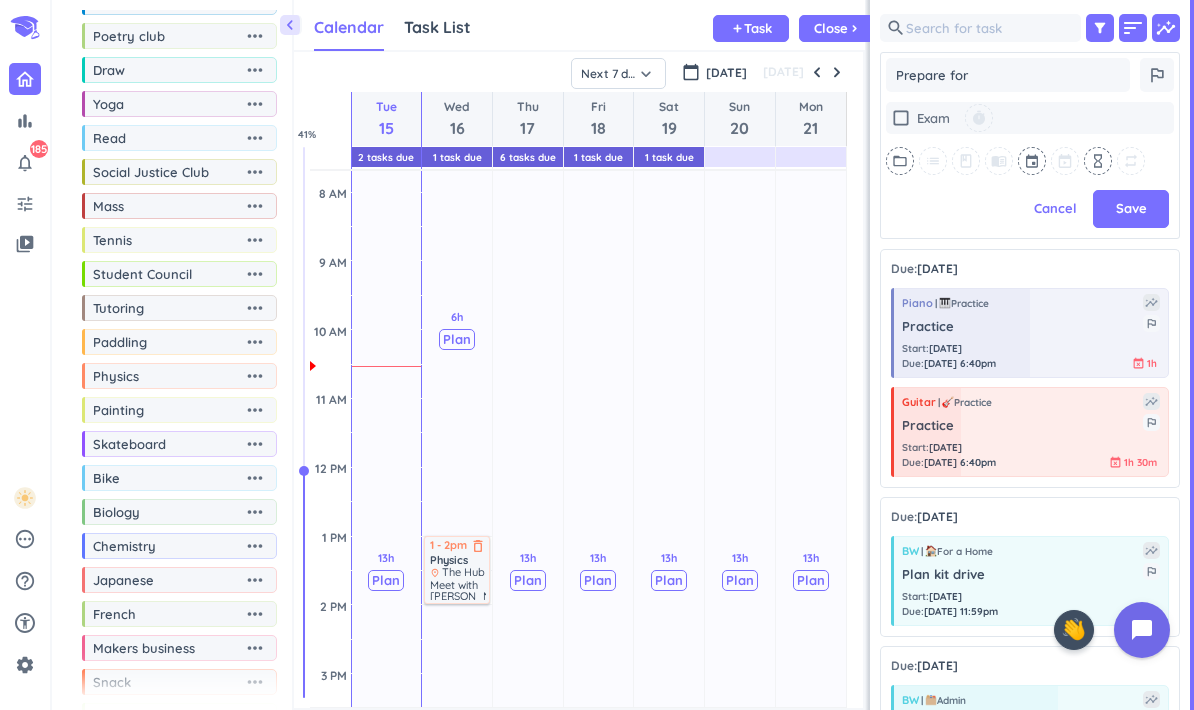 type on "x" 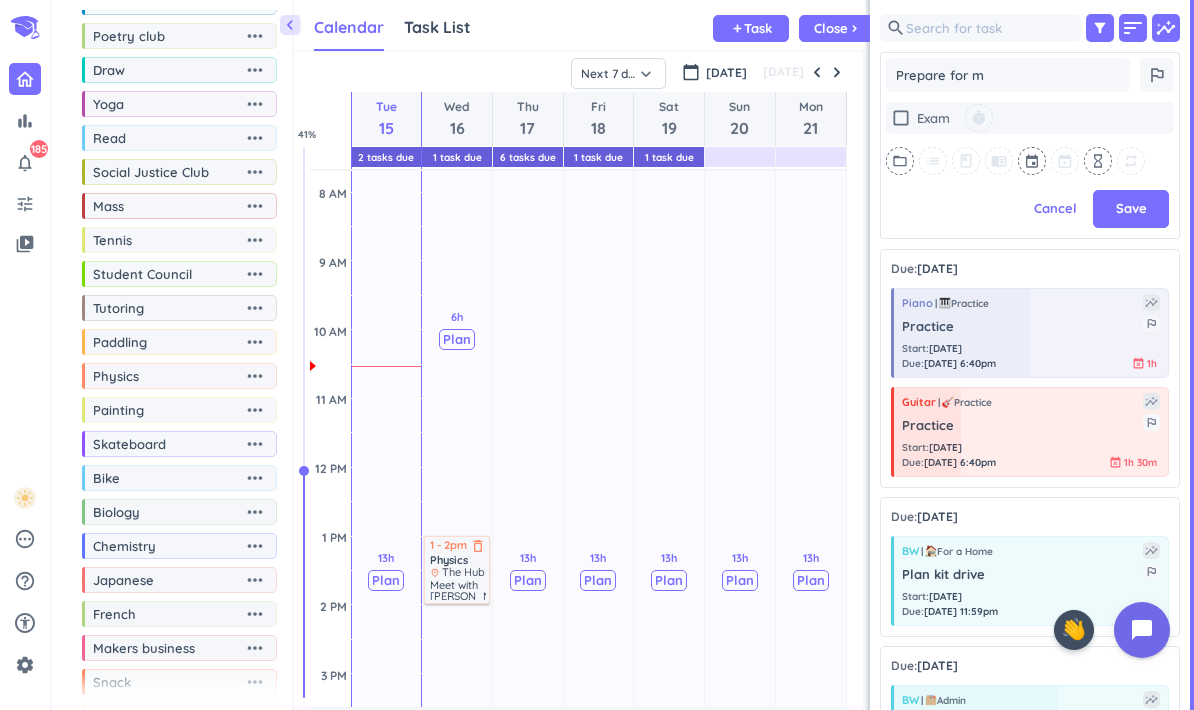 type on "x" 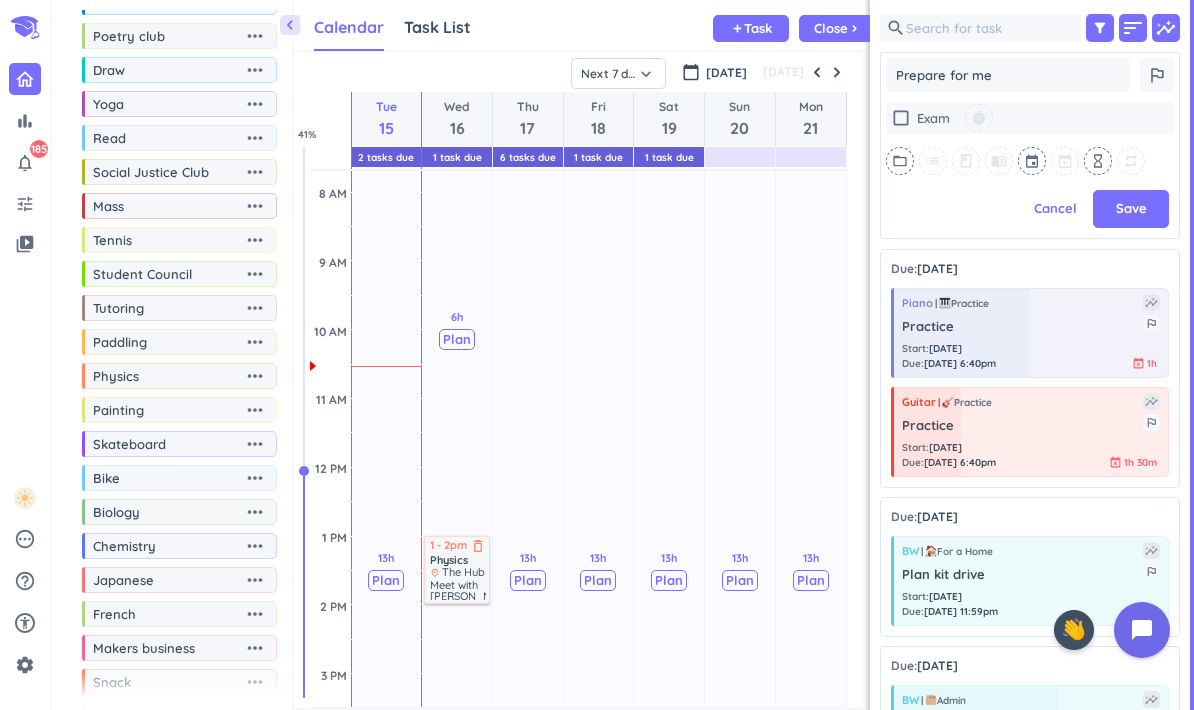 type on "x" 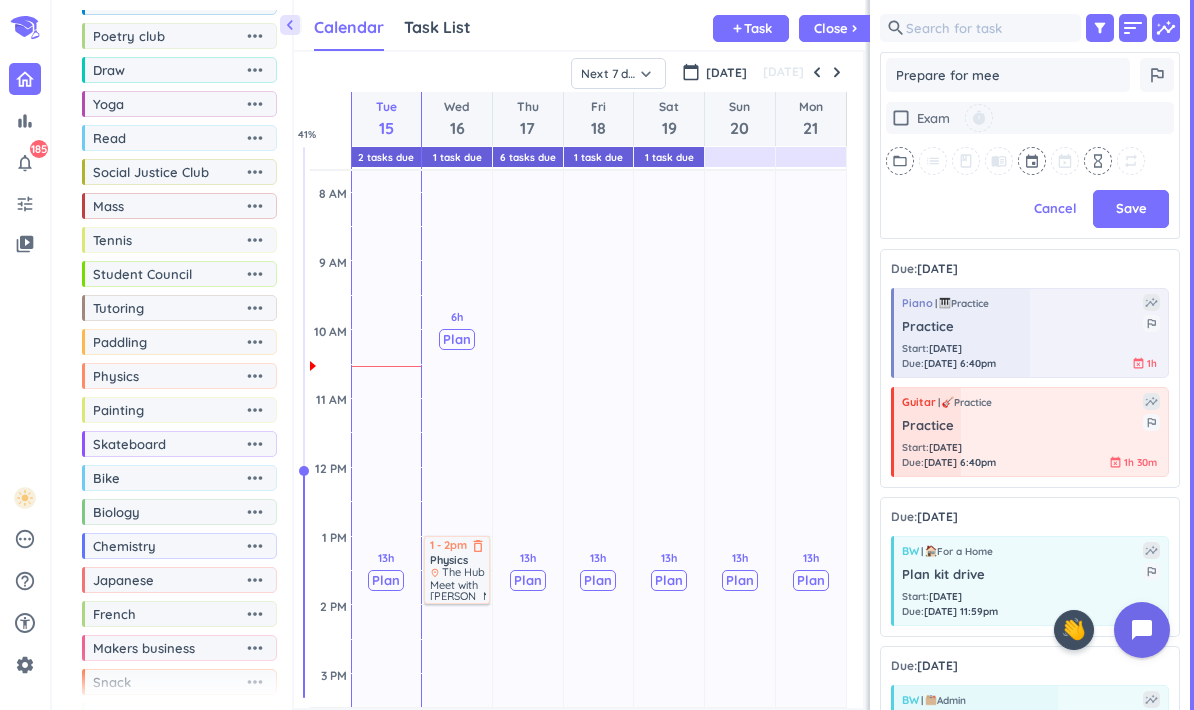 type on "x" 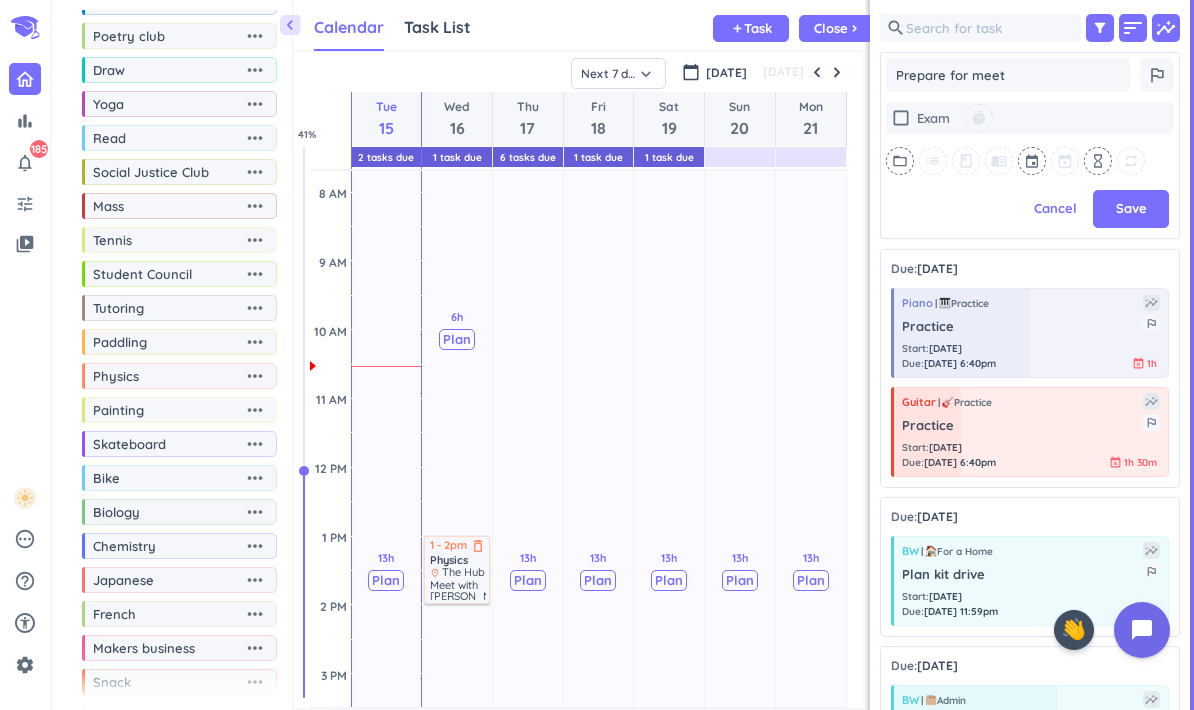 type on "x" 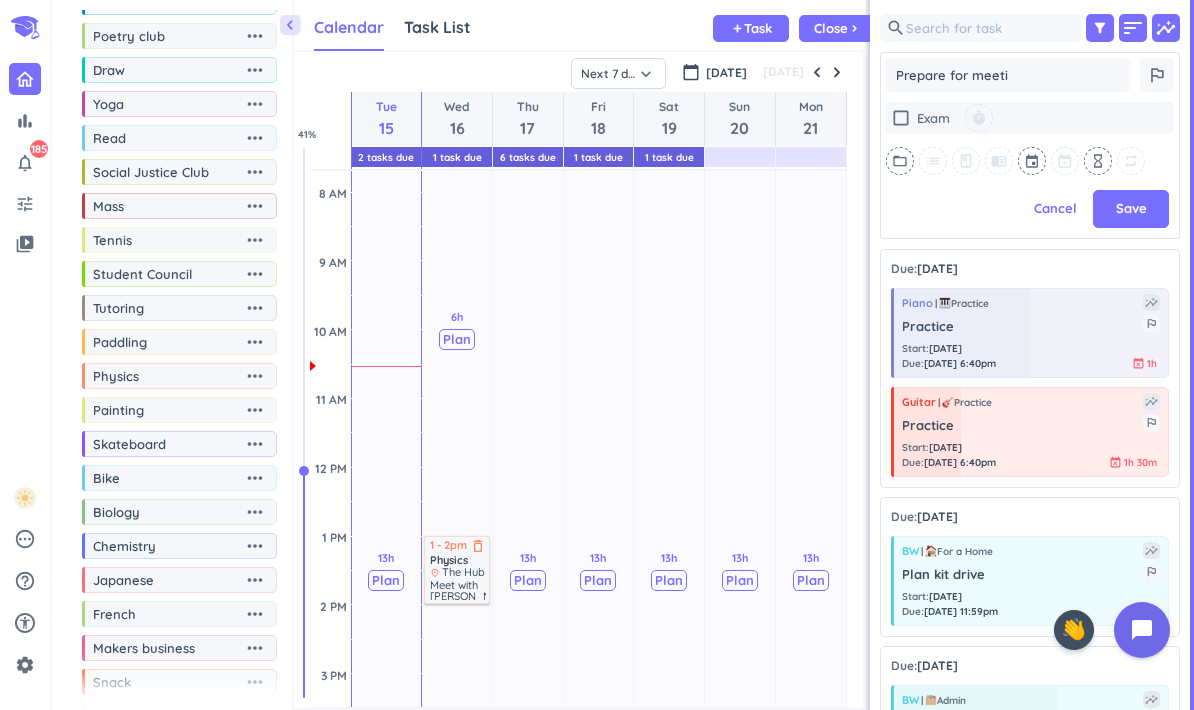 type on "x" 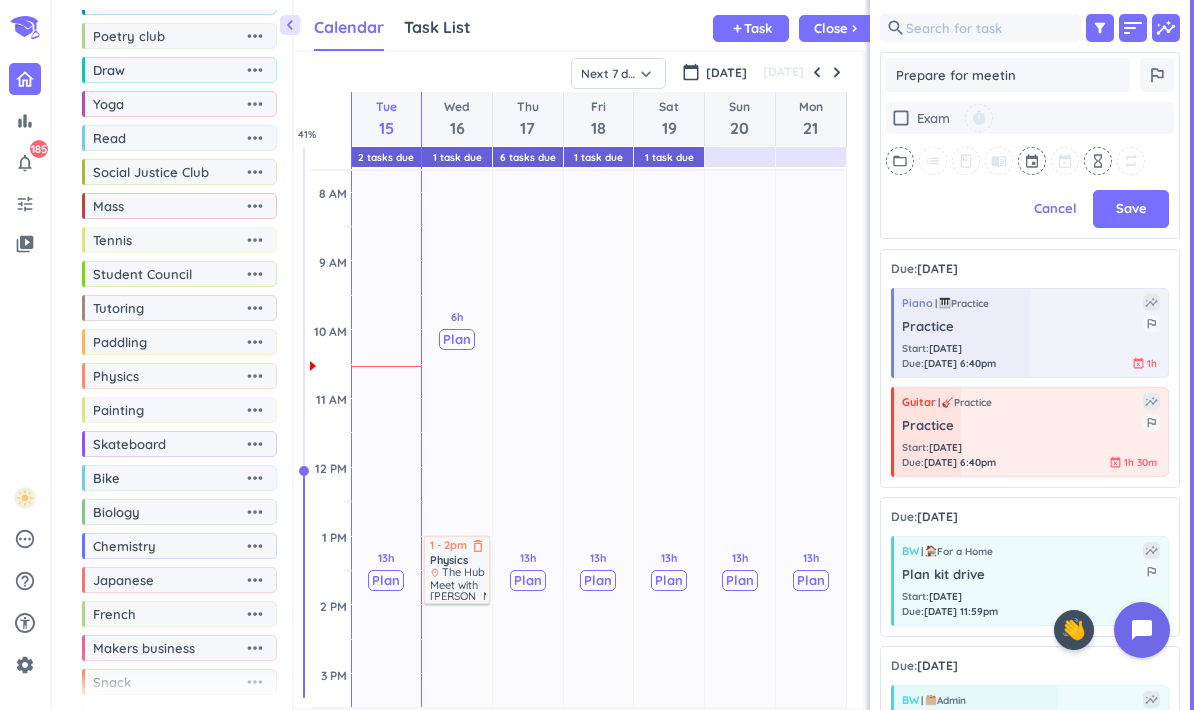 type on "x" 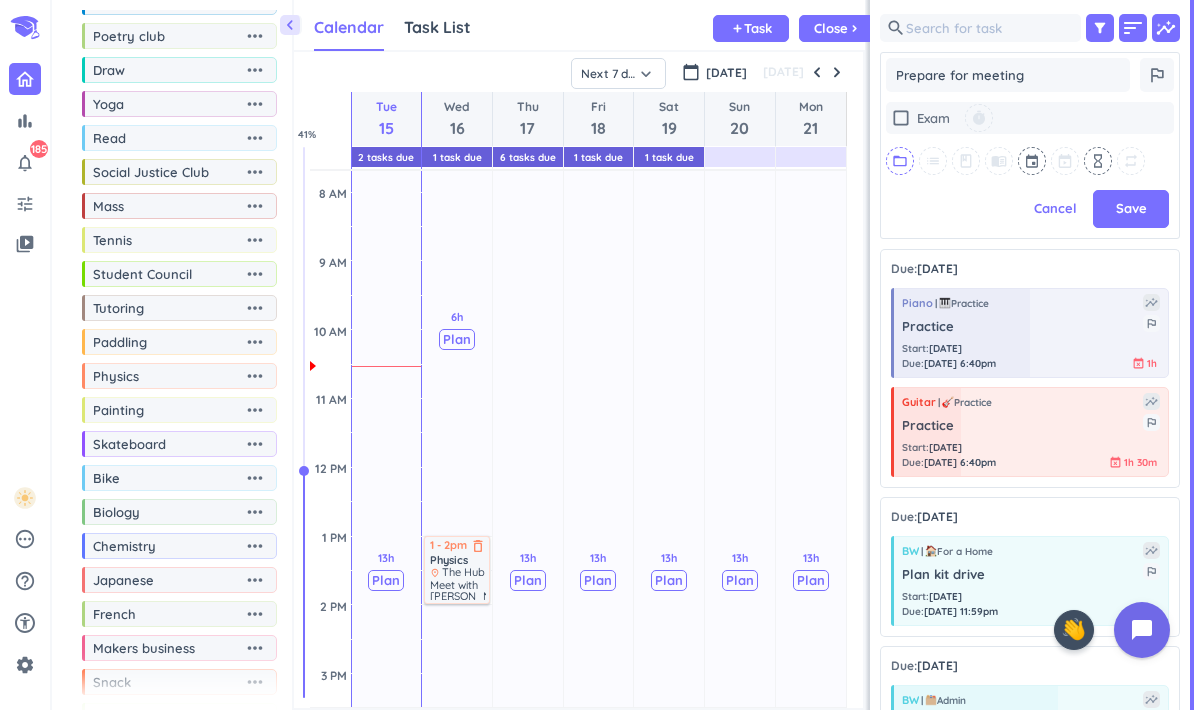 type on "Prepare for meeting" 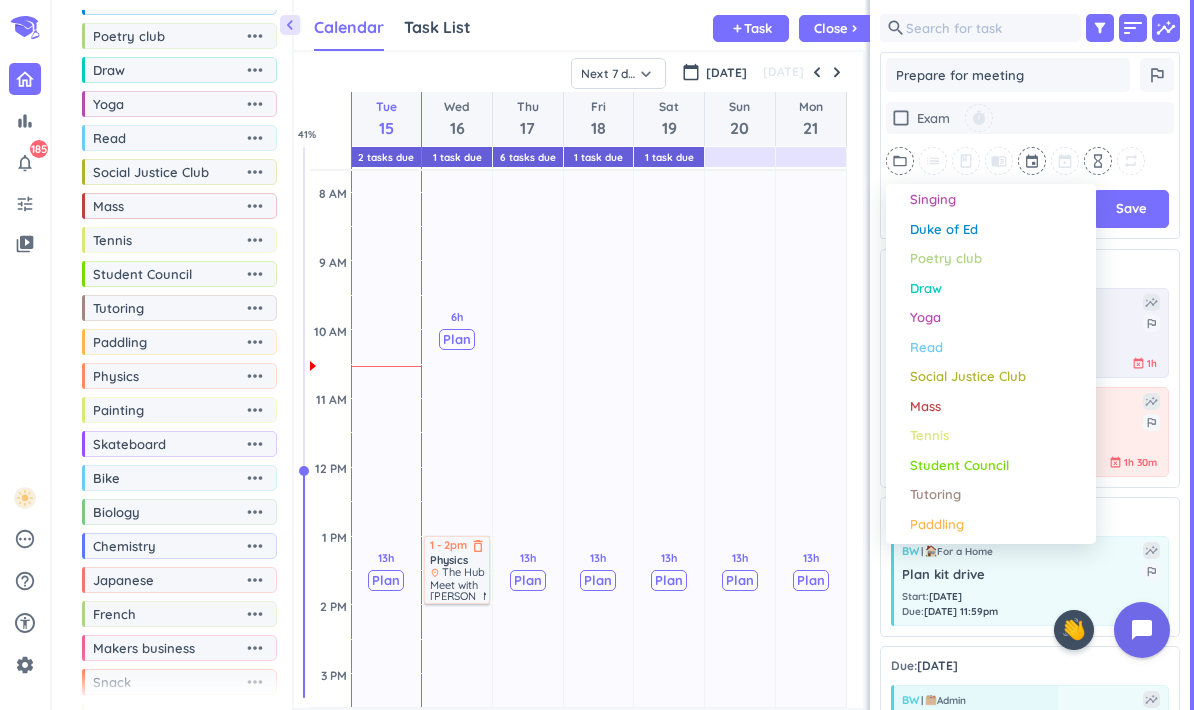 scroll, scrollTop: 1116, scrollLeft: 0, axis: vertical 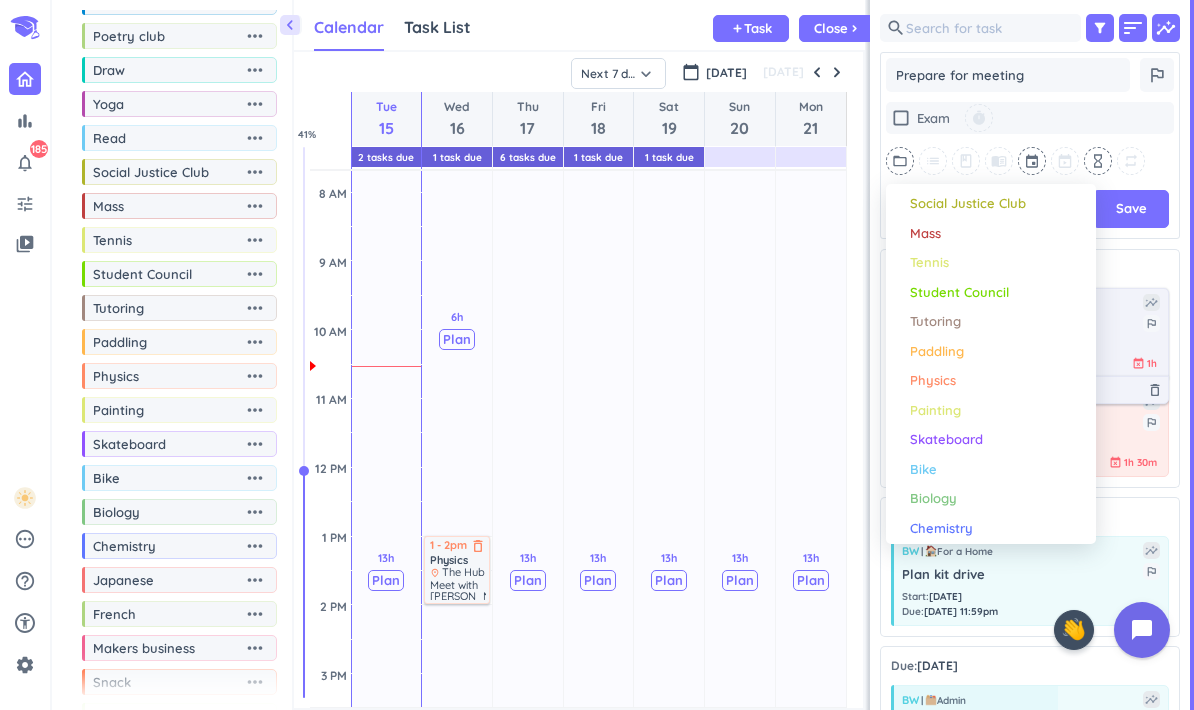 click on "Physics" at bounding box center [933, 381] 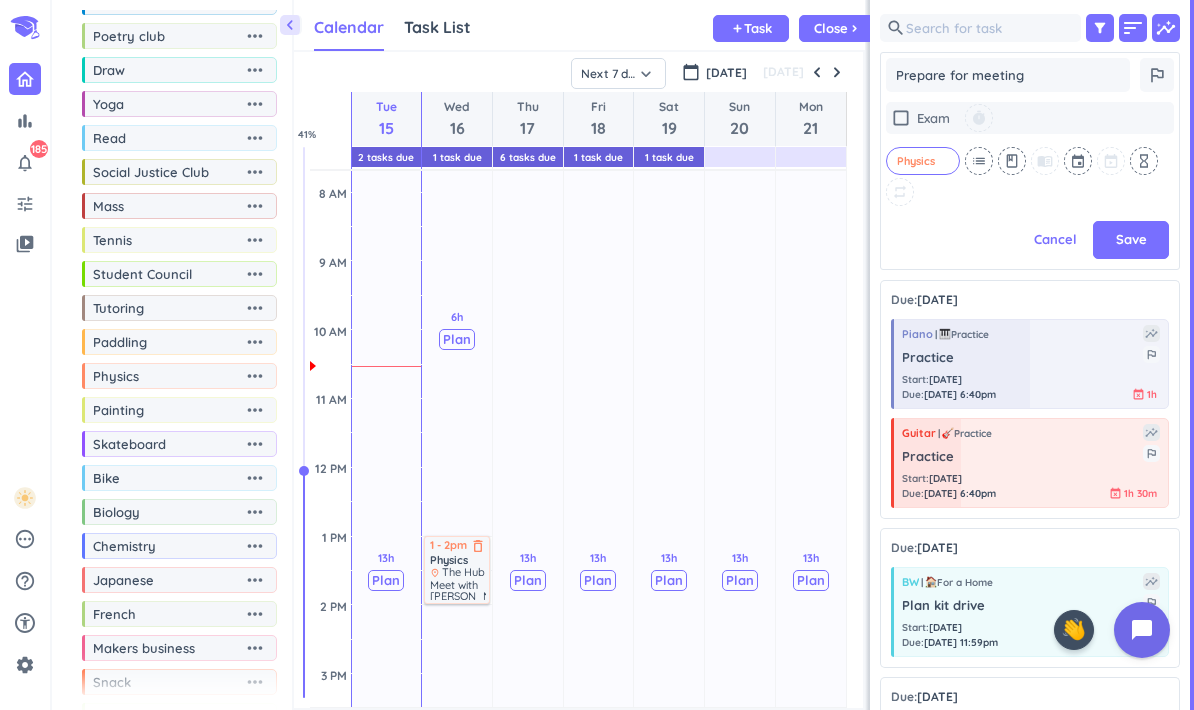 scroll, scrollTop: 430, scrollLeft: 300, axis: both 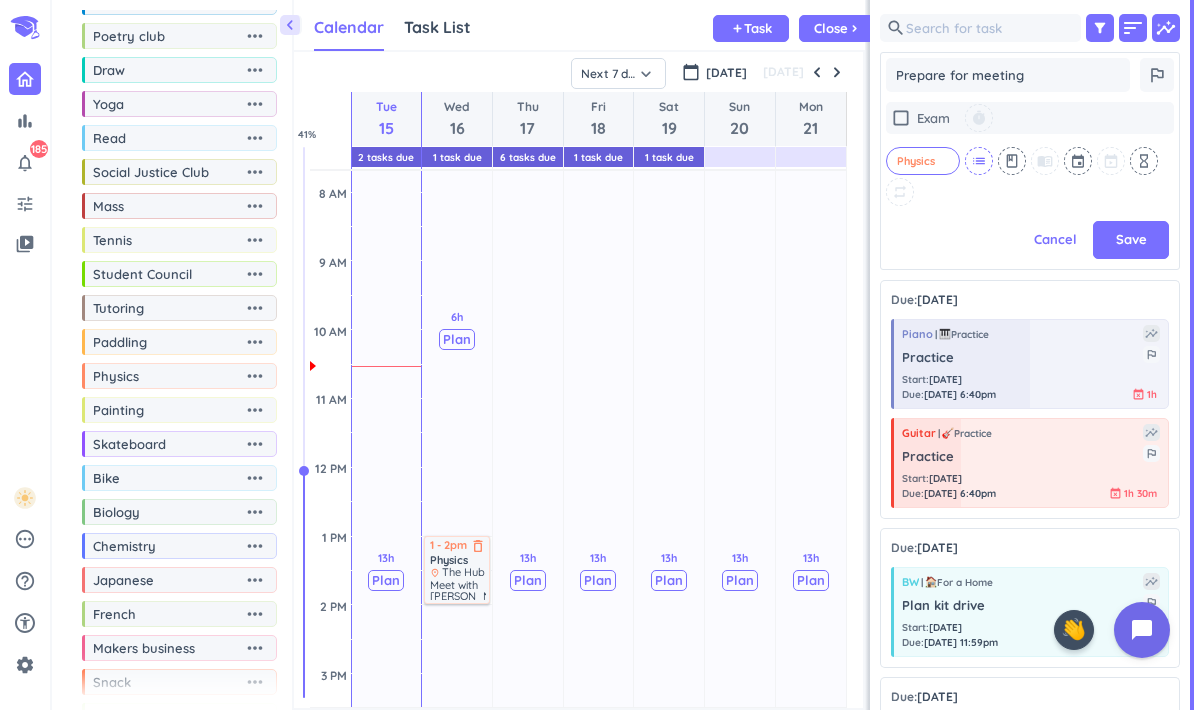 click on "list" at bounding box center [979, 161] 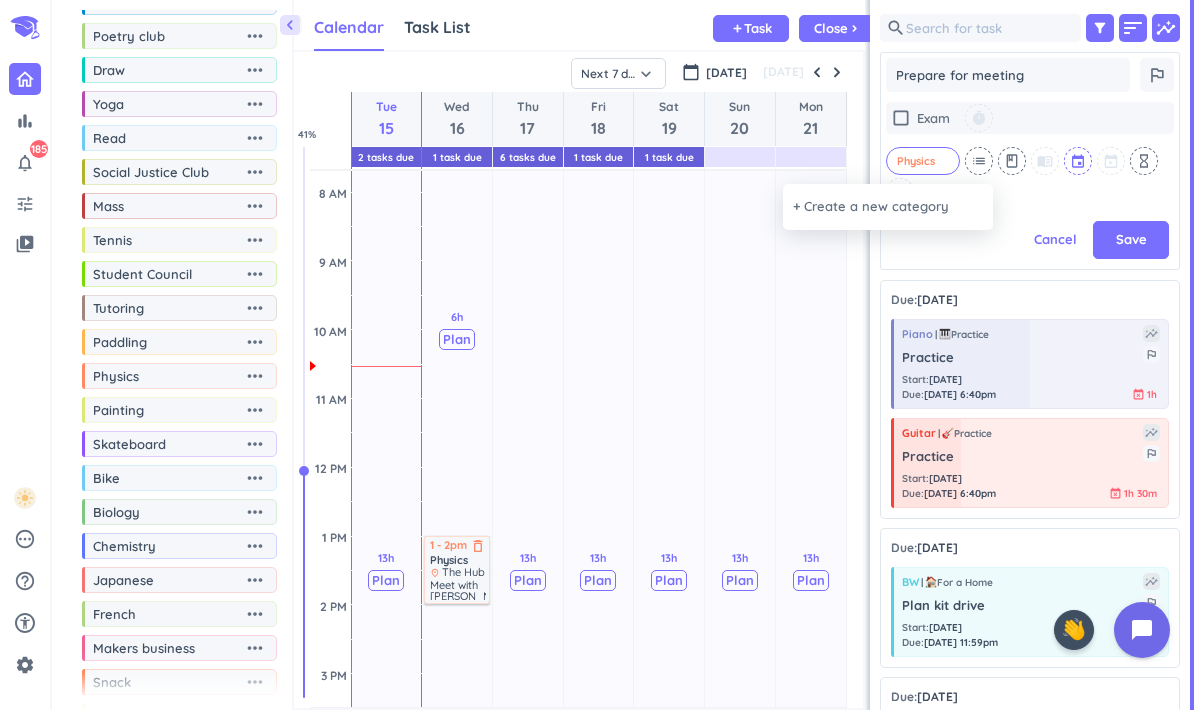 click at bounding box center [597, 355] 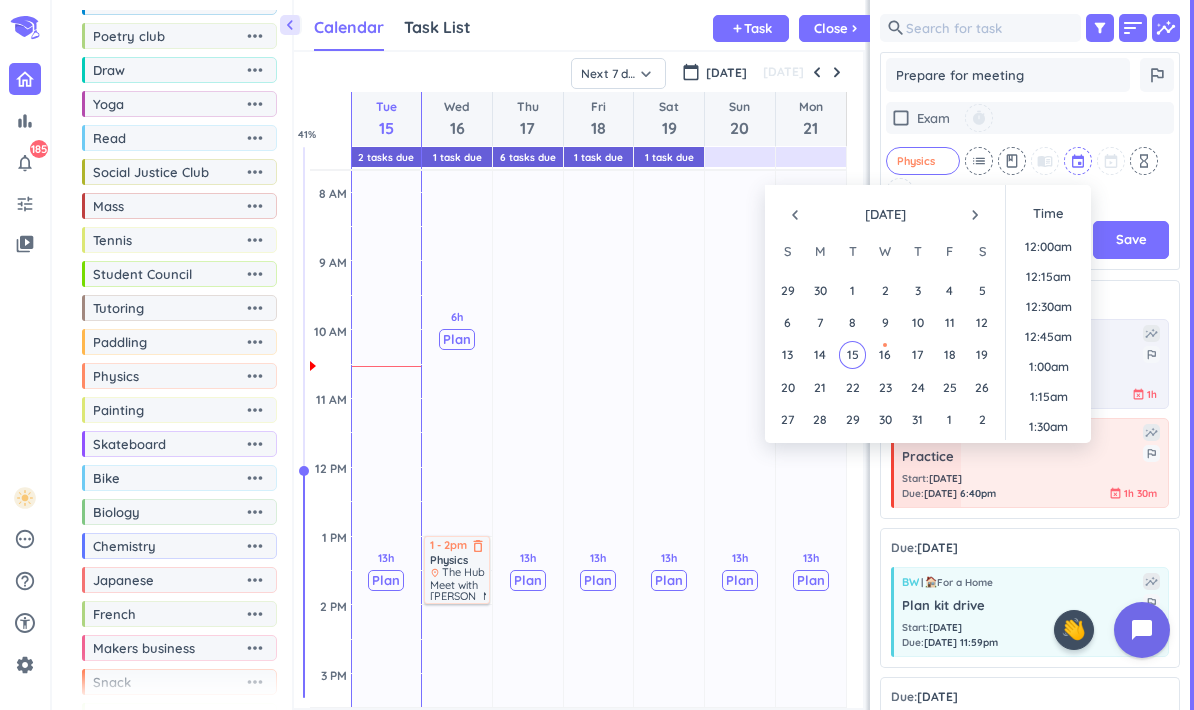 click at bounding box center (1079, 161) 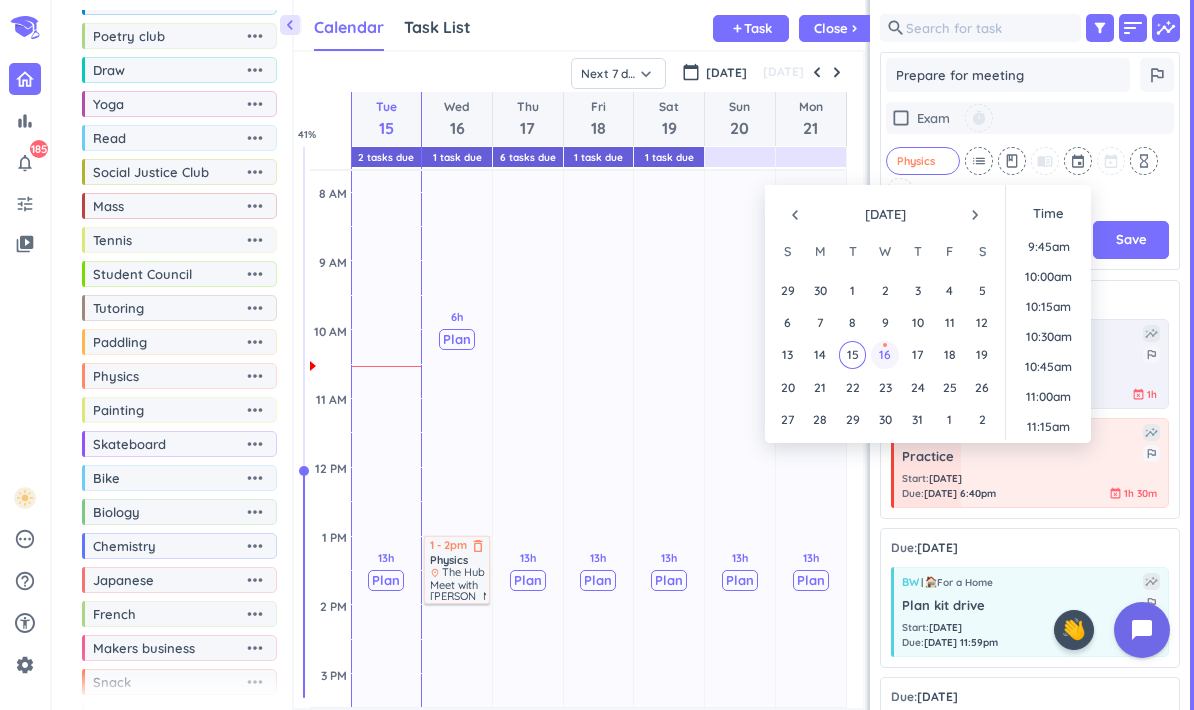 click on "16" at bounding box center (885, 354) 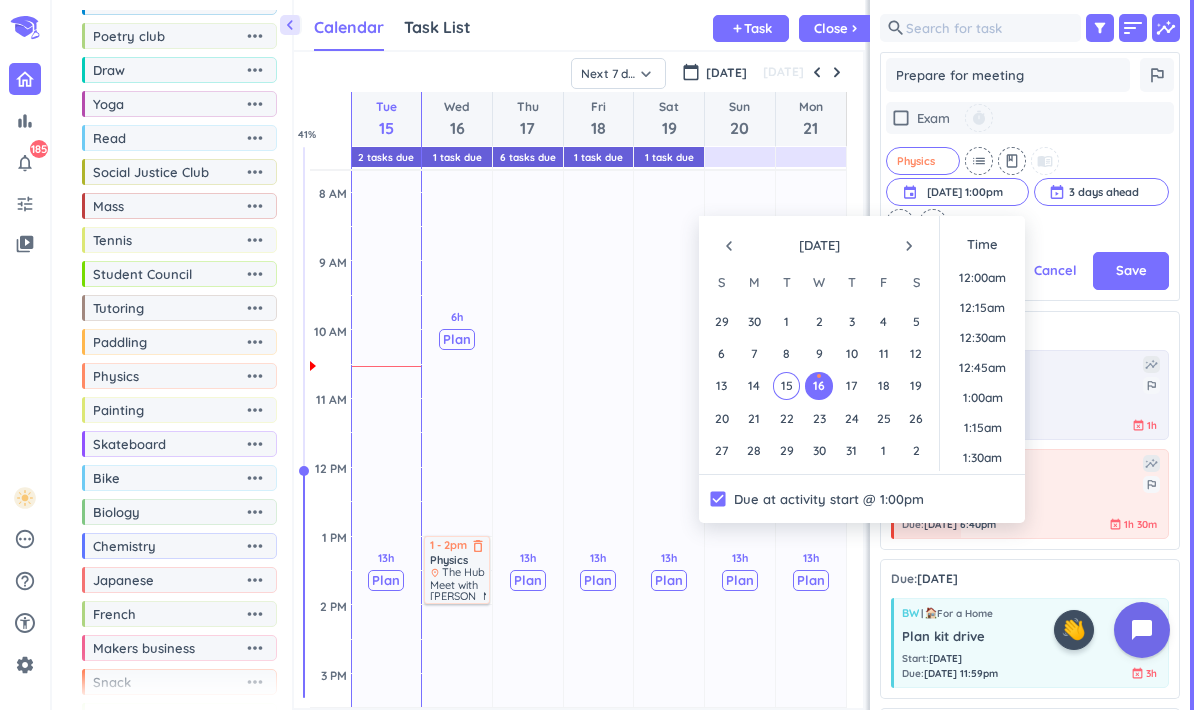 scroll, scrollTop: 399, scrollLeft: 300, axis: both 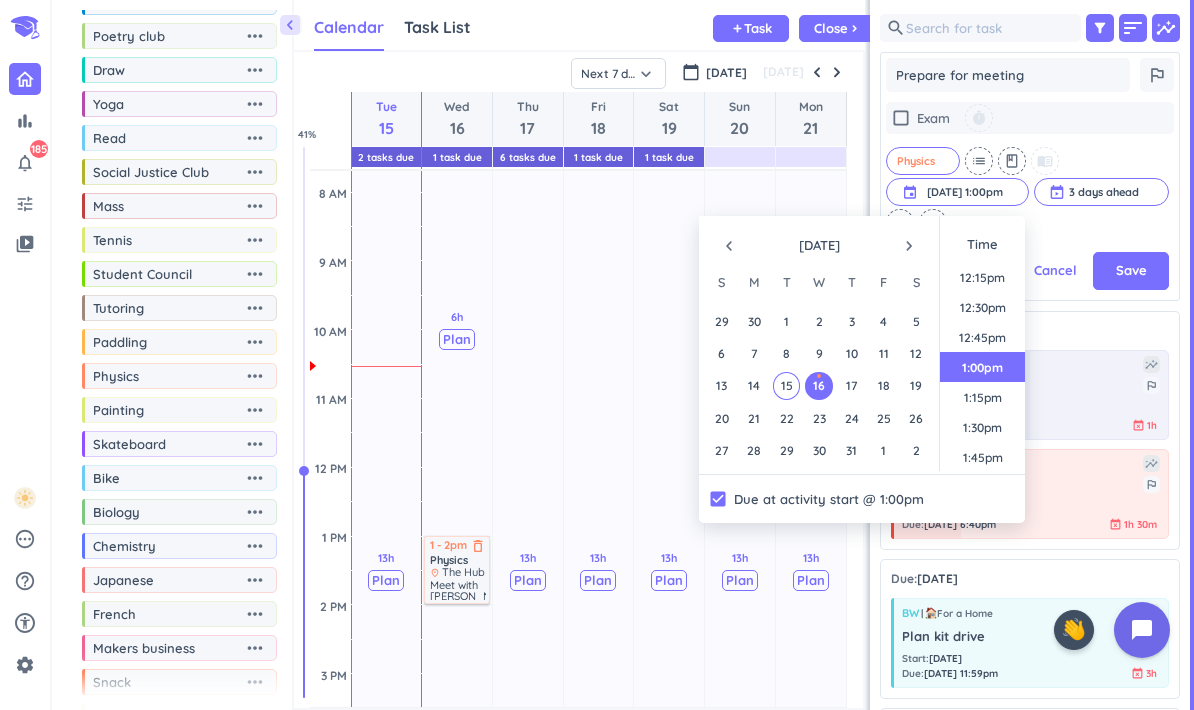 click on "check_box_outline_blank Exam timer Physics cancel list class menu_book event [DATE] 1:00pm [DATE] 1:00pm cancel 3 days ahead cancel hourglass_empty repeat" at bounding box center (1030, 169) 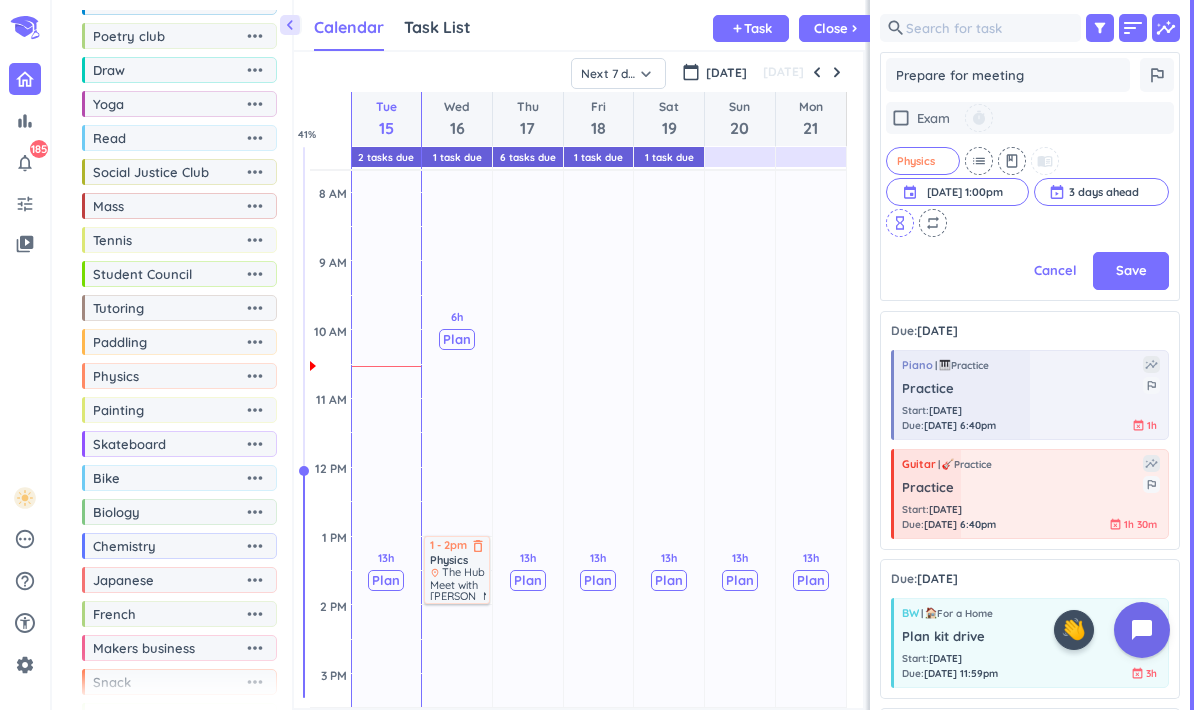 click on "hourglass_empty" at bounding box center (900, 223) 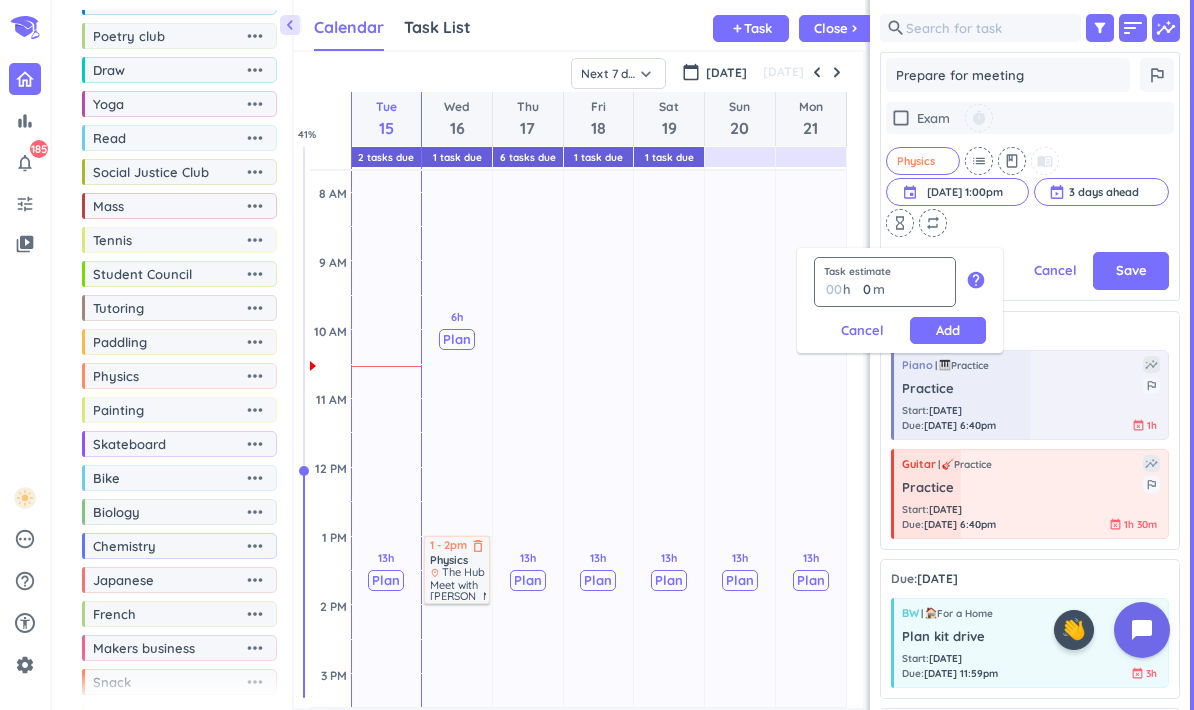 type on "1" 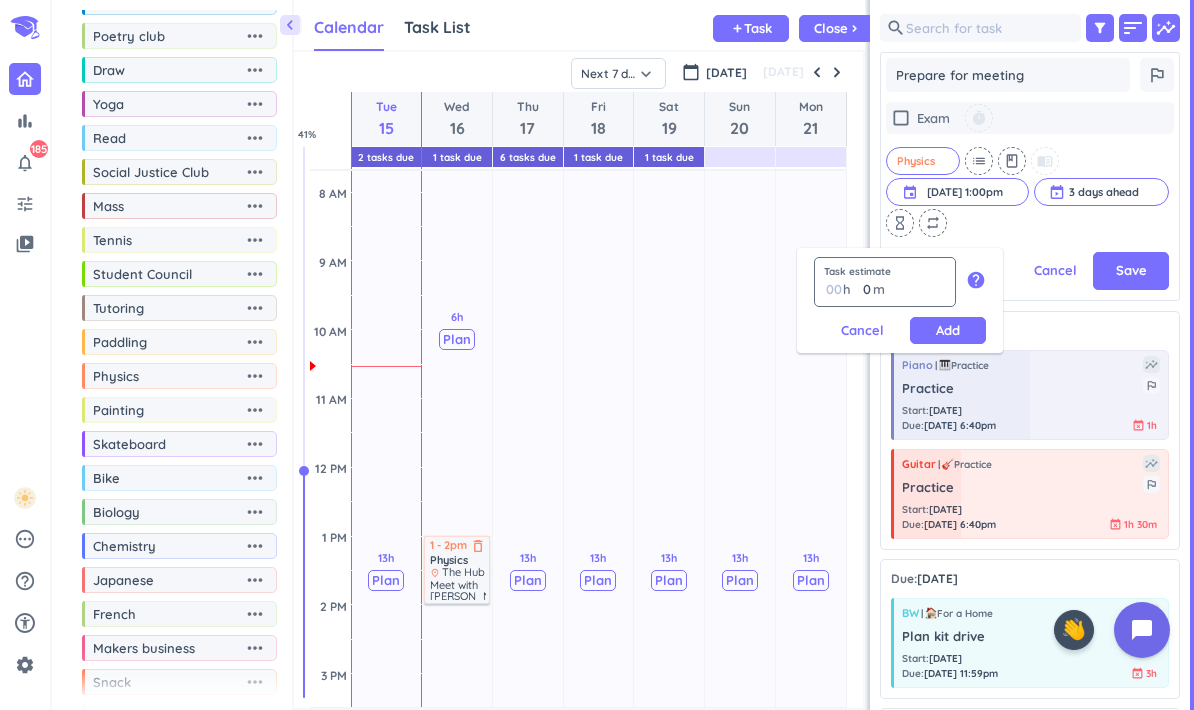 type 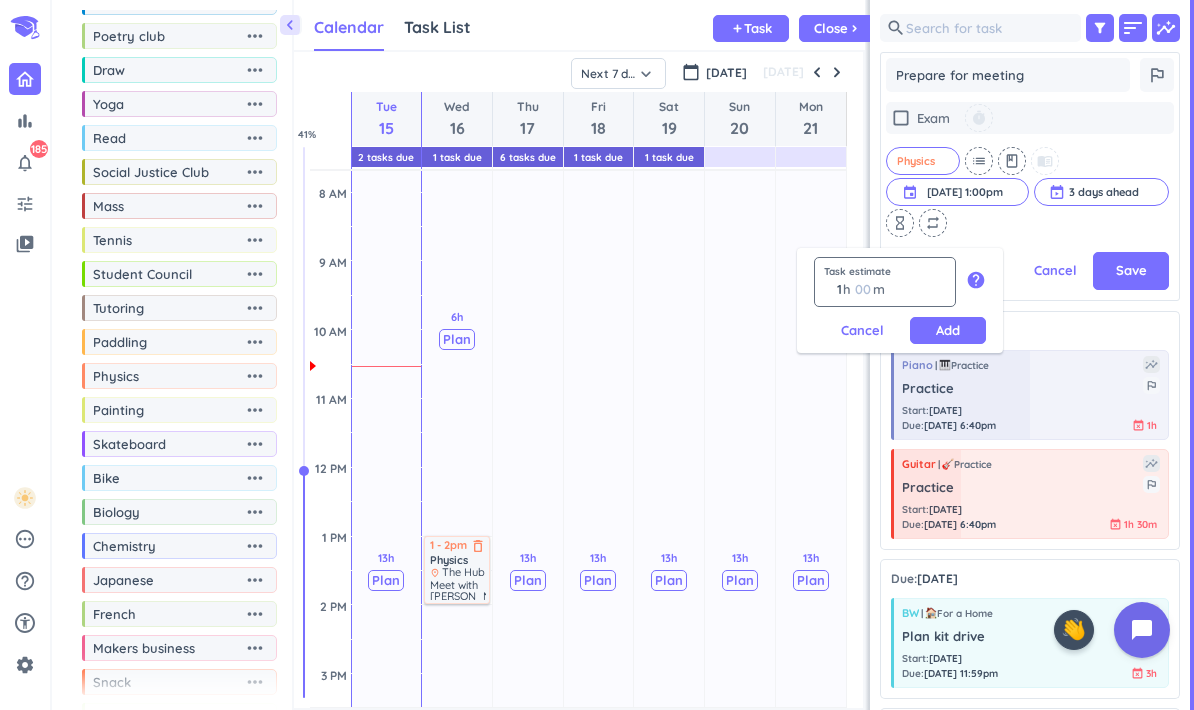 type on "1" 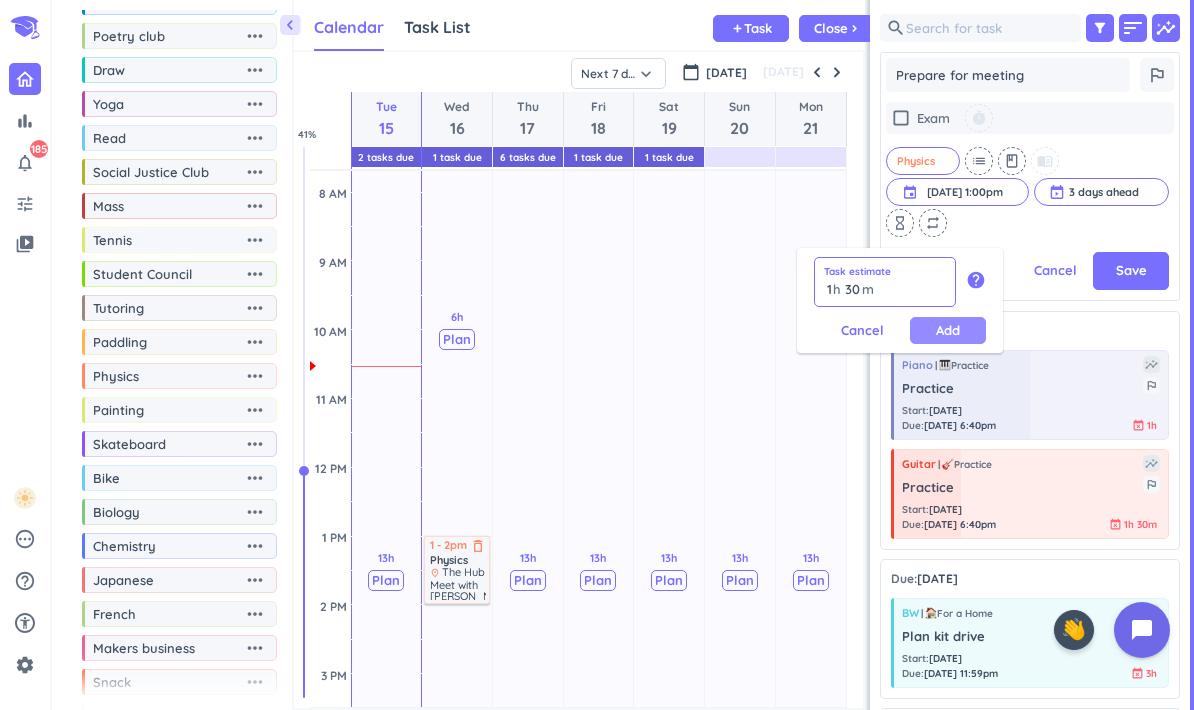 type on "30" 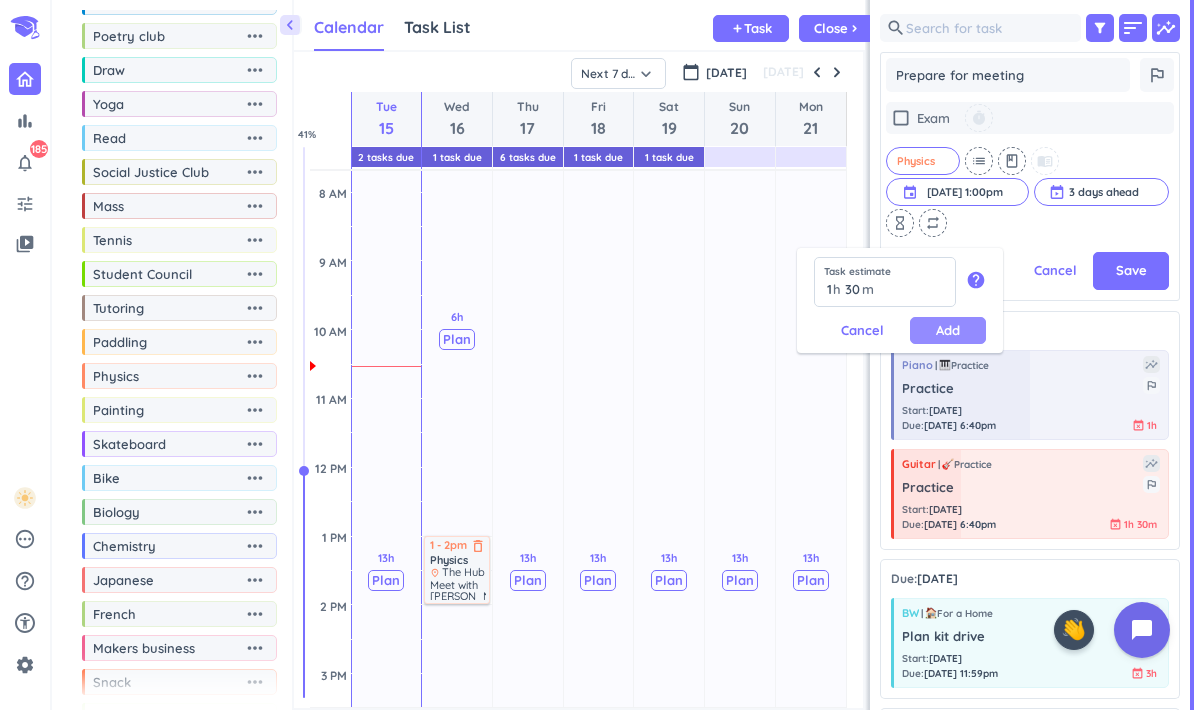 click on "Add" at bounding box center (948, 330) 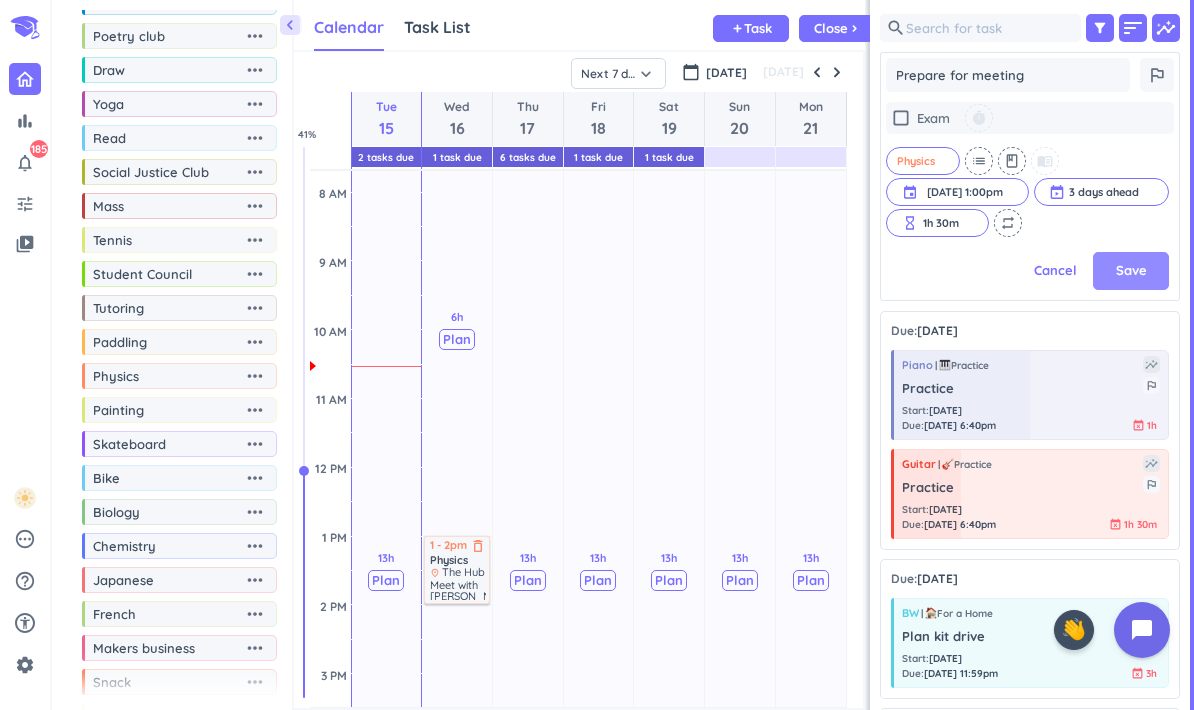click on "Save" at bounding box center (1131, 271) 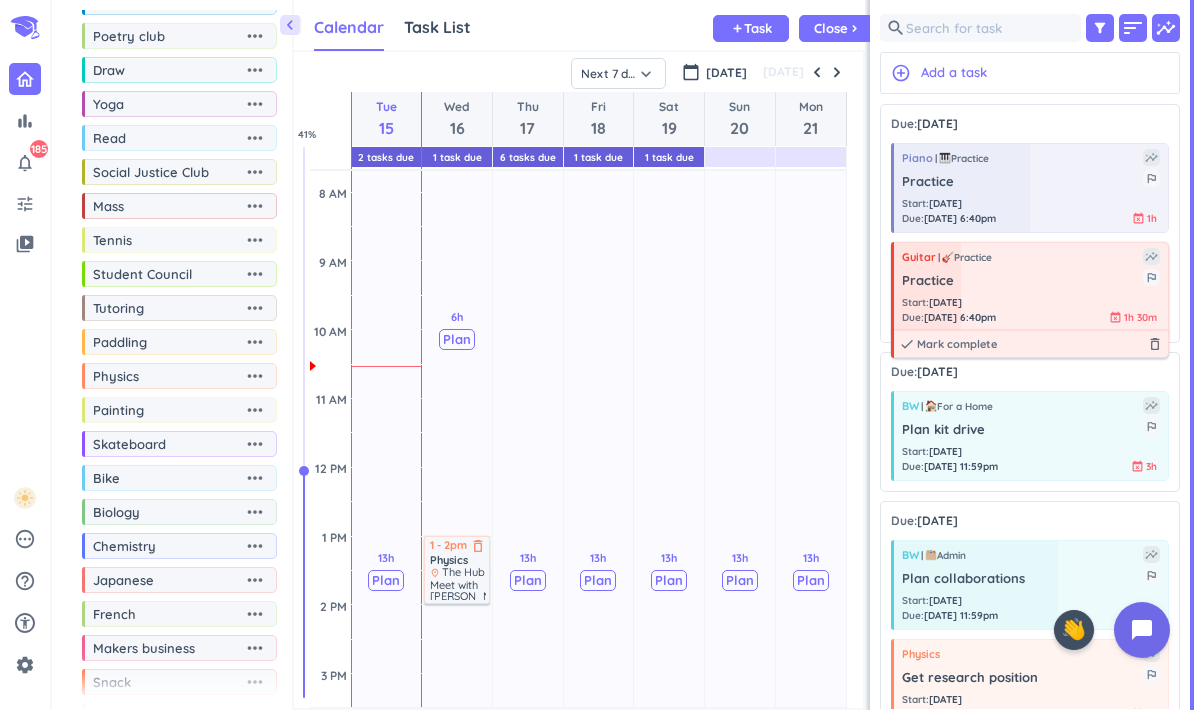 scroll, scrollTop: 1, scrollLeft: 1, axis: both 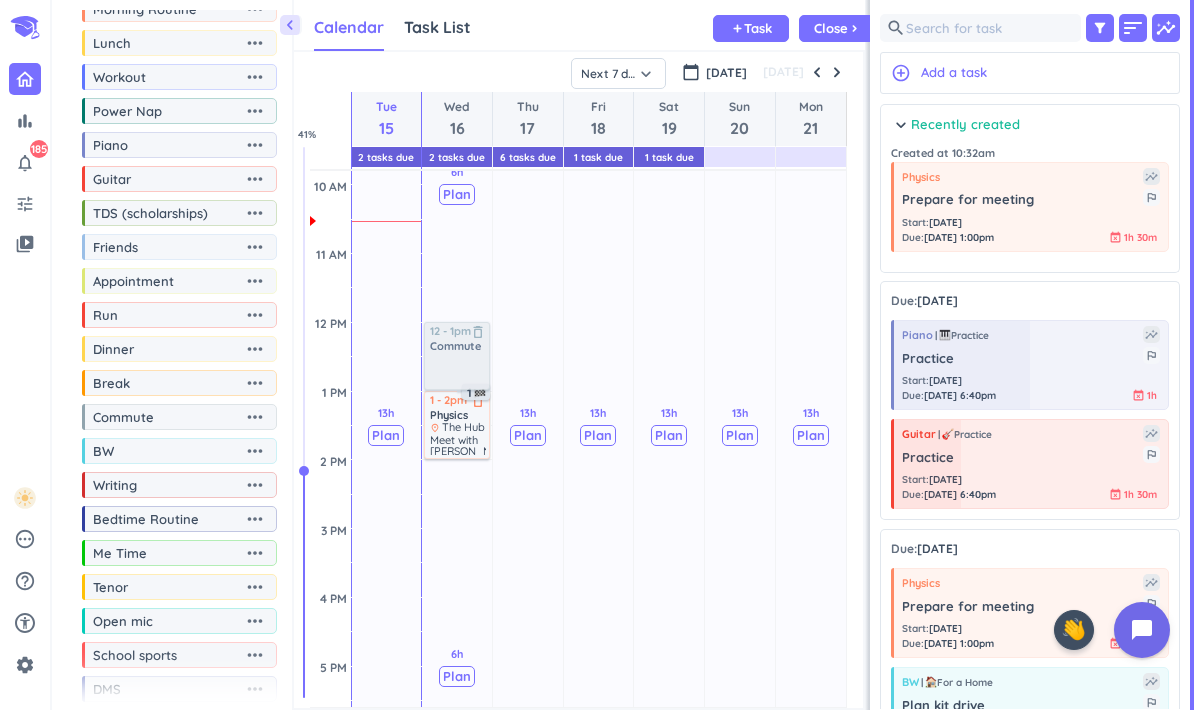 drag, startPoint x: 150, startPoint y: 431, endPoint x: 442, endPoint y: 344, distance: 304.6851 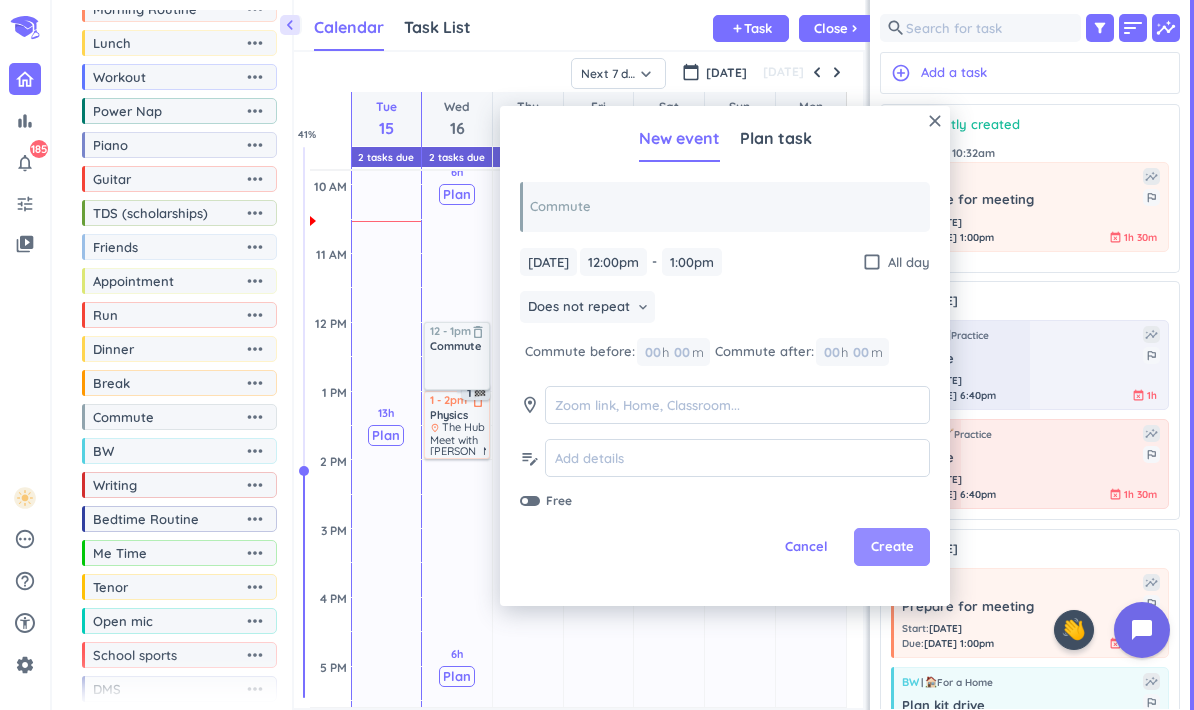 click on "Create" at bounding box center (892, 547) 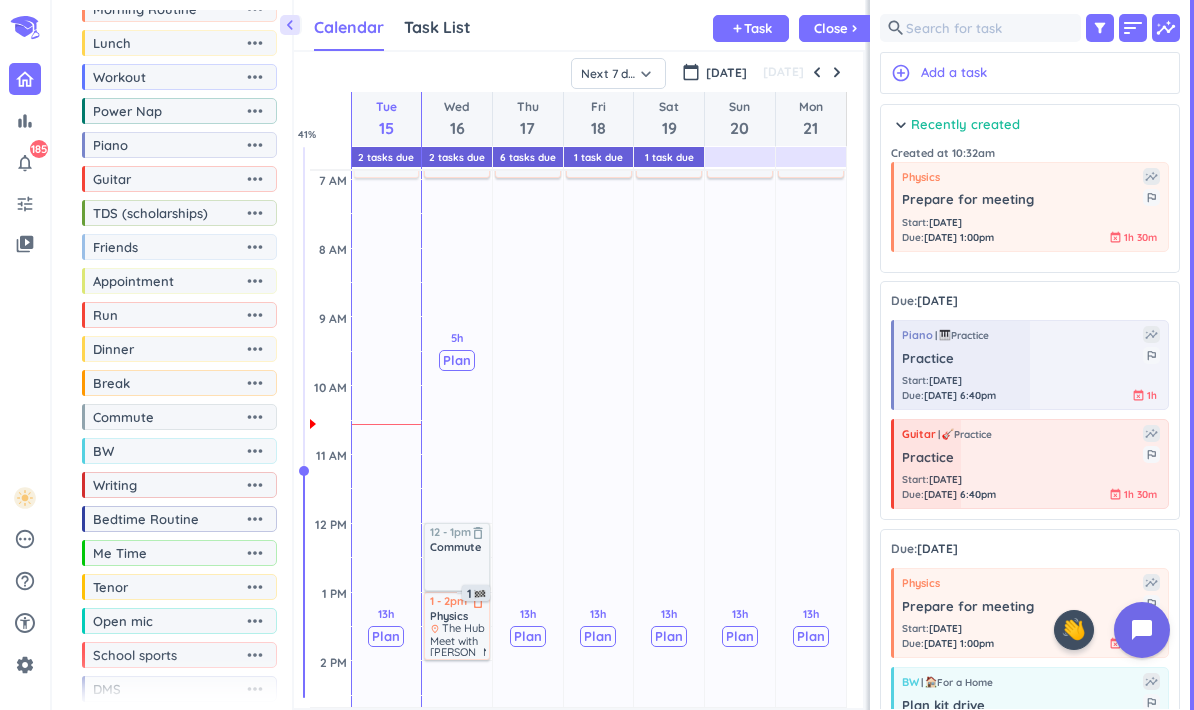 scroll, scrollTop: 347, scrollLeft: 0, axis: vertical 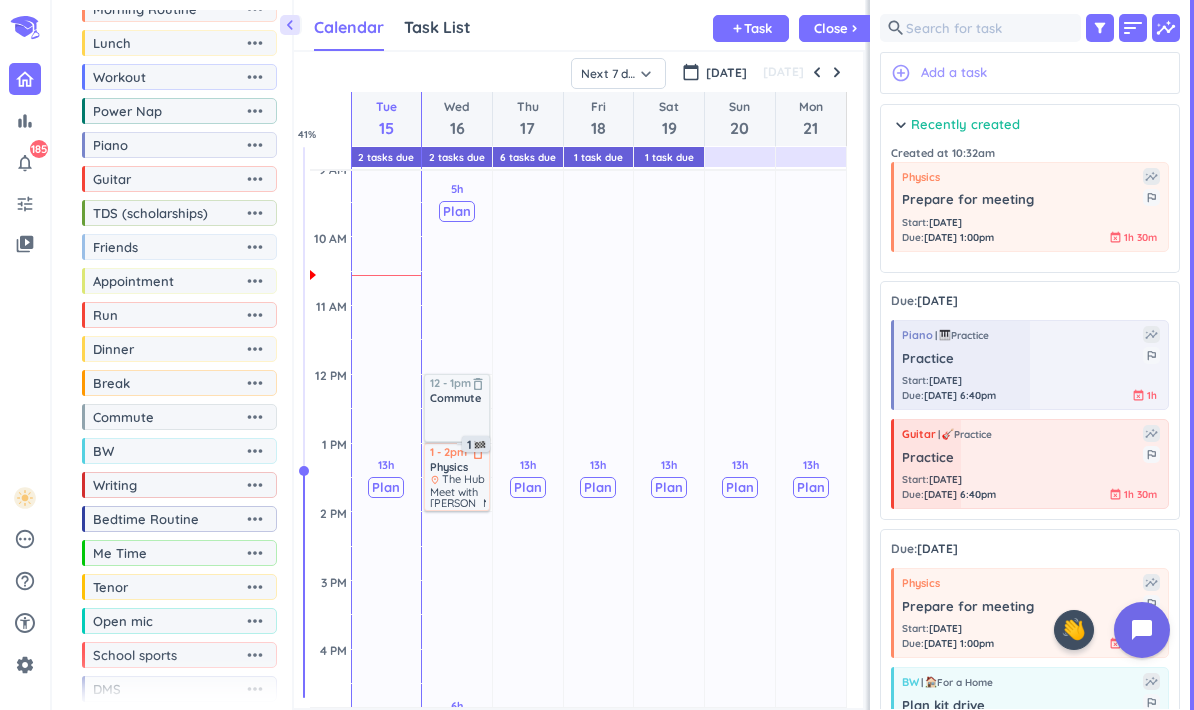 click on "add_circle_outline Add a task" at bounding box center [1030, 73] 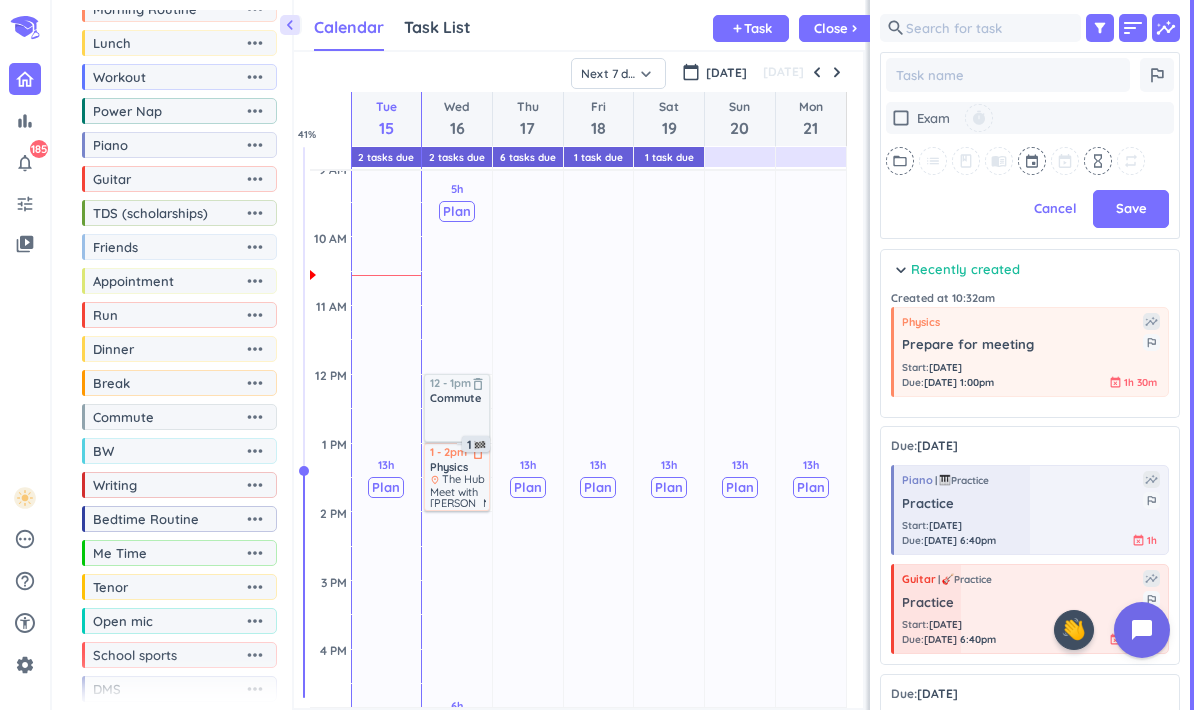 type on "x" 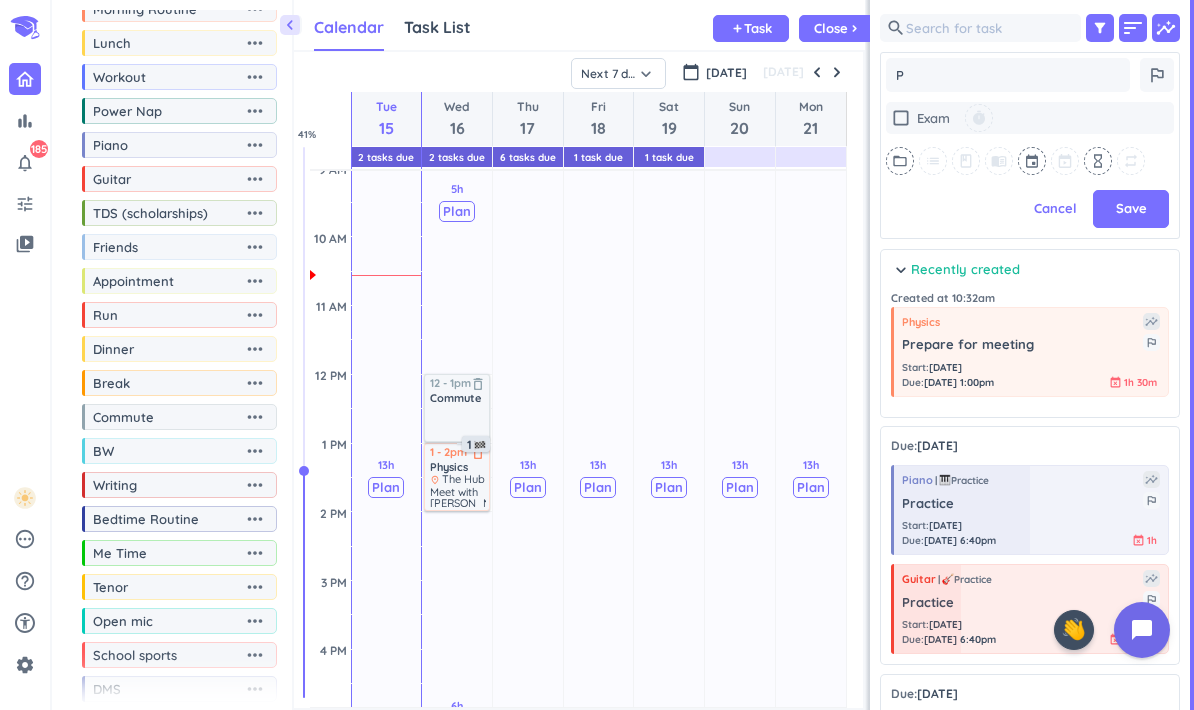 type on "x" 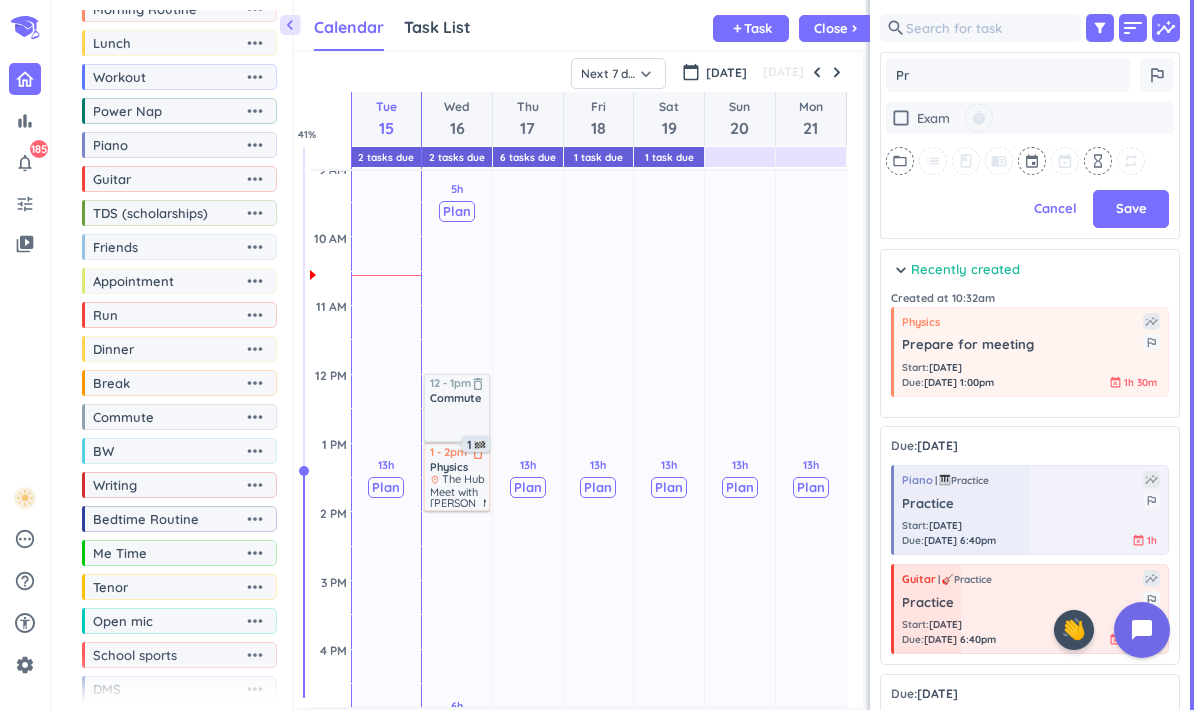 type on "x" 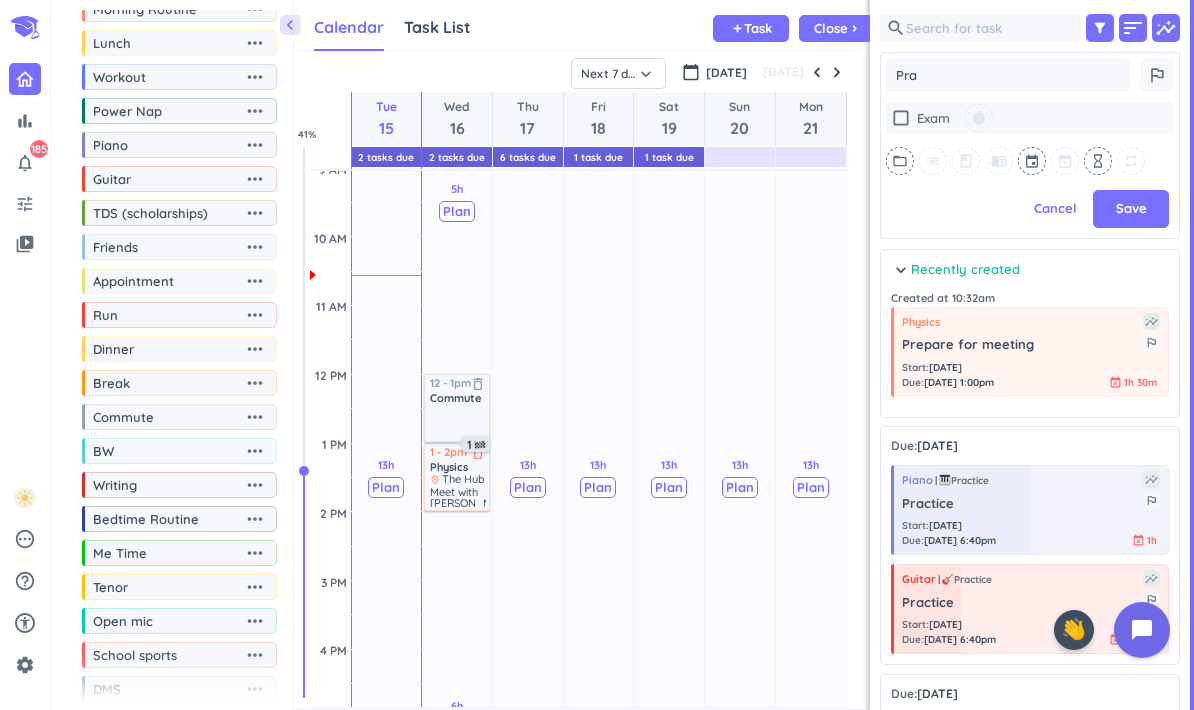 type on "x" 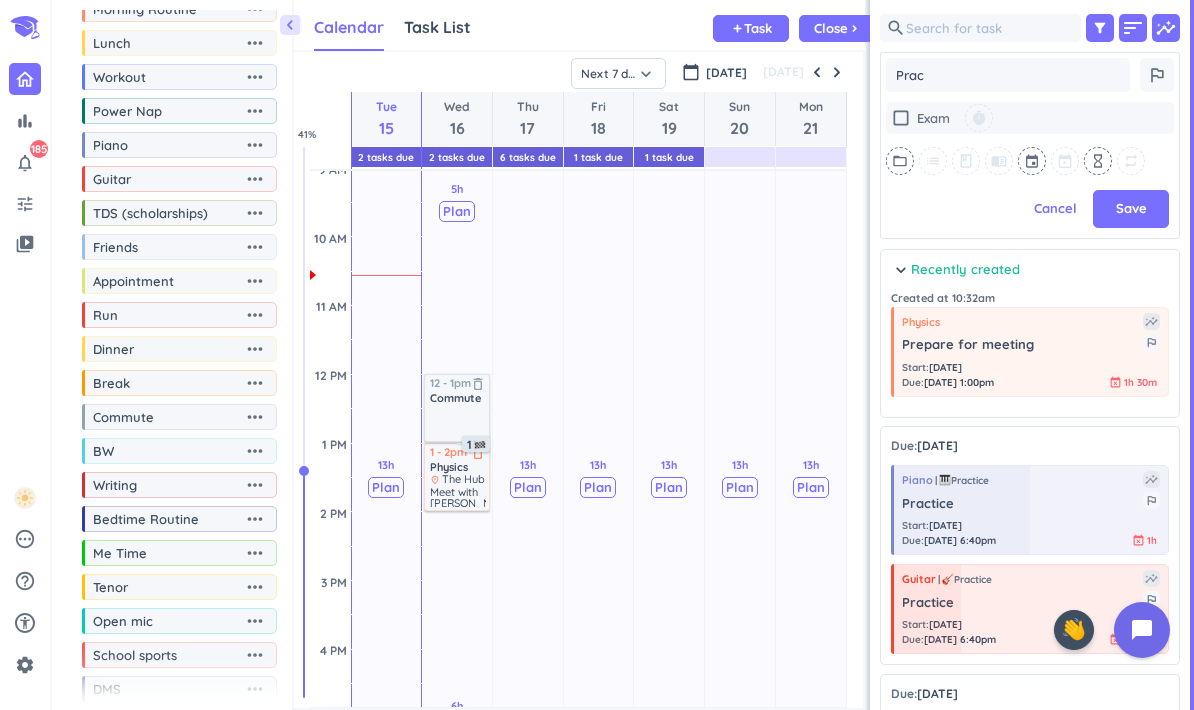type on "x" 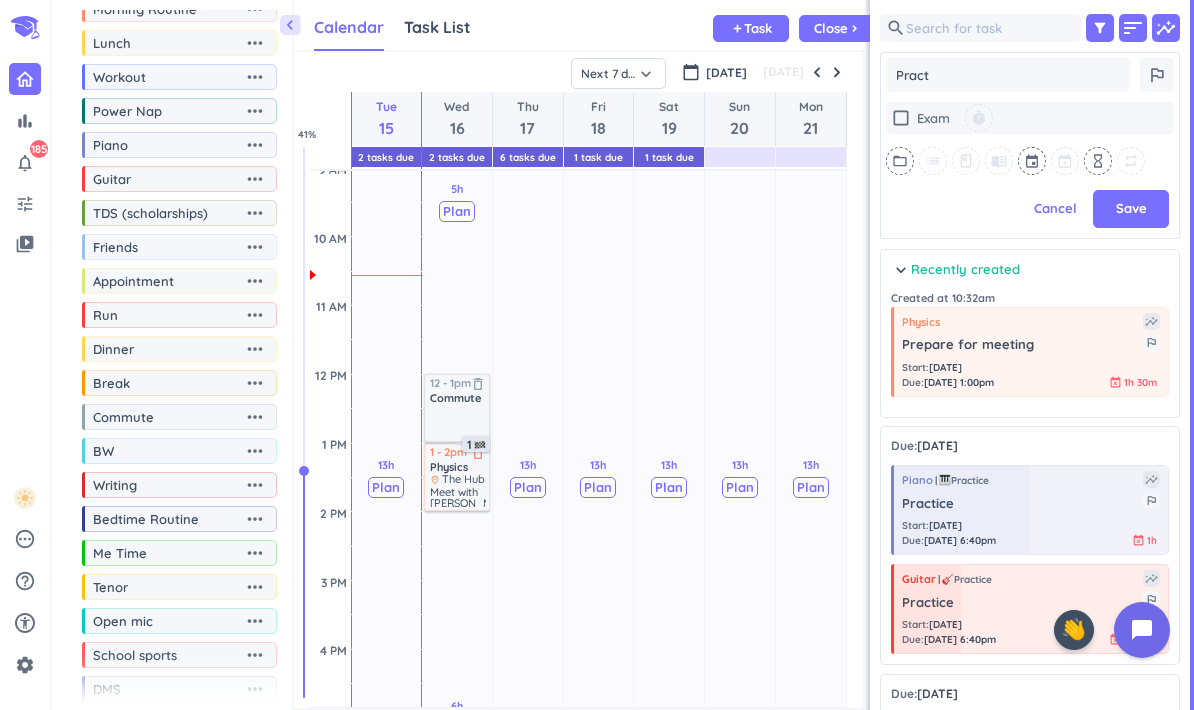 type on "x" 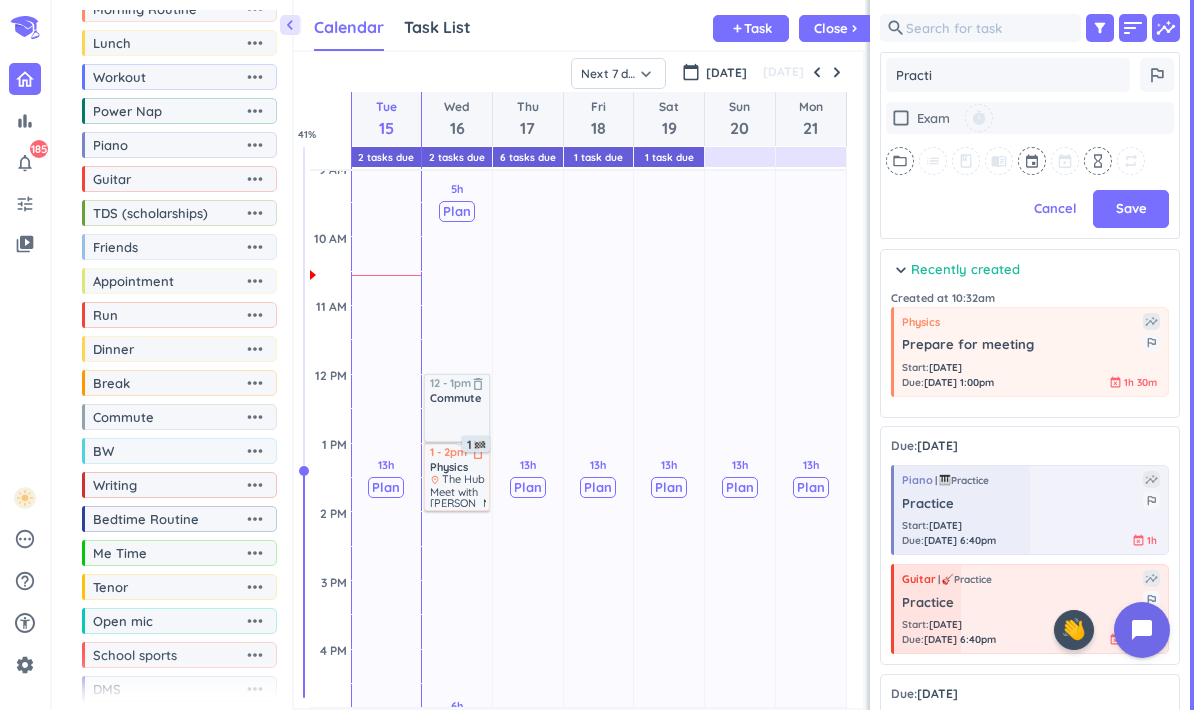 type on "x" 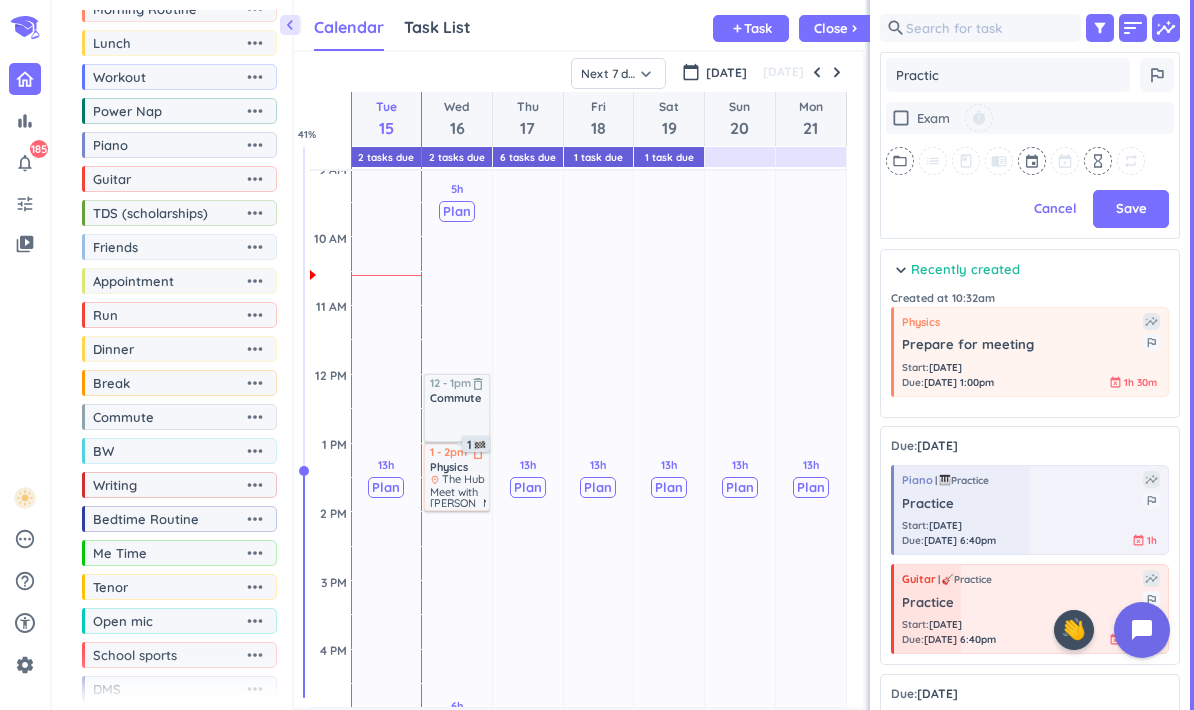type on "x" 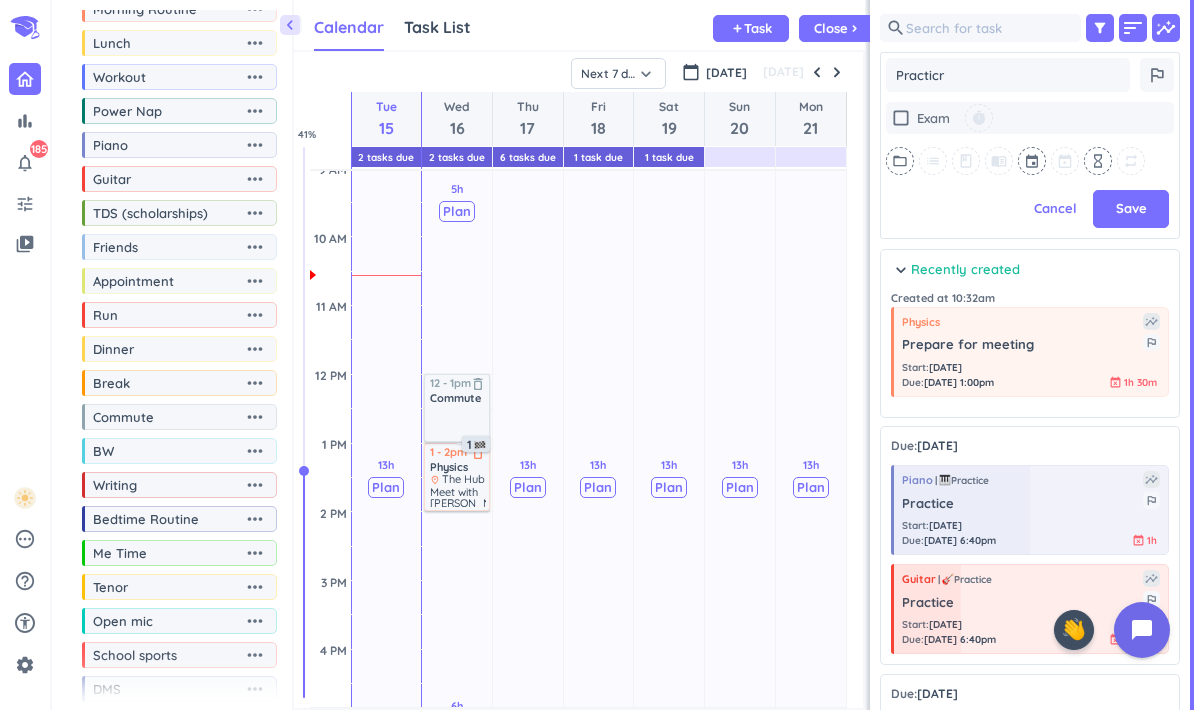 type on "x" 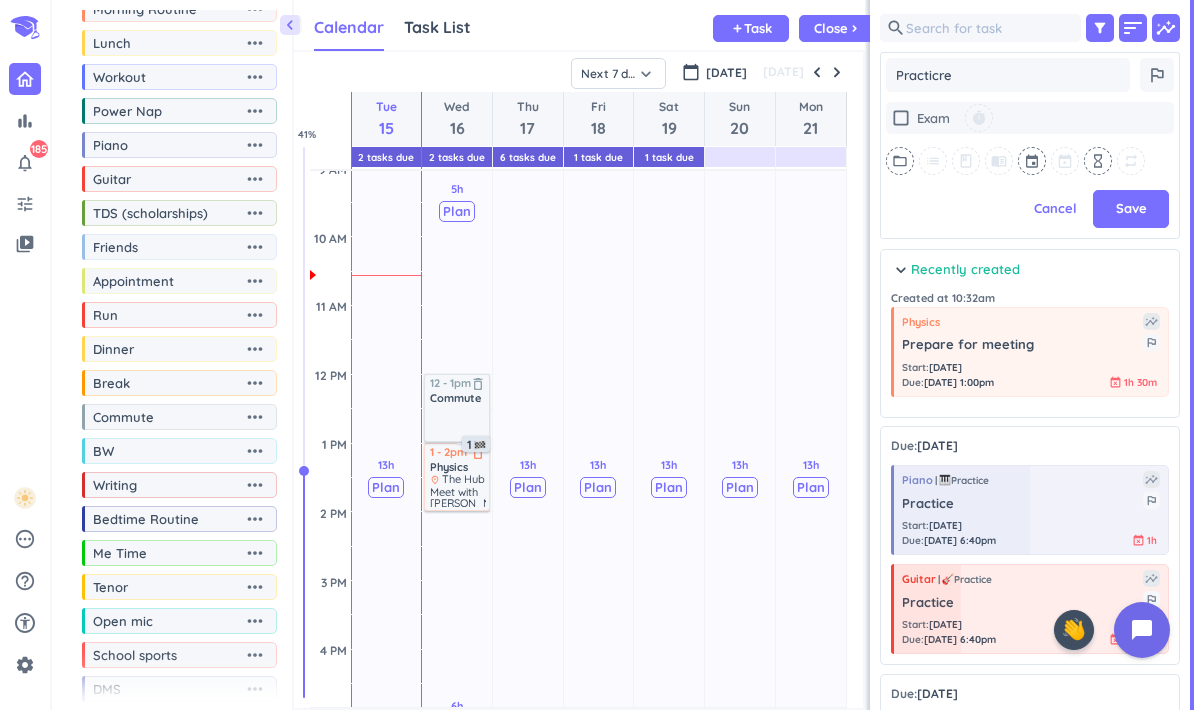type on "x" 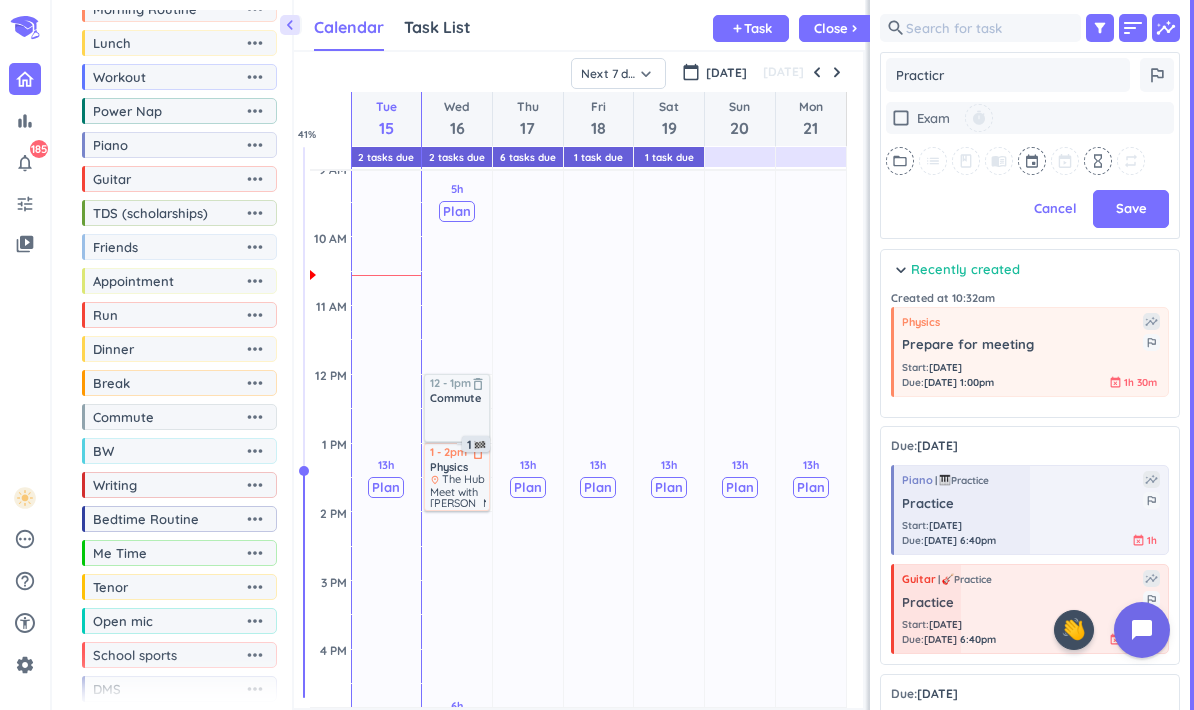 type on "x" 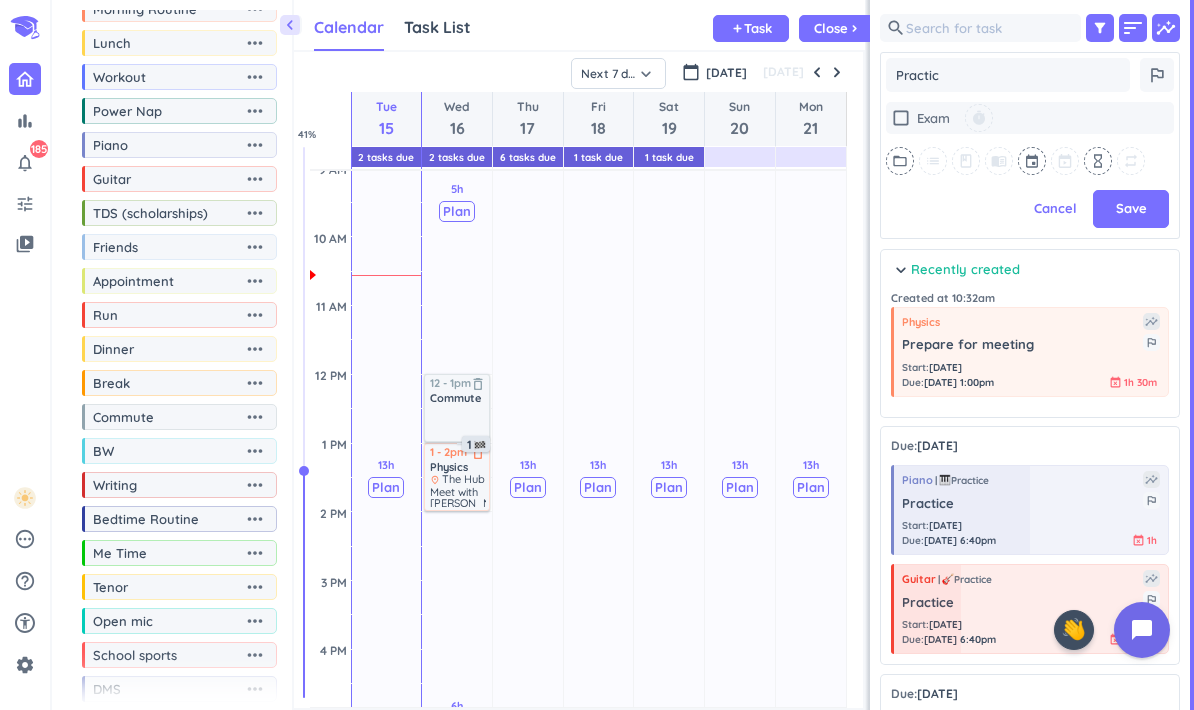 type on "x" 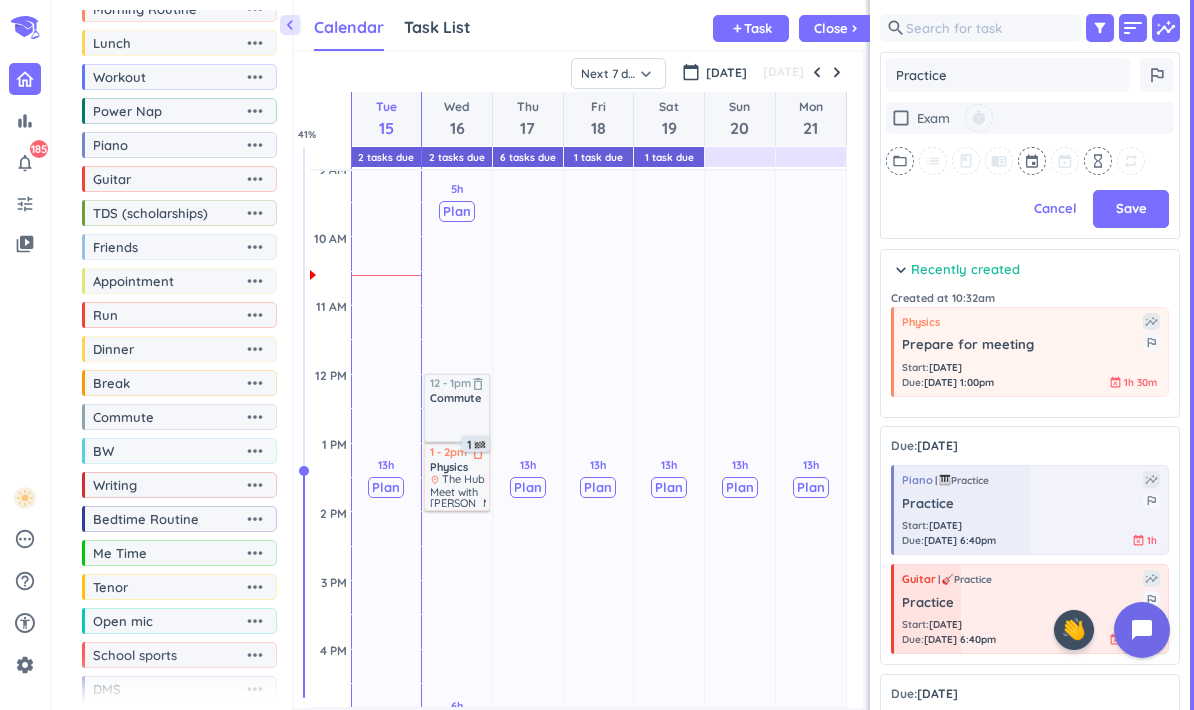 type on "Practice" 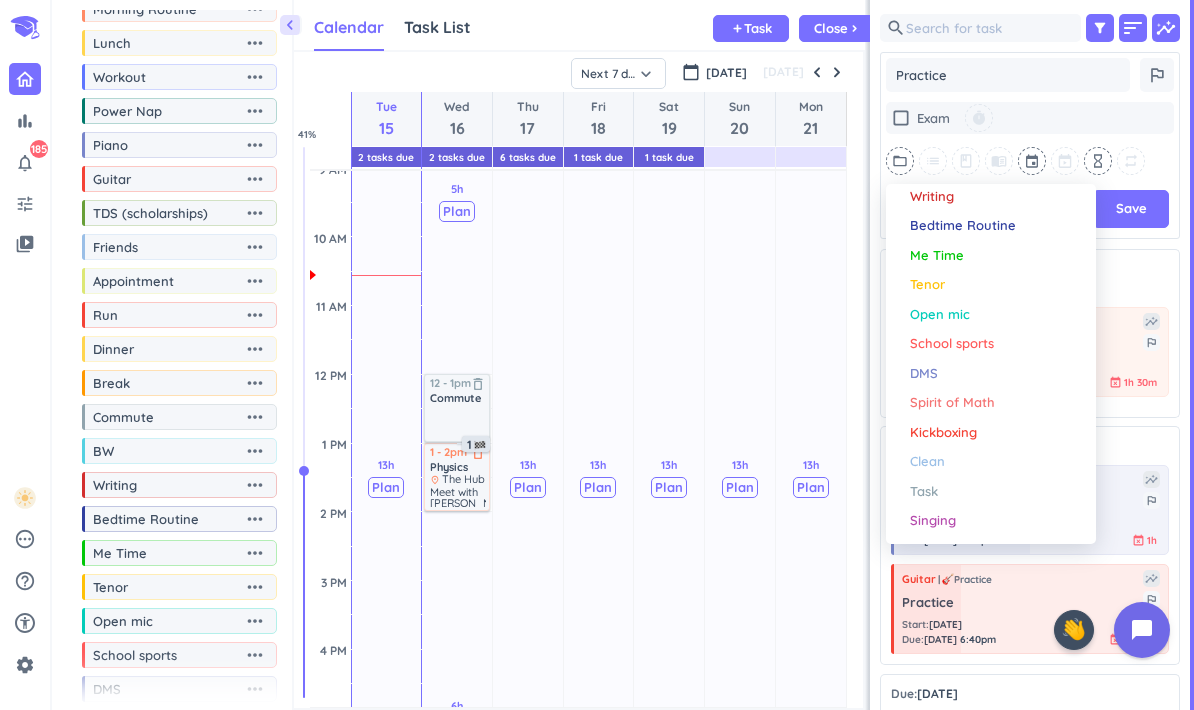 scroll, scrollTop: 623, scrollLeft: 0, axis: vertical 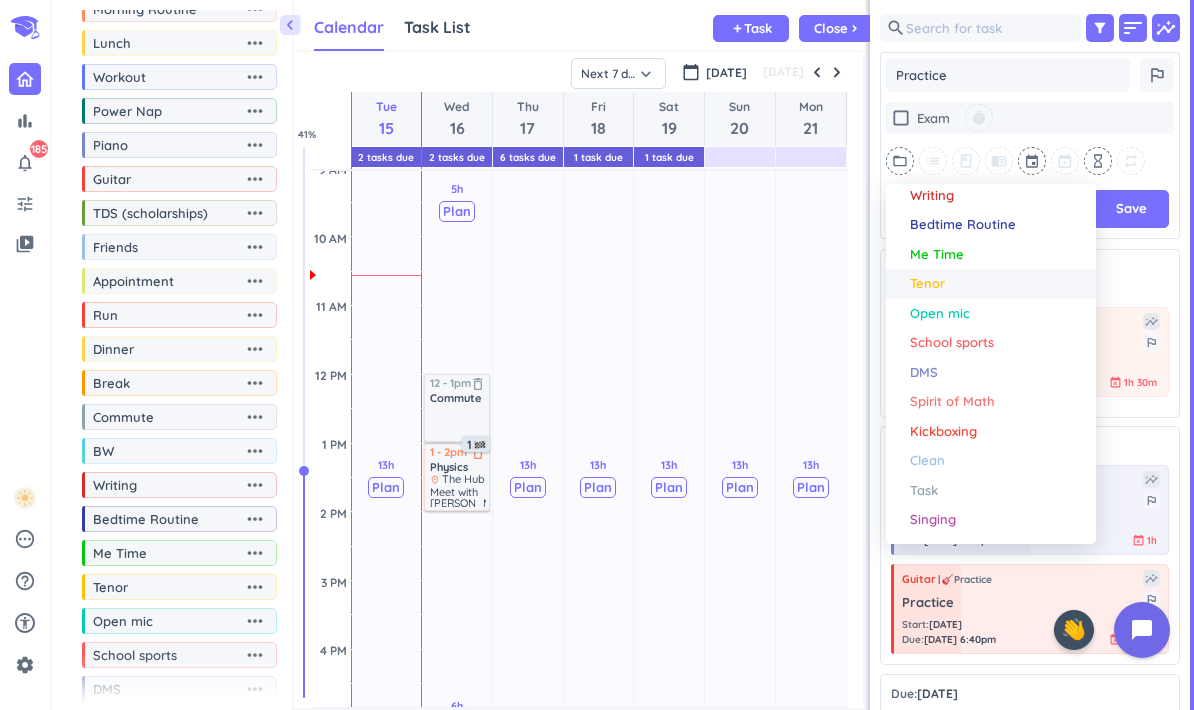 click on "Tenor" at bounding box center [998, 284] 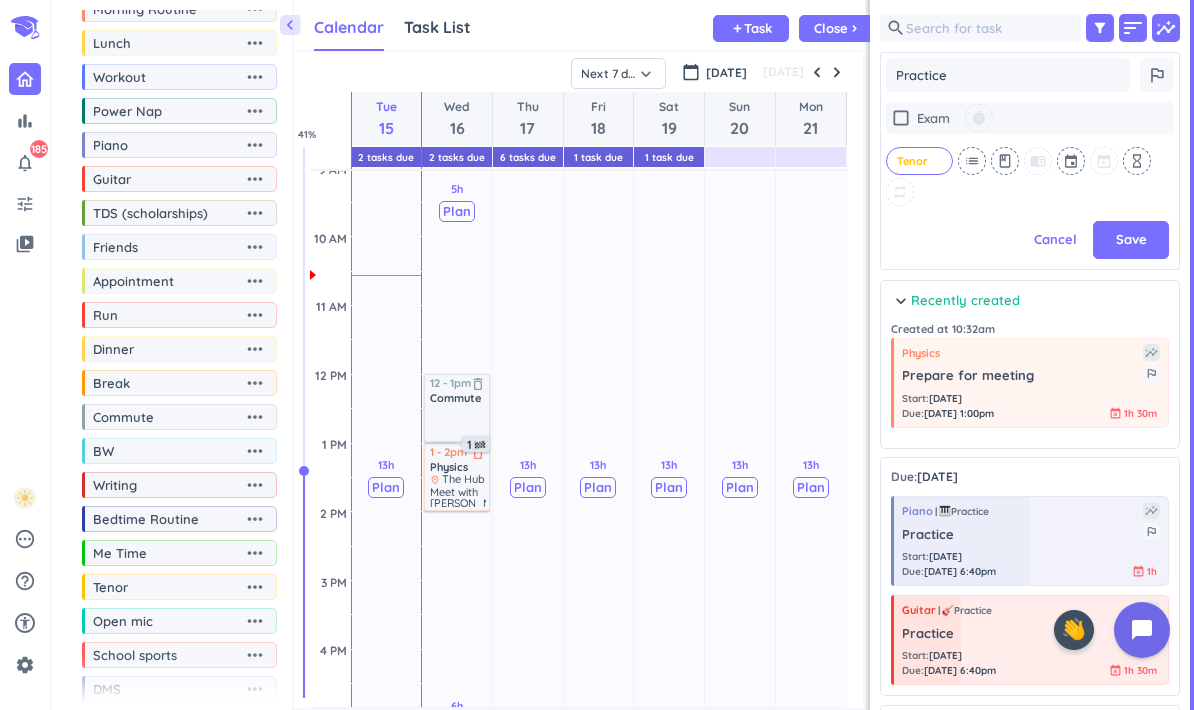 type on "x" 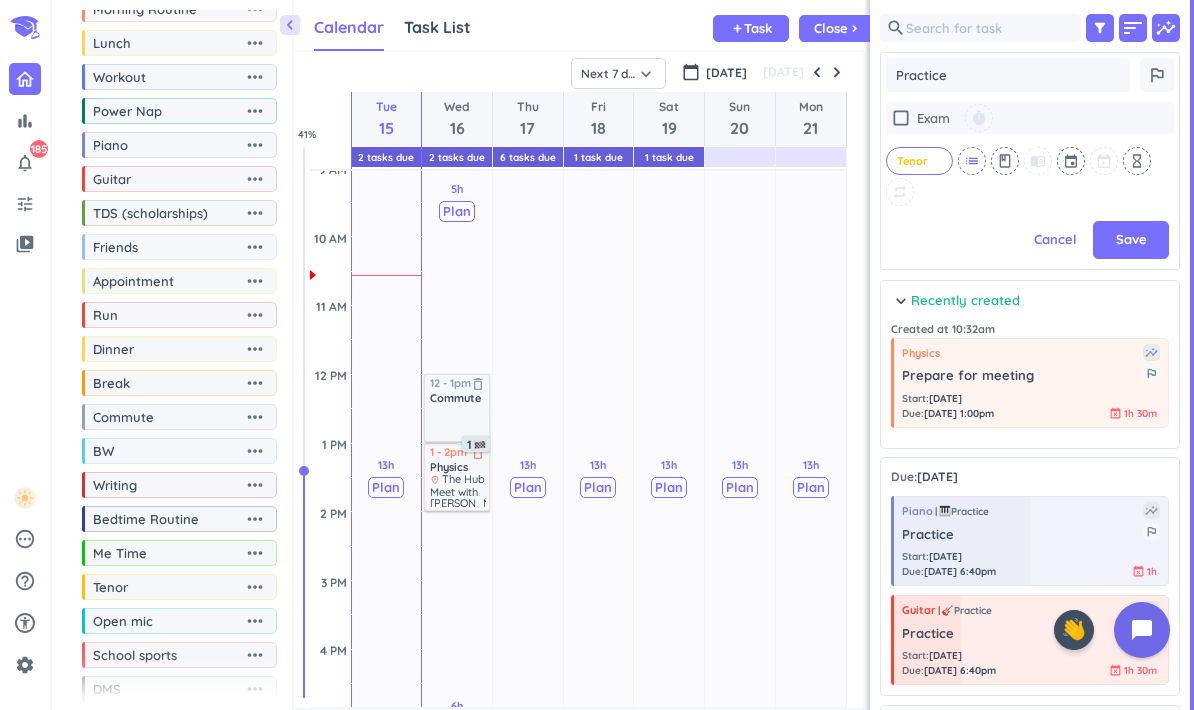 click on "list" at bounding box center [972, 161] 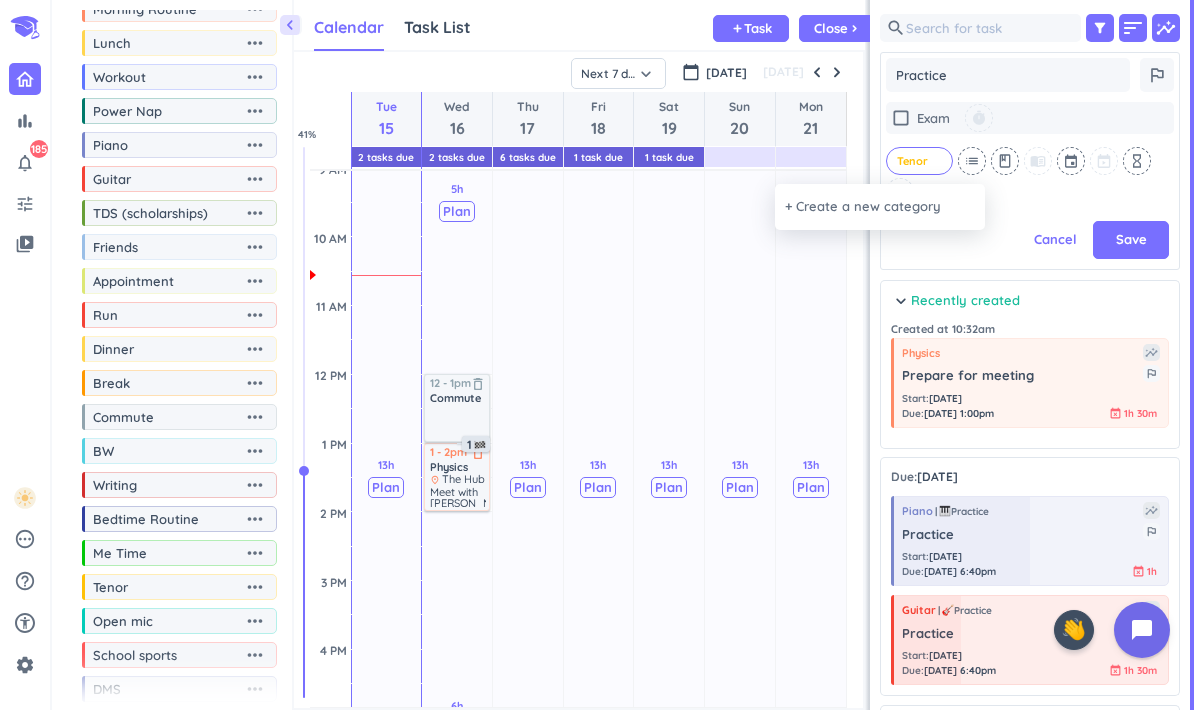 click at bounding box center (597, 355) 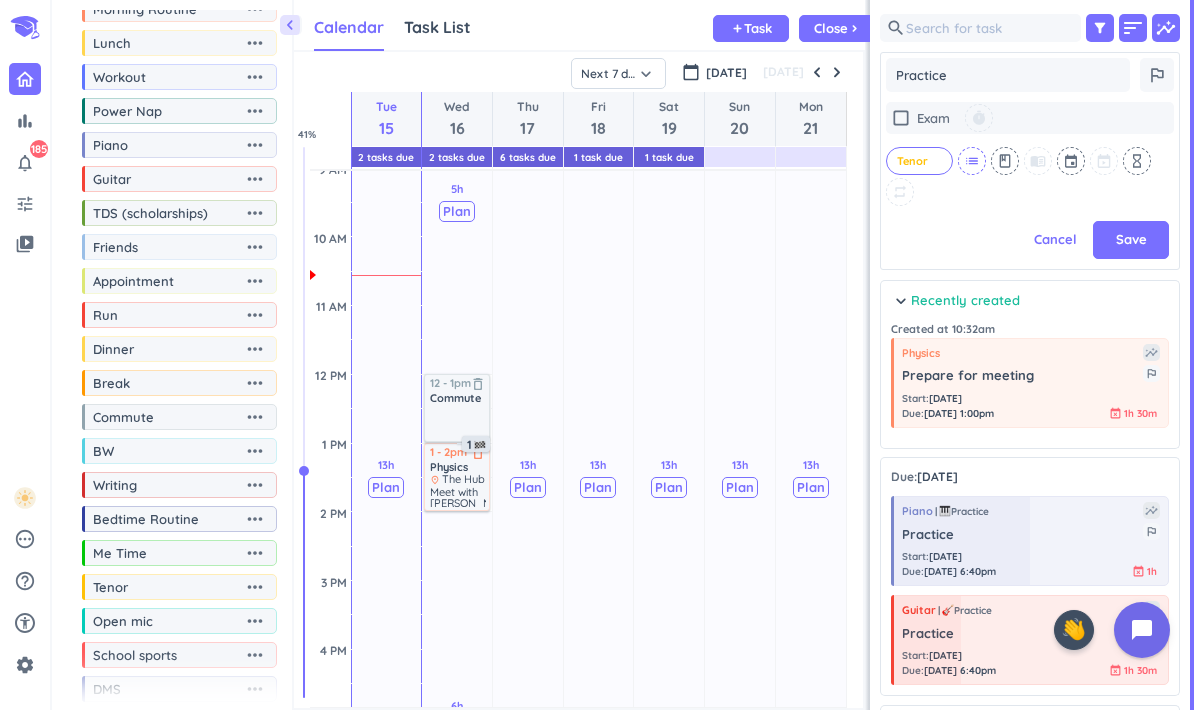 click on "list" at bounding box center [972, 161] 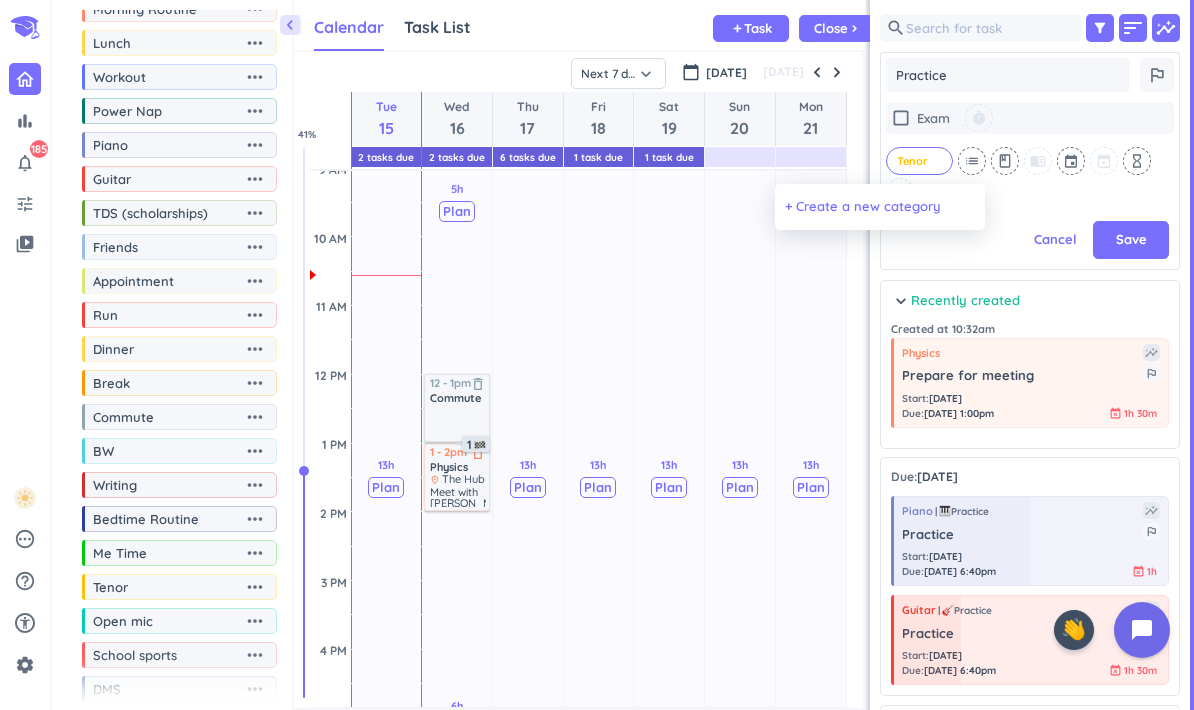 click on "+ Create a new category" at bounding box center (863, 207) 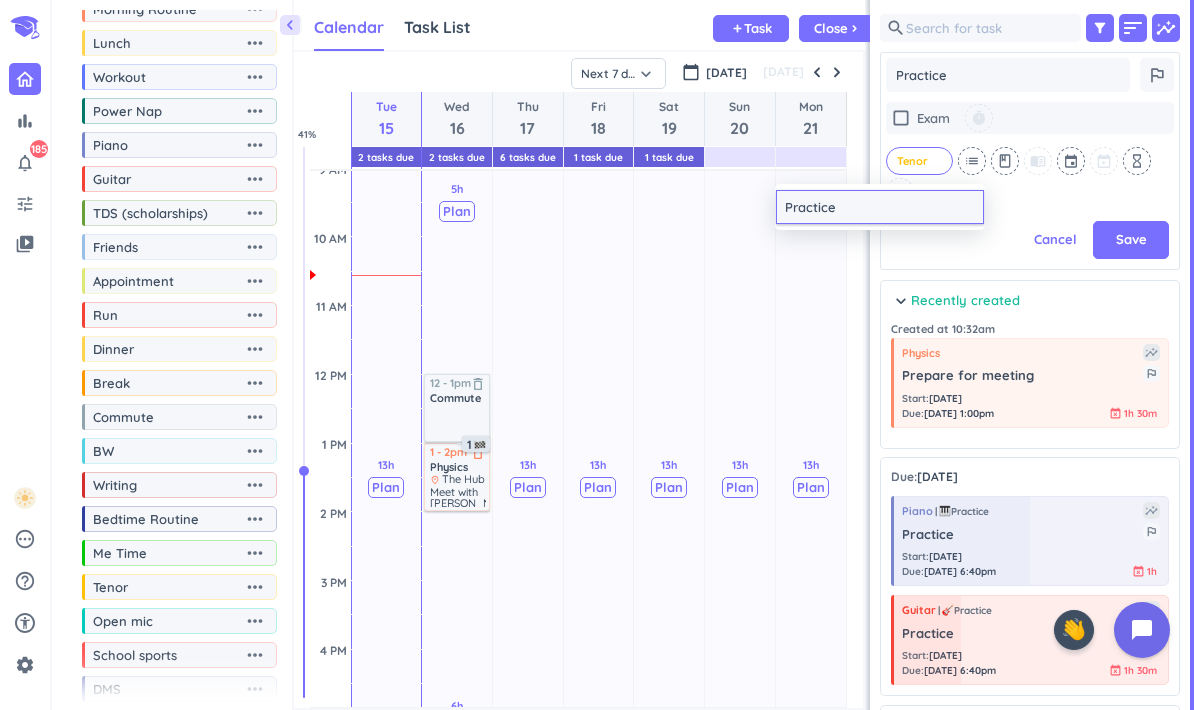 type on "Practice" 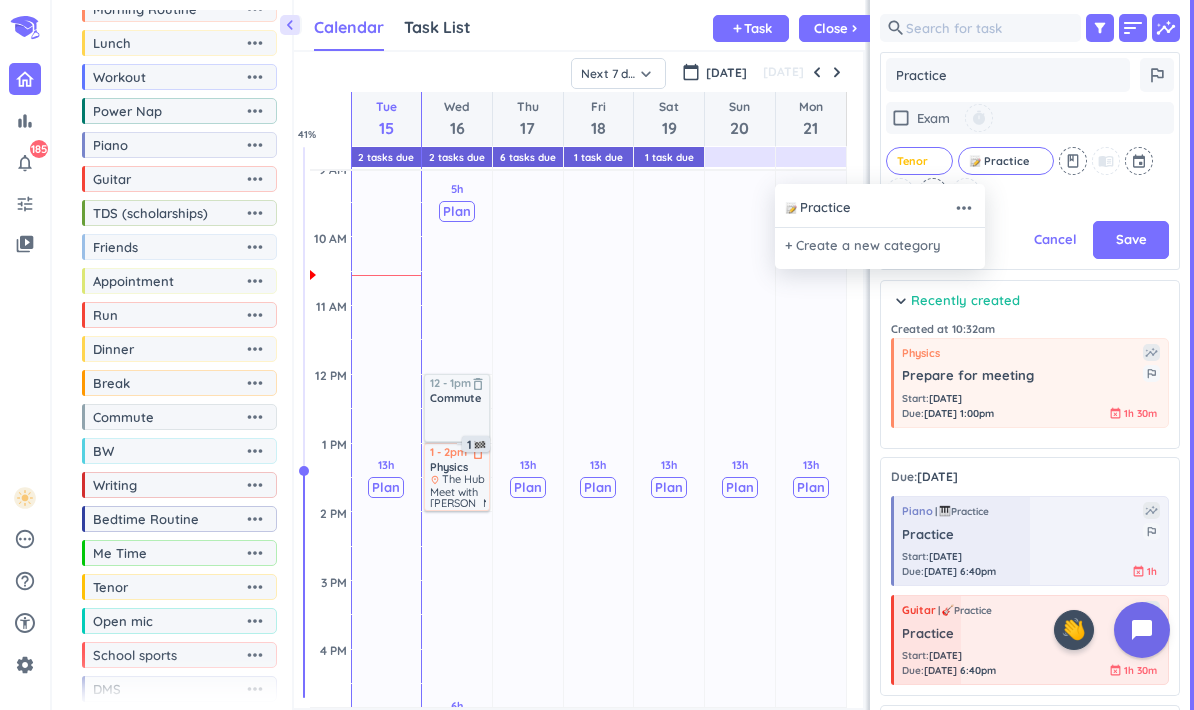 click on "Practice more_horiz" at bounding box center (880, 208) 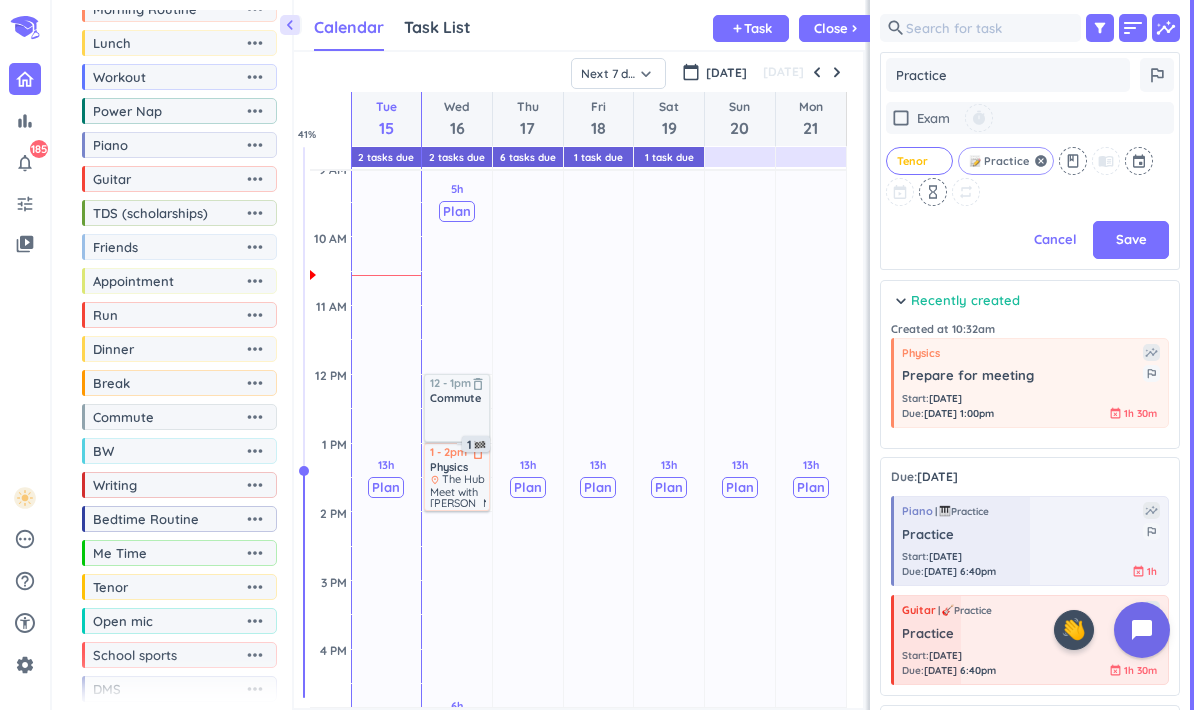 click on "Practice" at bounding box center [1006, 161] 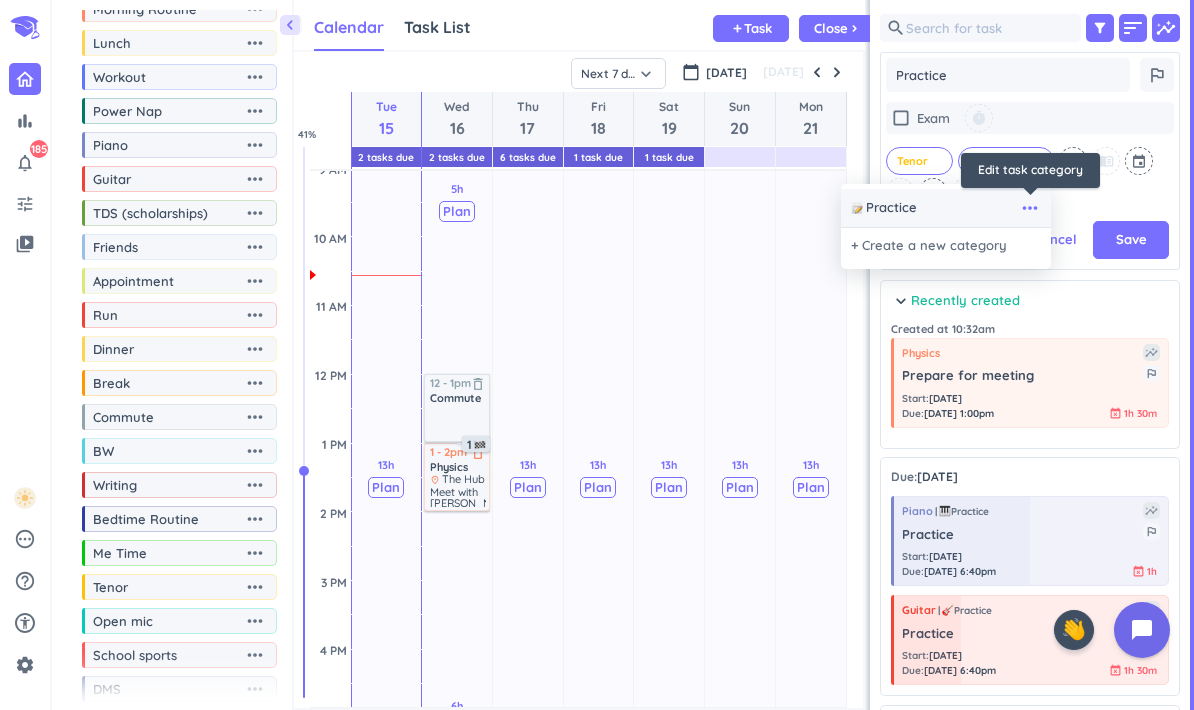 click on "more_horiz" at bounding box center (1030, 208) 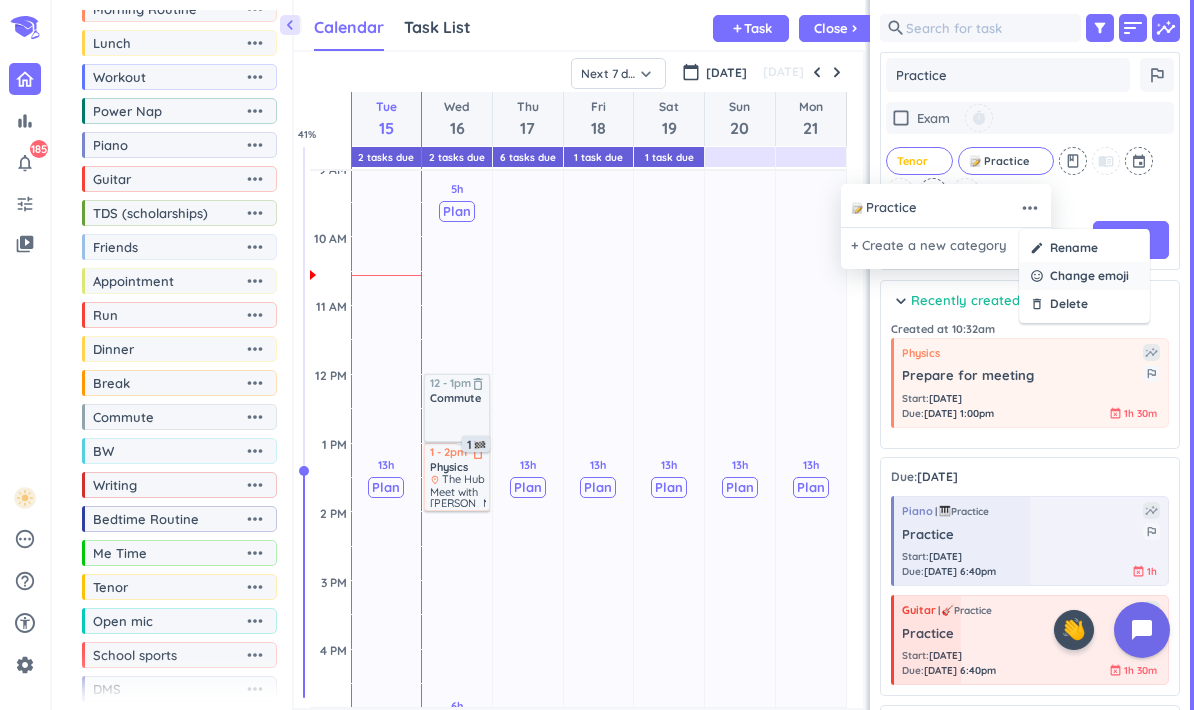 click on "Change emoji" at bounding box center (1089, 276) 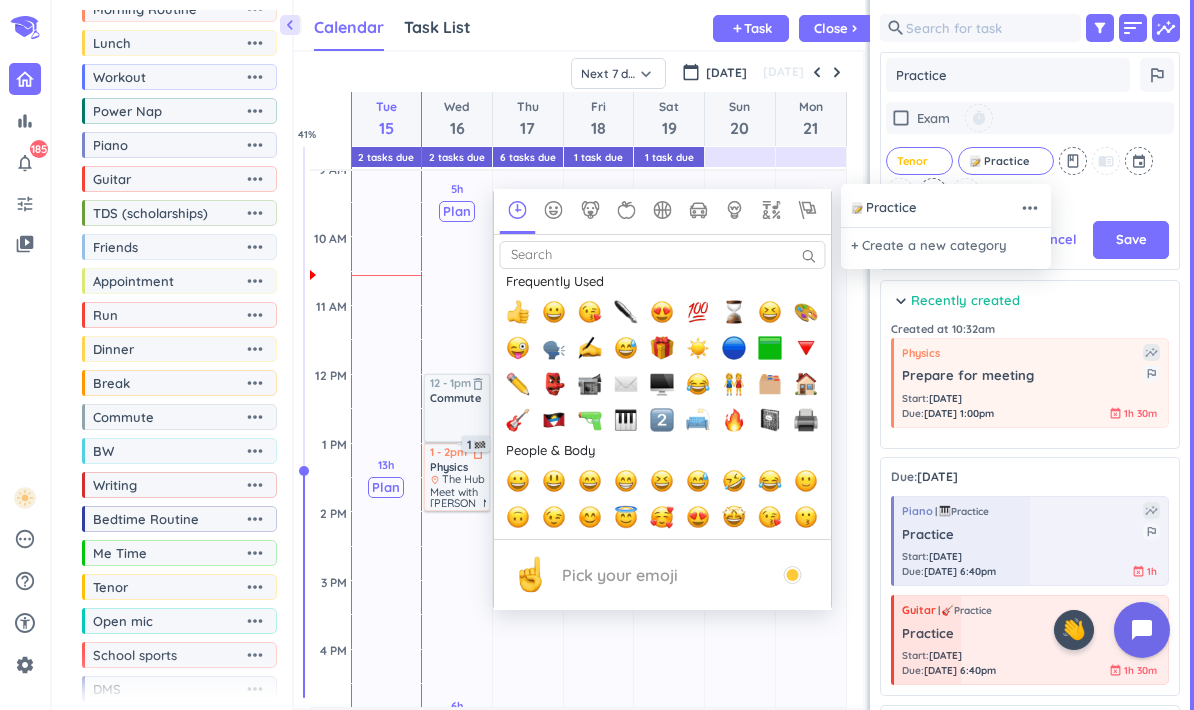 click on "Search" at bounding box center (663, 255) 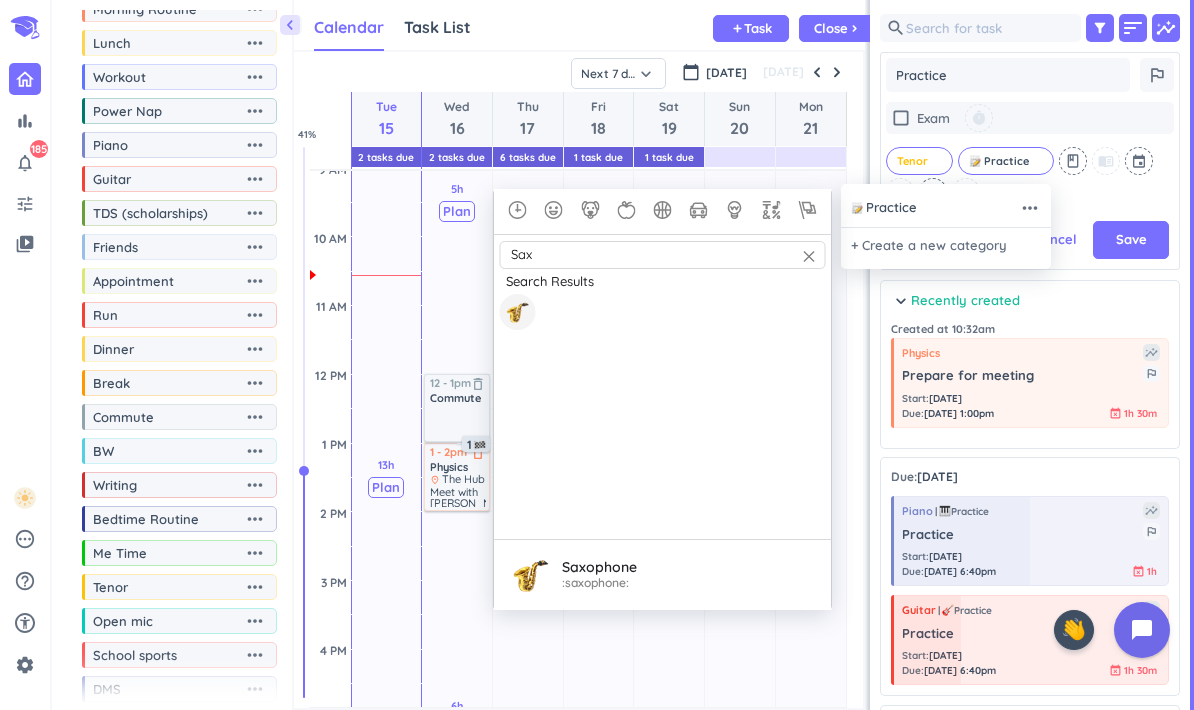 type on "Sax" 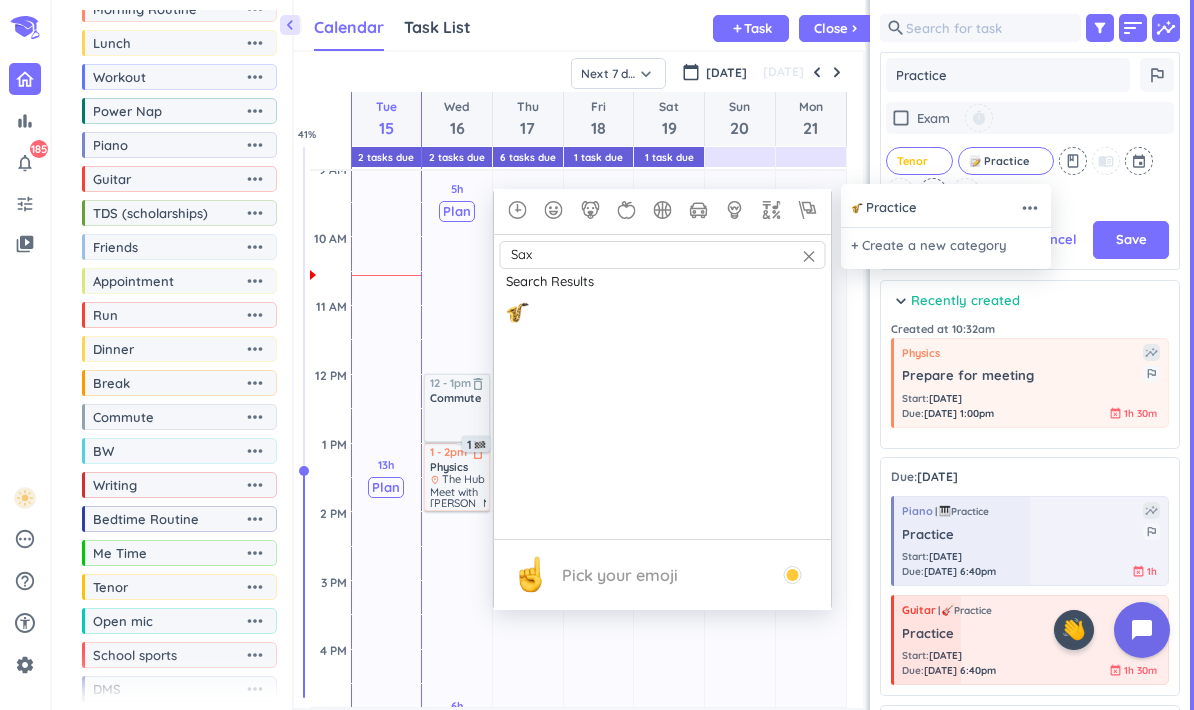 click on "Practice" at bounding box center (891, 208) 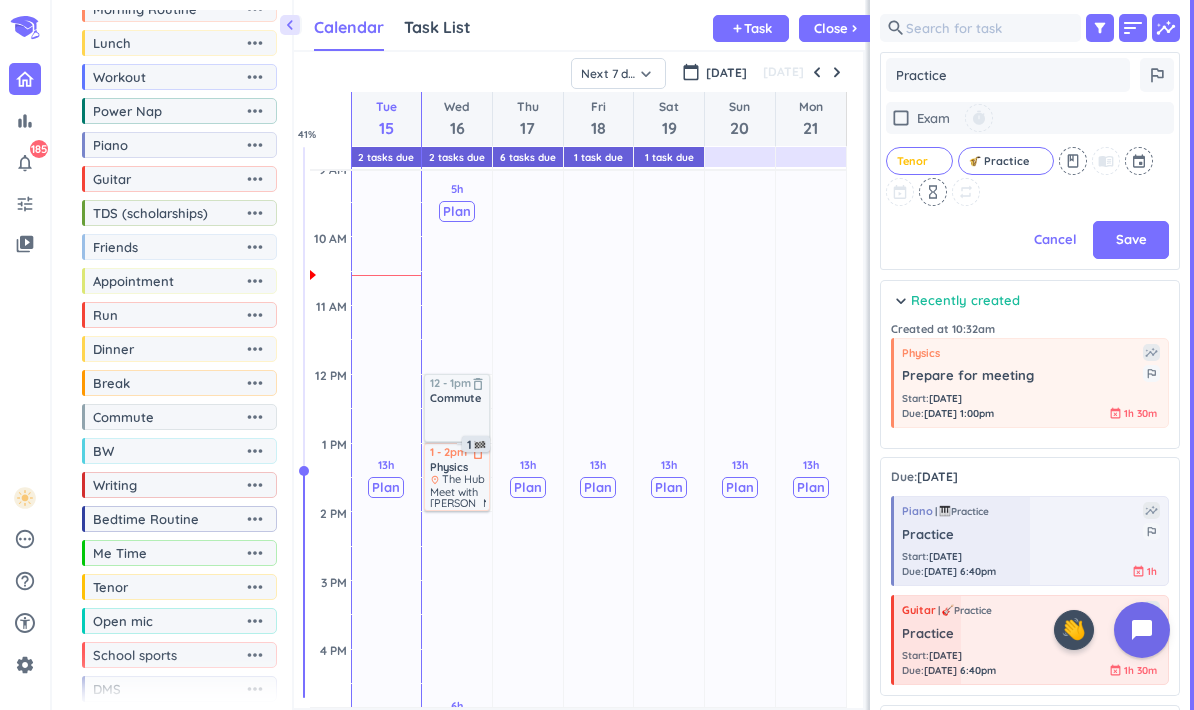 click on "check_box_outline_blank Exam timer Tenor cancel Practice cancel class menu_book event hourglass_empty repeat" at bounding box center (1030, 154) 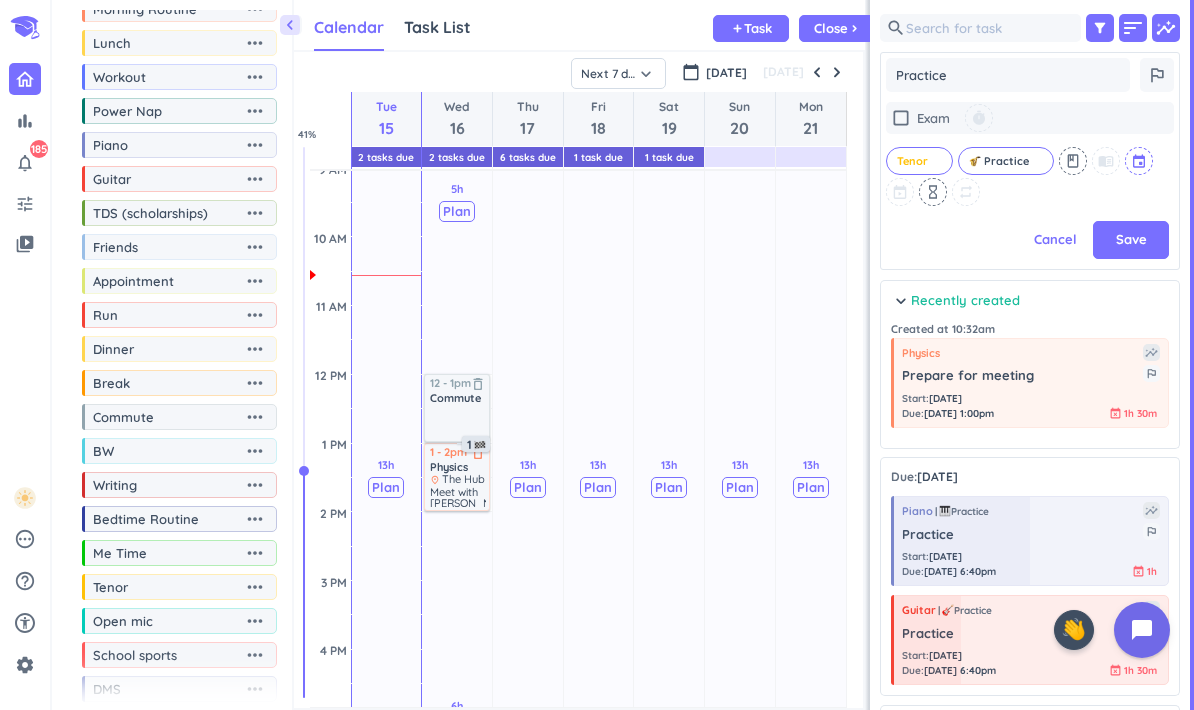 click at bounding box center [1140, 161] 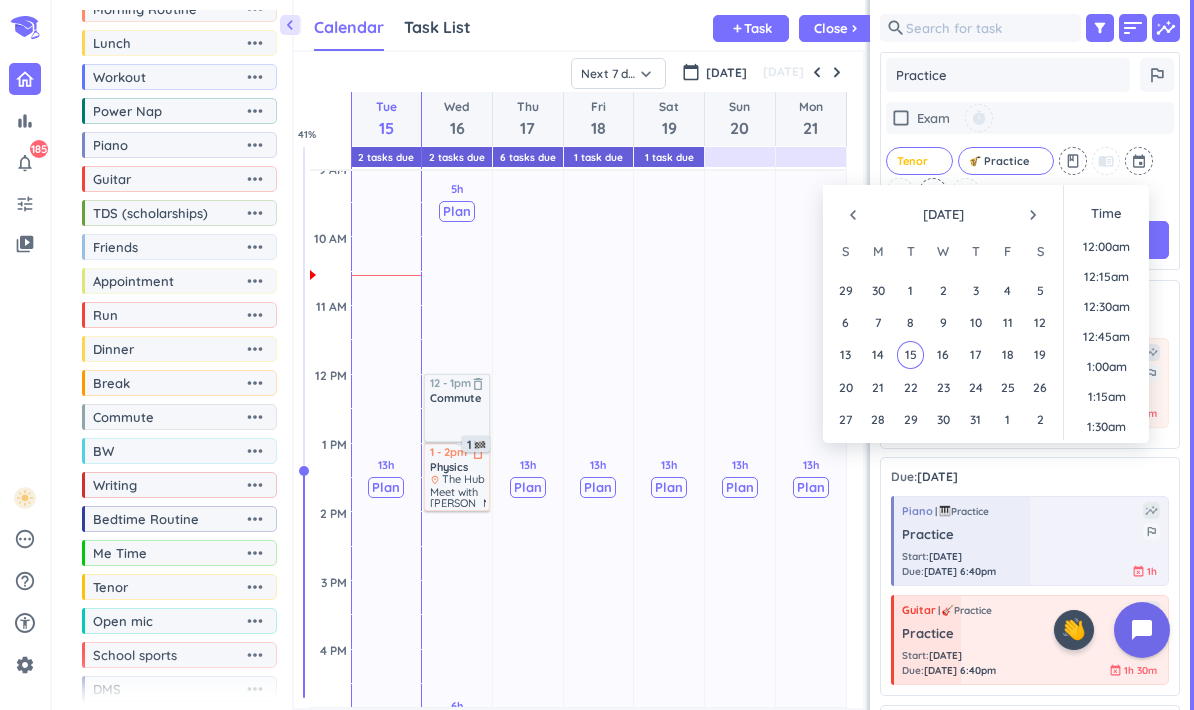 scroll, scrollTop: 1170, scrollLeft: 0, axis: vertical 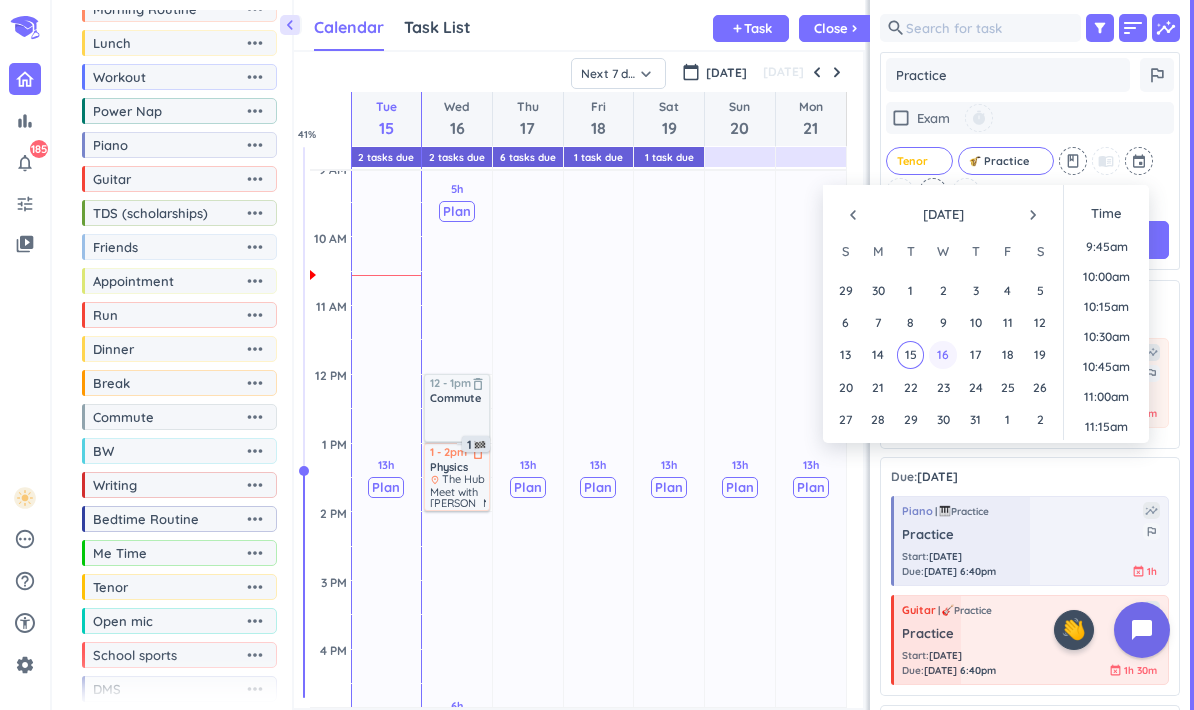 click on "16" at bounding box center [942, 354] 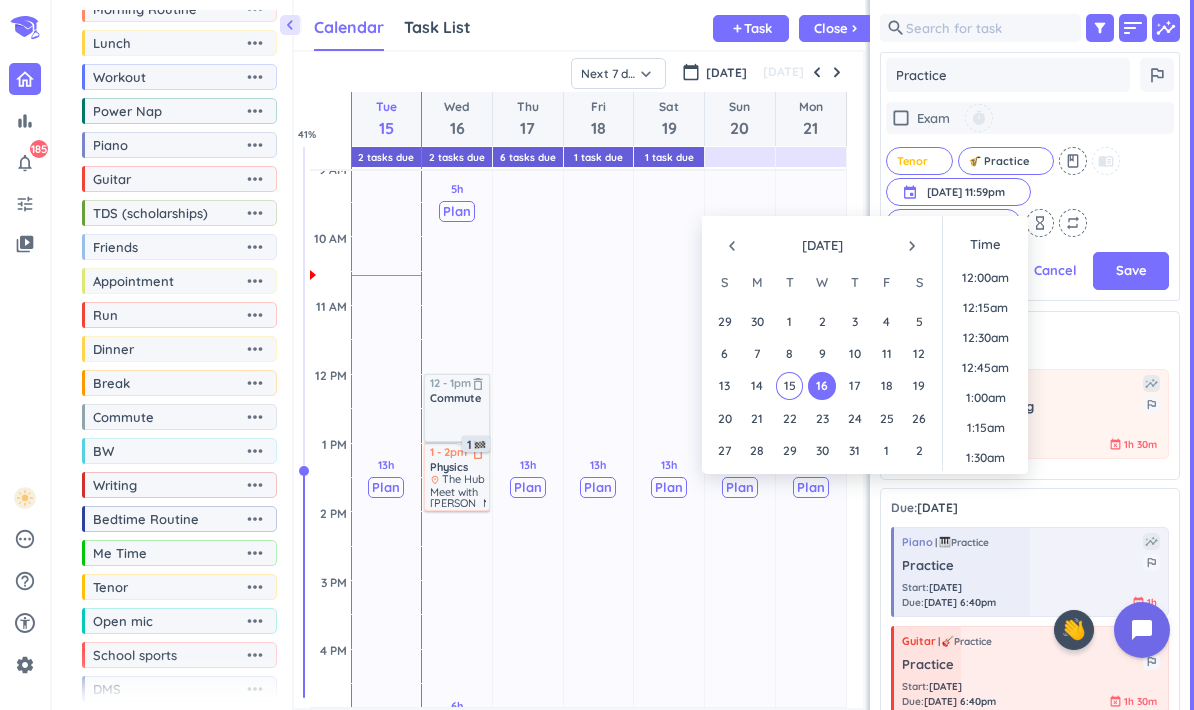 scroll, scrollTop: 2701, scrollLeft: 0, axis: vertical 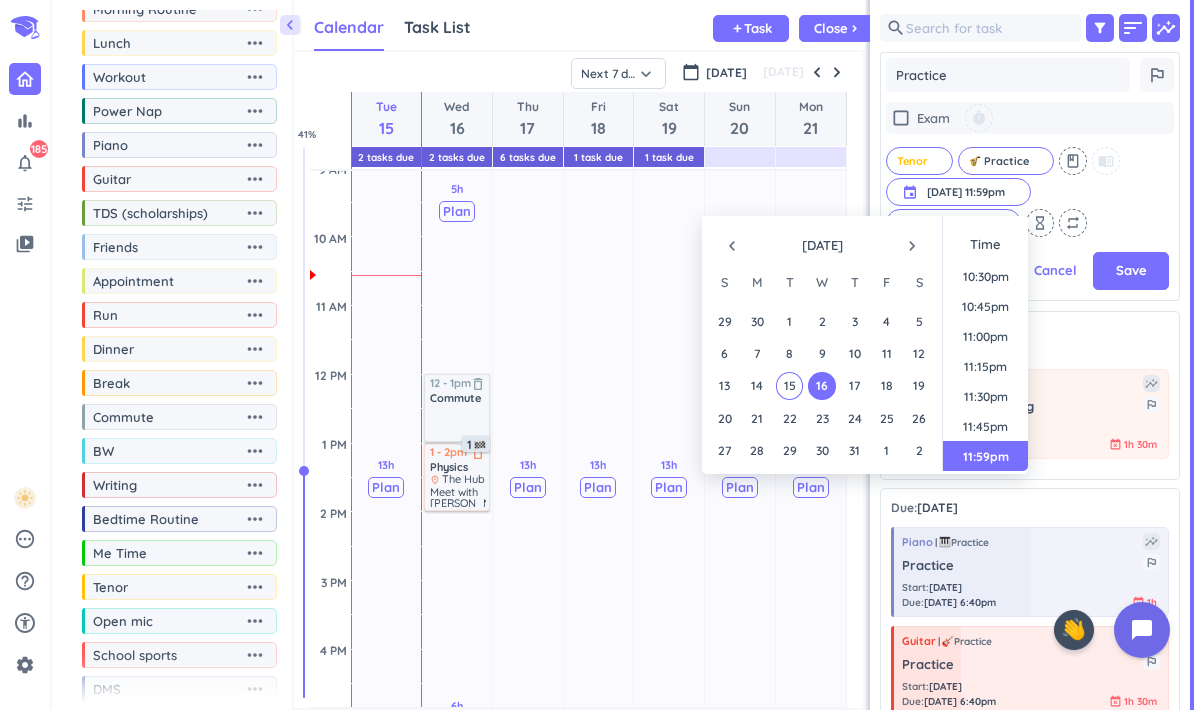 click on "check_box_outline_blank Exam timer Tenor cancel Practice cancel class menu_book event [DATE] 11:59pm [DATE] 11:59pm cancel 3 days ahead cancel hourglass_empty repeat" at bounding box center (1030, 169) 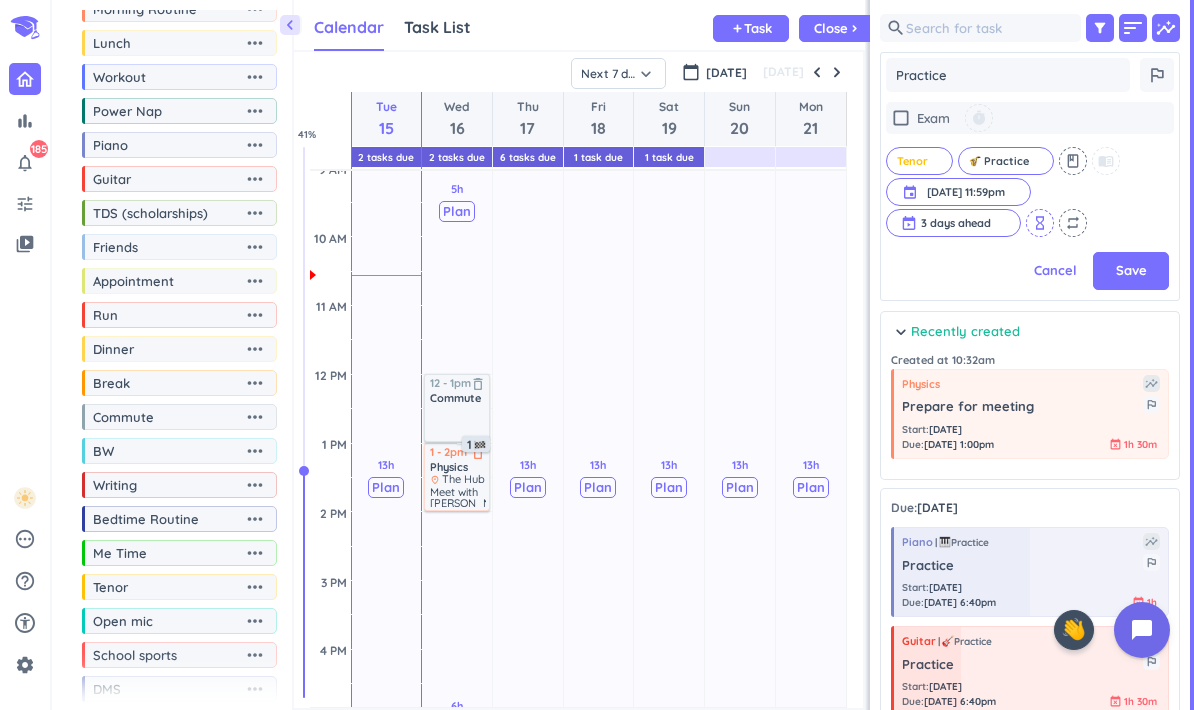 click on "hourglass_empty" at bounding box center (1040, 223) 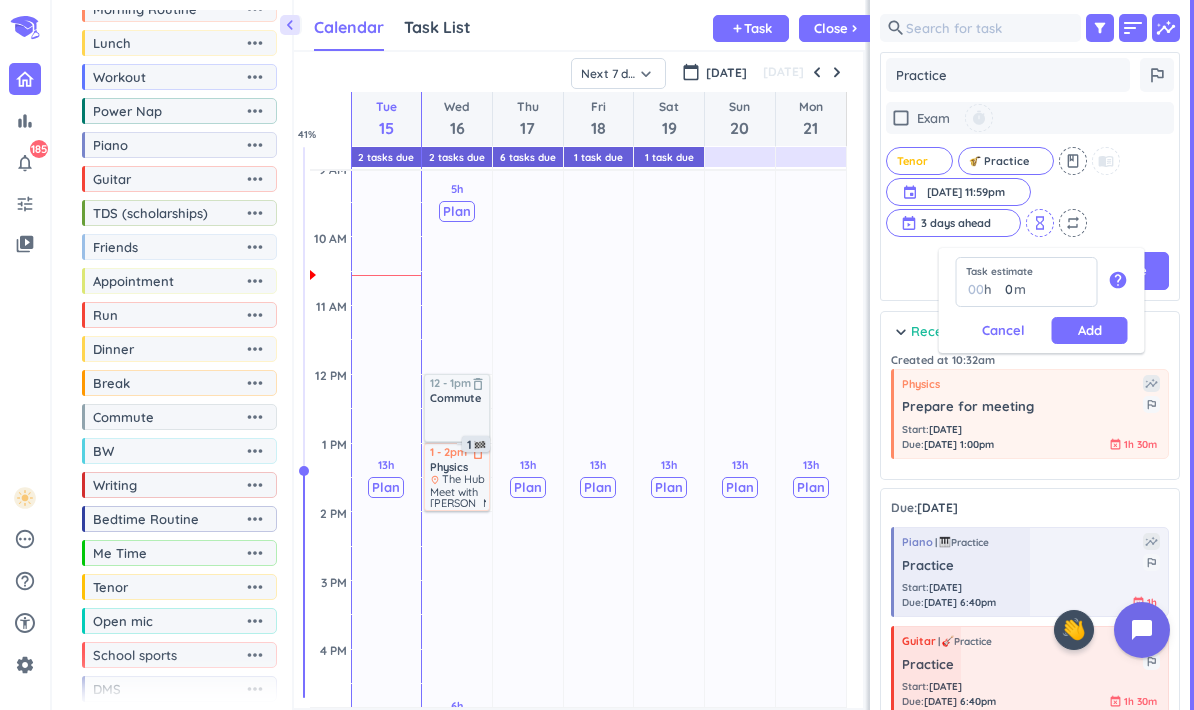 type on "1" 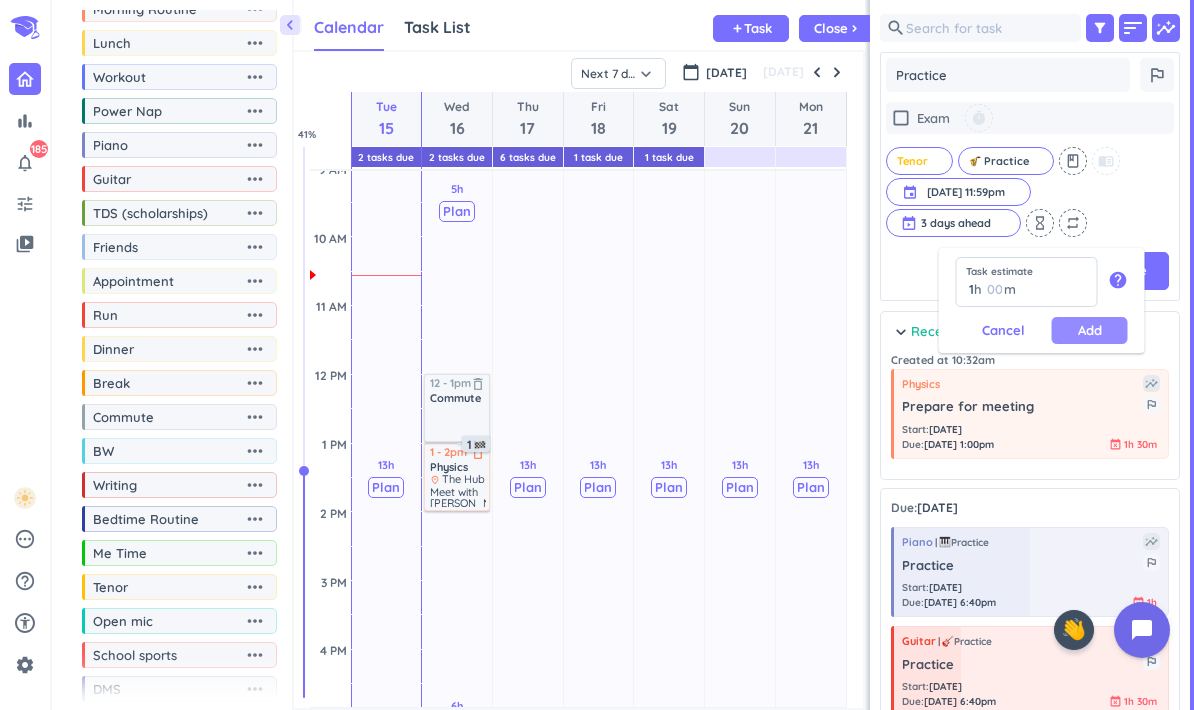 type on "1" 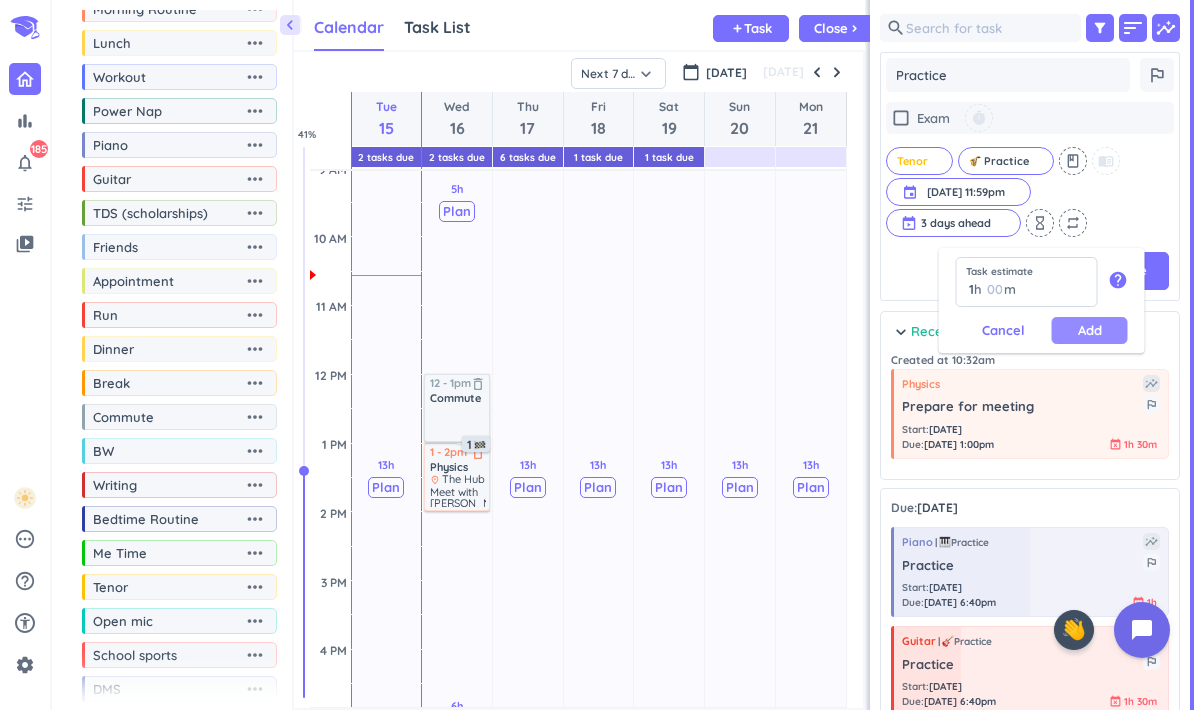 click on "Add" at bounding box center [1090, 330] 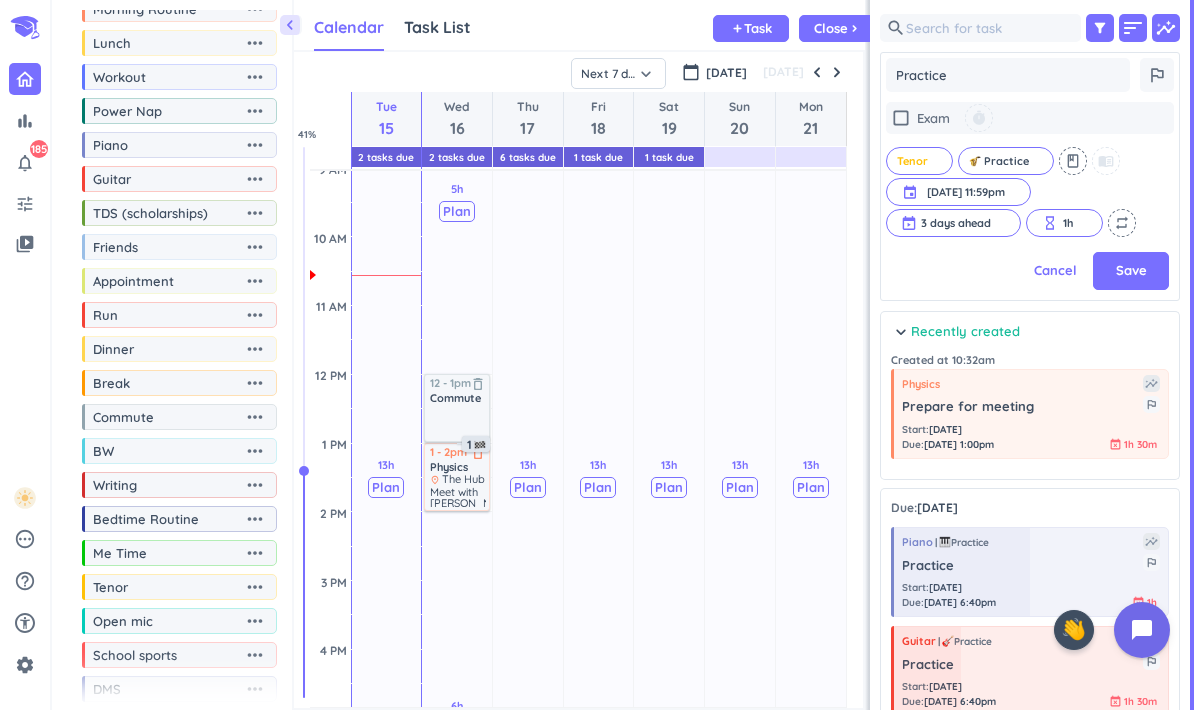 click on "Practice outlined_flag check_box_outline_blank Exam timer Tenor cancel Practice cancel class menu_book event [DATE] 11:59pm [DATE] 11:59pm cancel 3 days ahead cancel hourglass_empty 1h cancel repeat Cancel Save" at bounding box center [1030, 176] 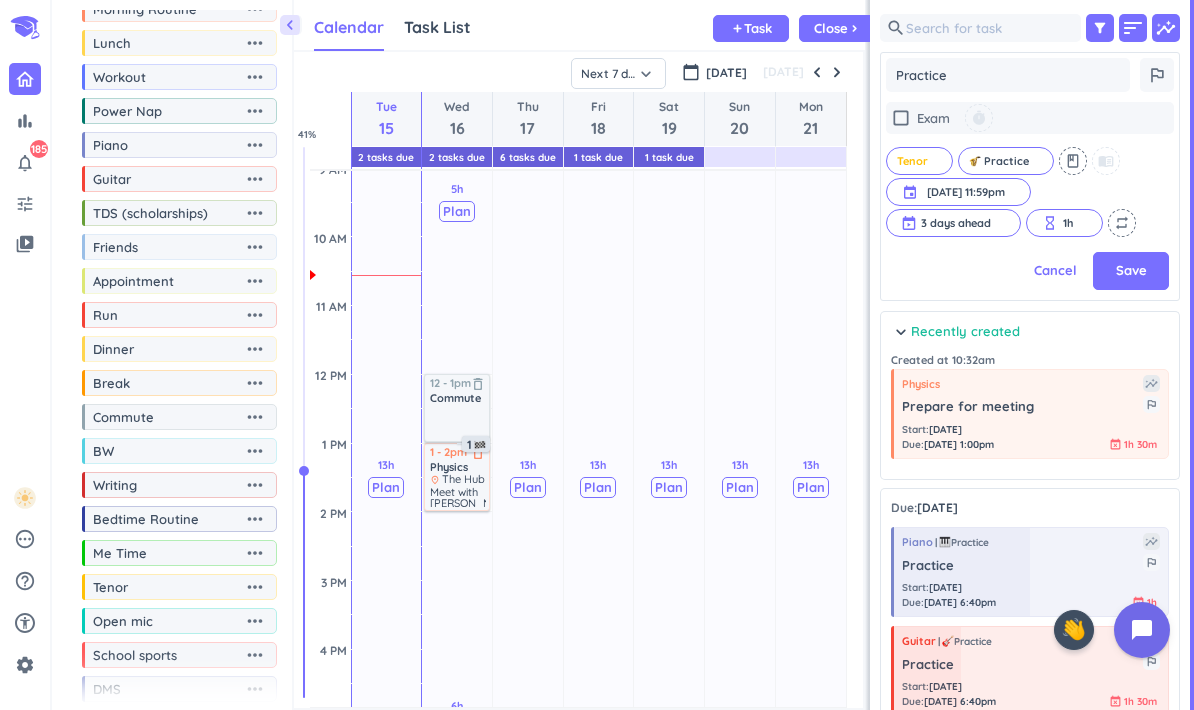 click on "Save" at bounding box center (1131, 271) 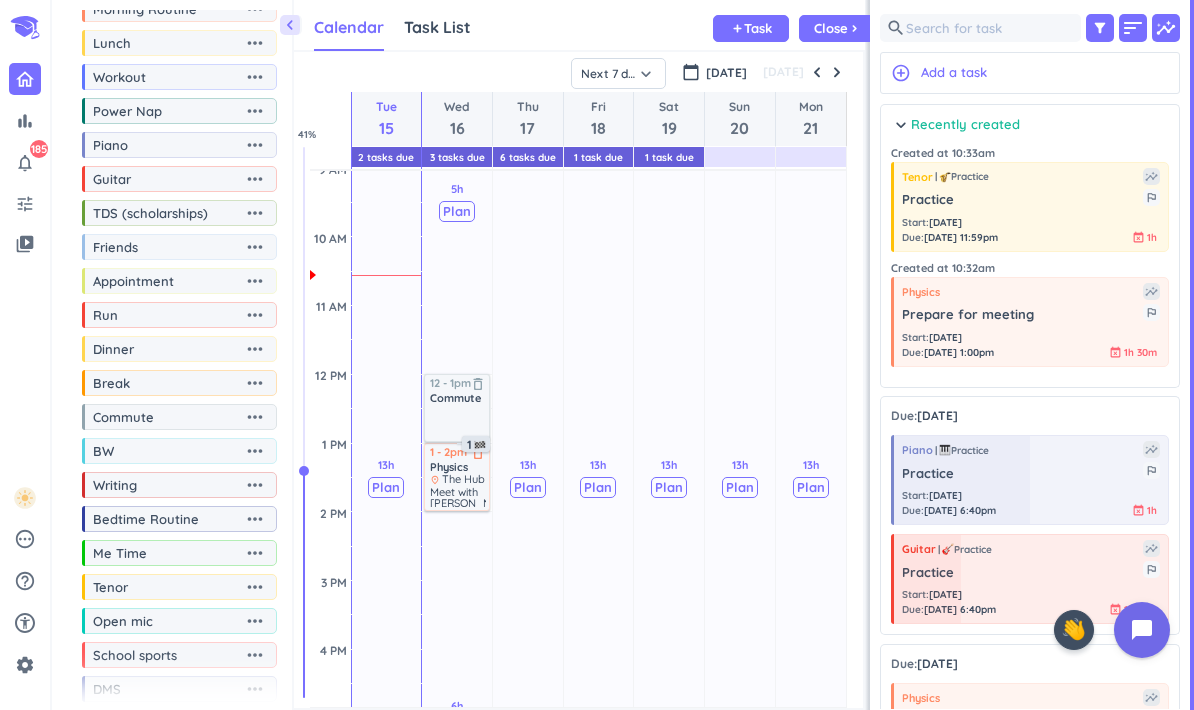 scroll, scrollTop: 605, scrollLeft: 300, axis: both 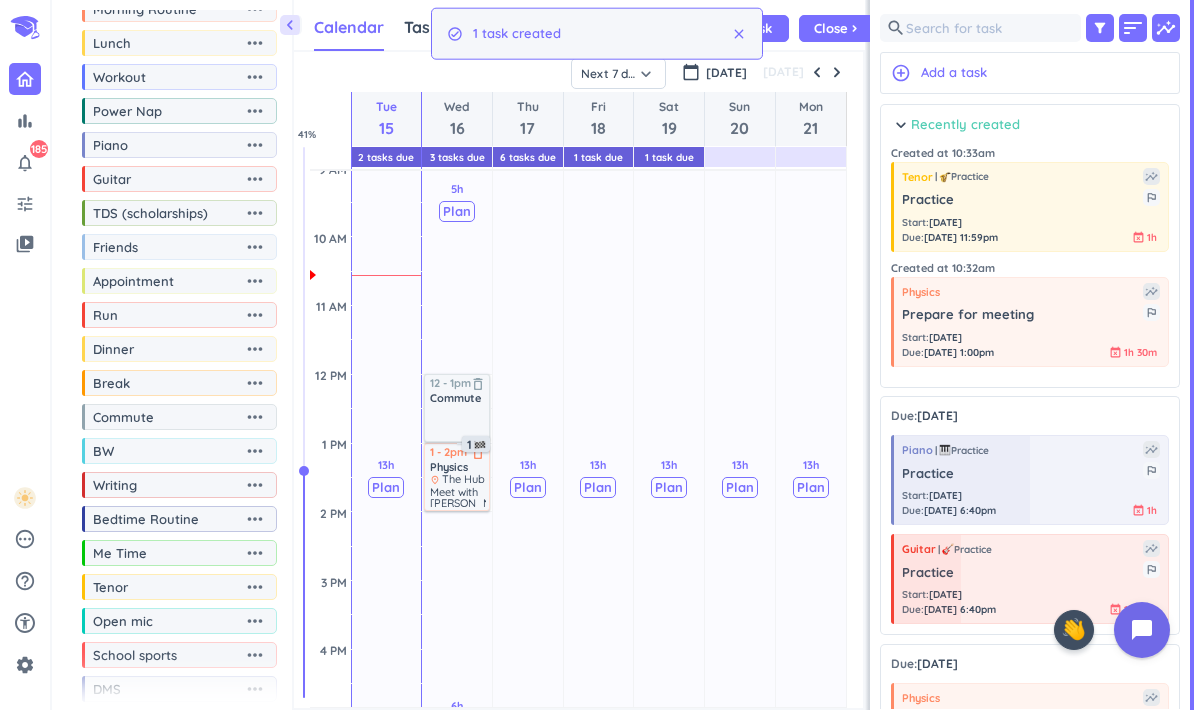 click on "Recently created" at bounding box center (965, 125) 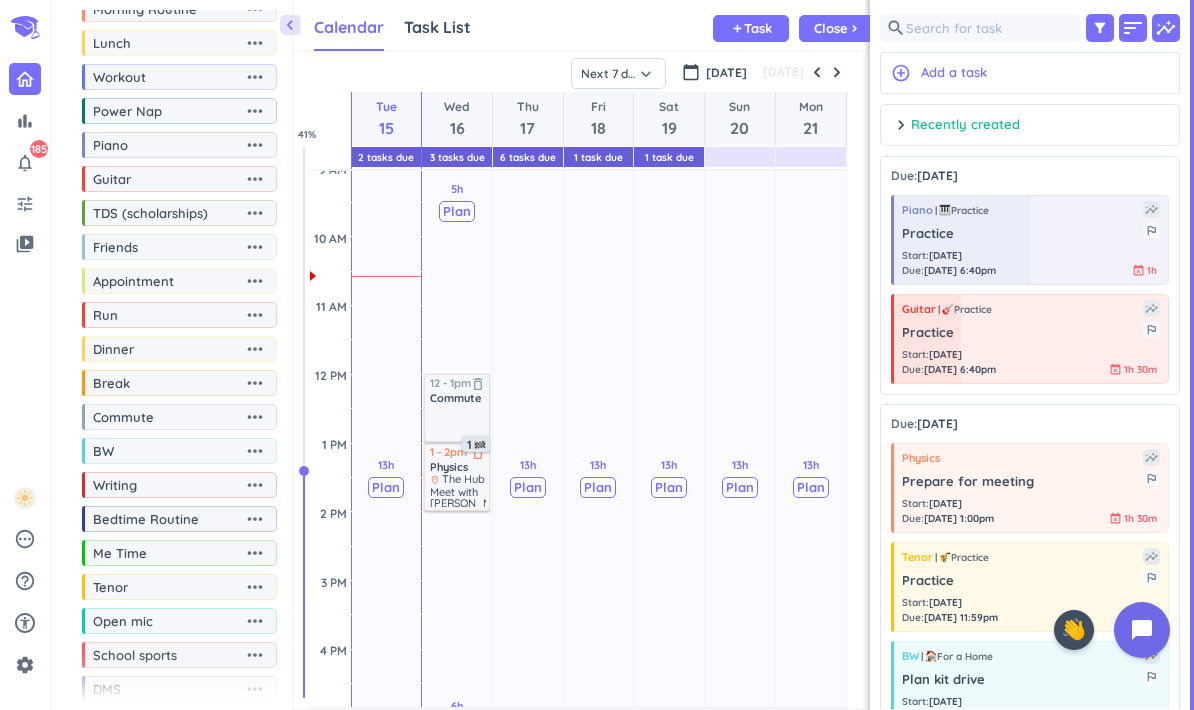 scroll, scrollTop: -16, scrollLeft: 0, axis: vertical 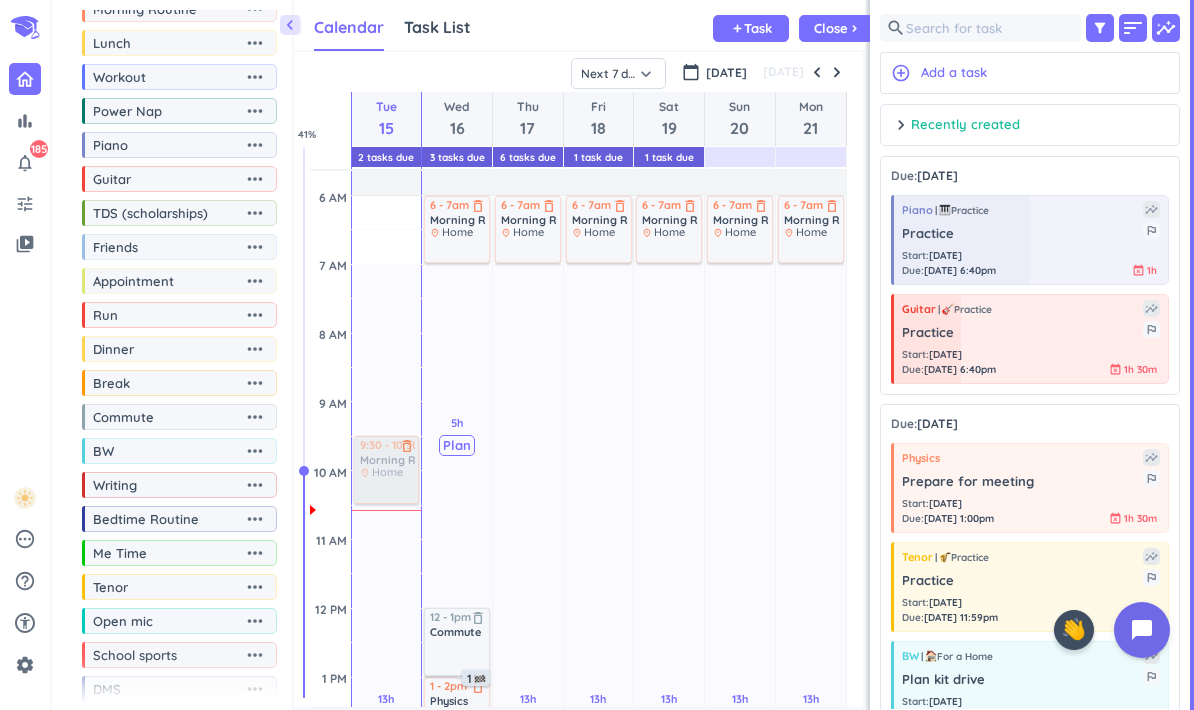 drag, startPoint x: 385, startPoint y: 226, endPoint x: 386, endPoint y: 457, distance: 231.00217 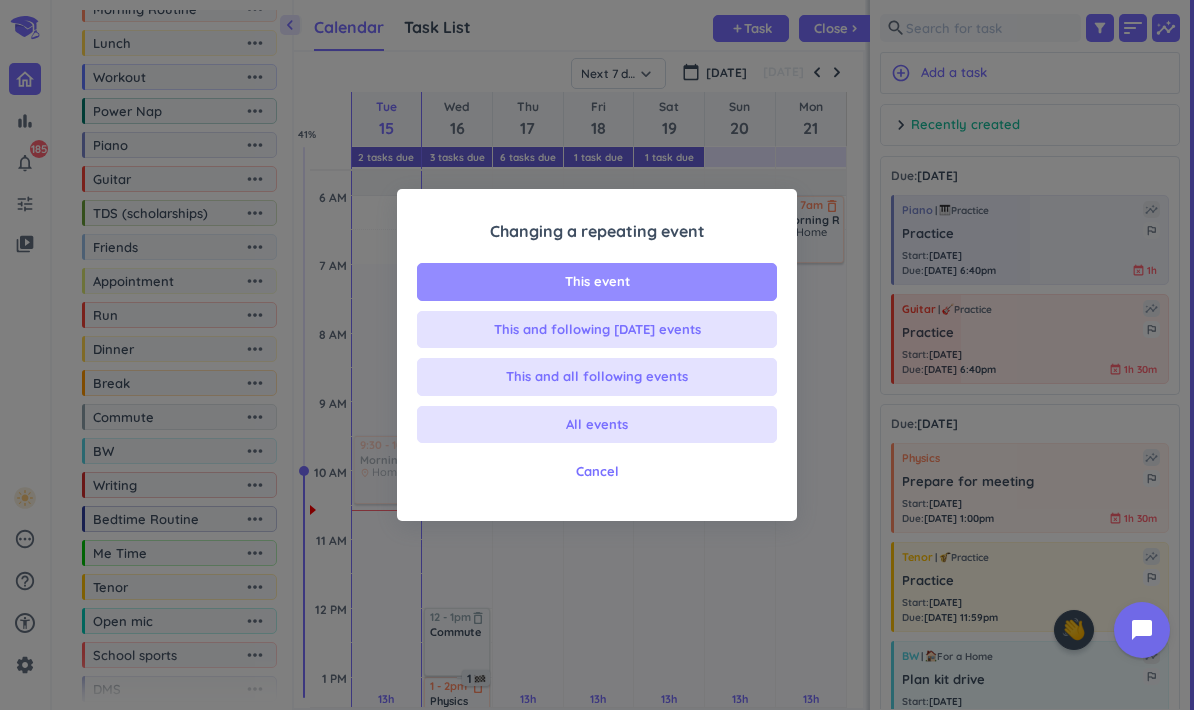 click on "This event" at bounding box center (597, 282) 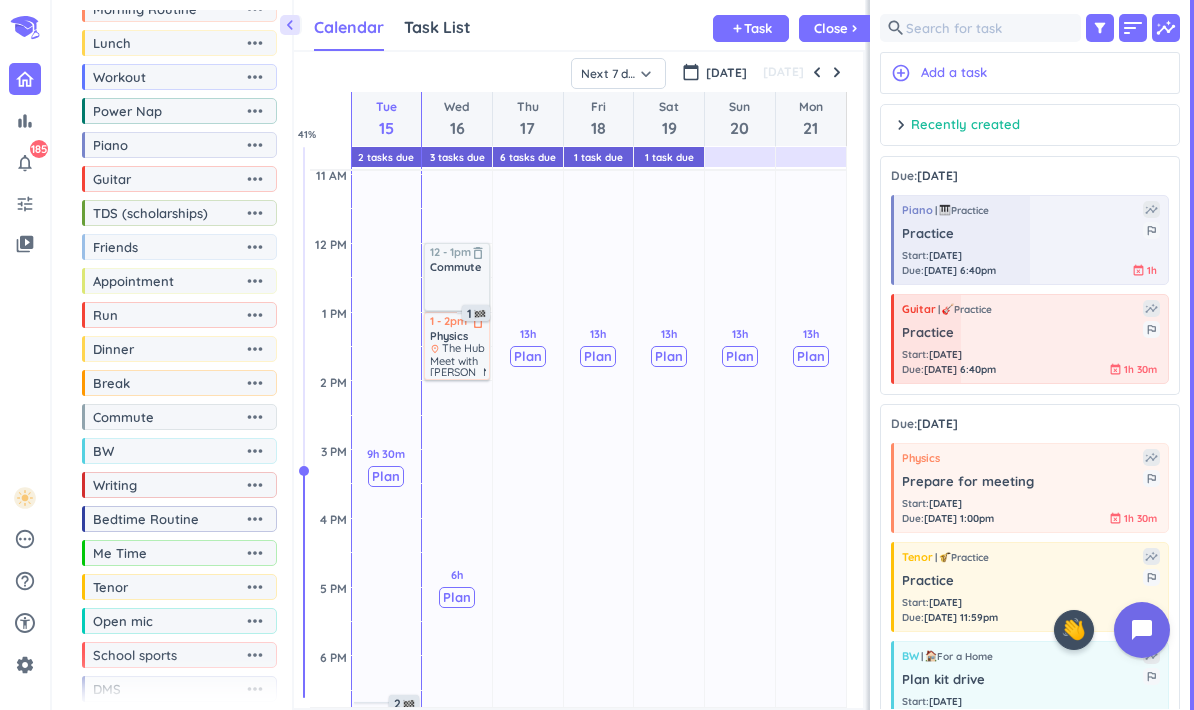 scroll, scrollTop: 479, scrollLeft: 0, axis: vertical 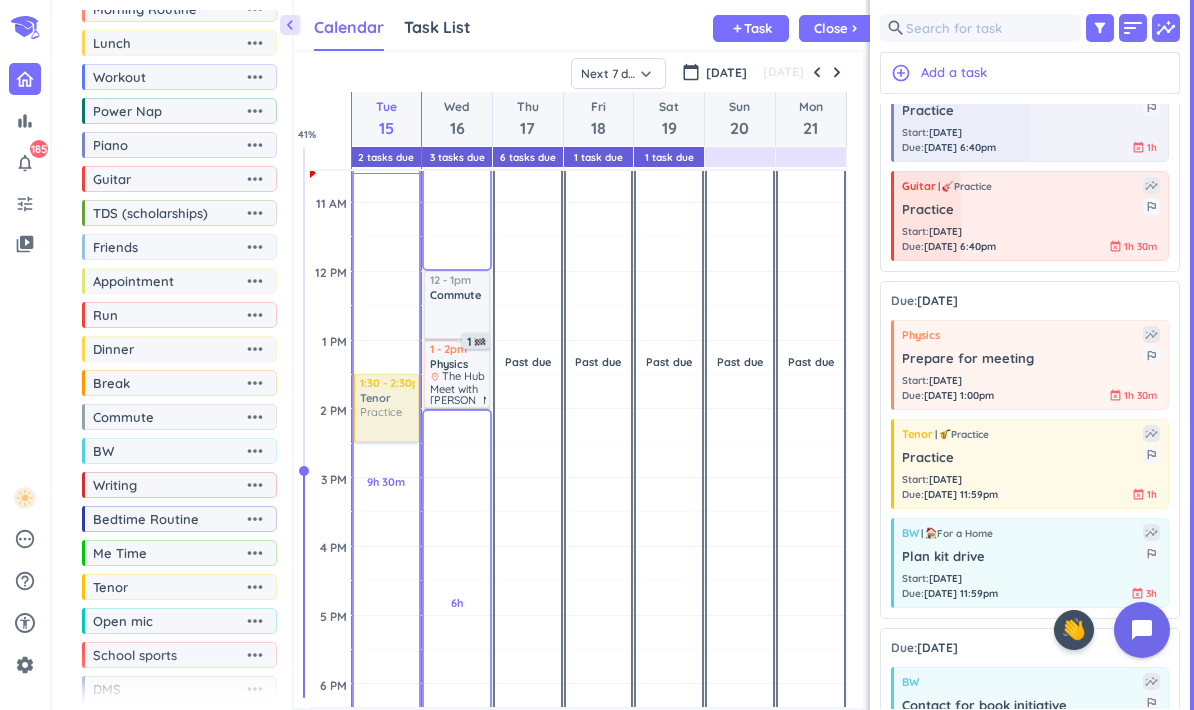 drag, startPoint x: 986, startPoint y: 471, endPoint x: 395, endPoint y: 396, distance: 595.73987 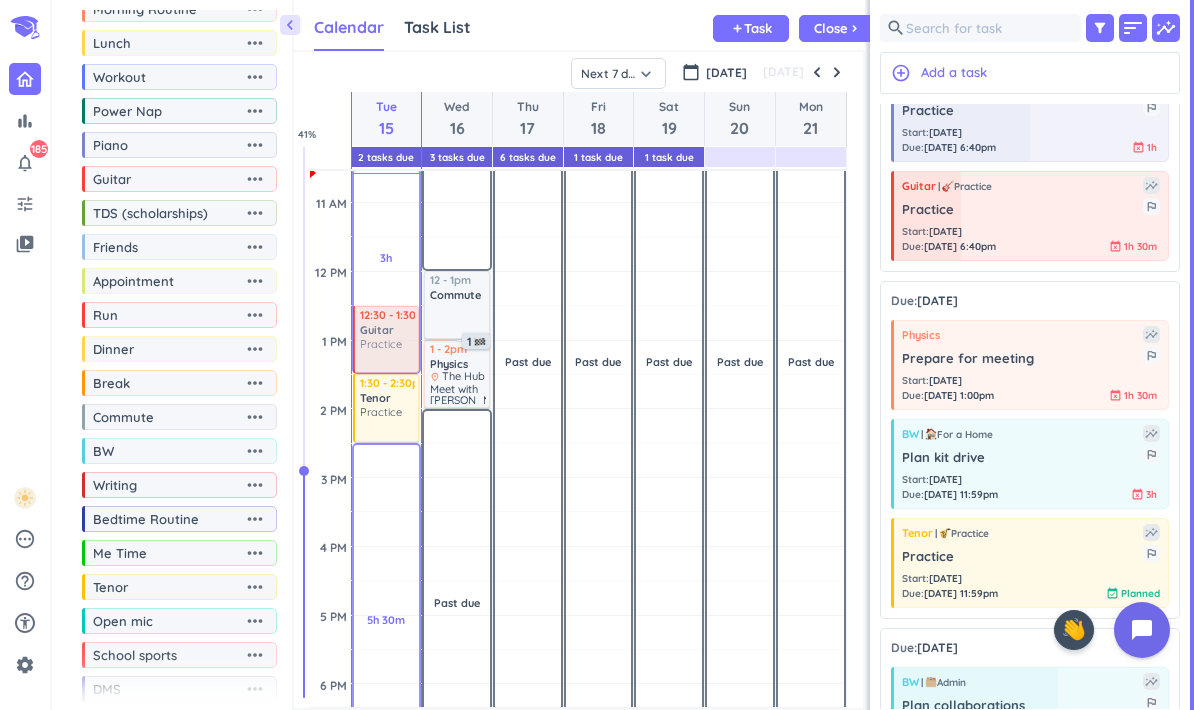 drag, startPoint x: 990, startPoint y: 231, endPoint x: 398, endPoint y: 329, distance: 600.05664 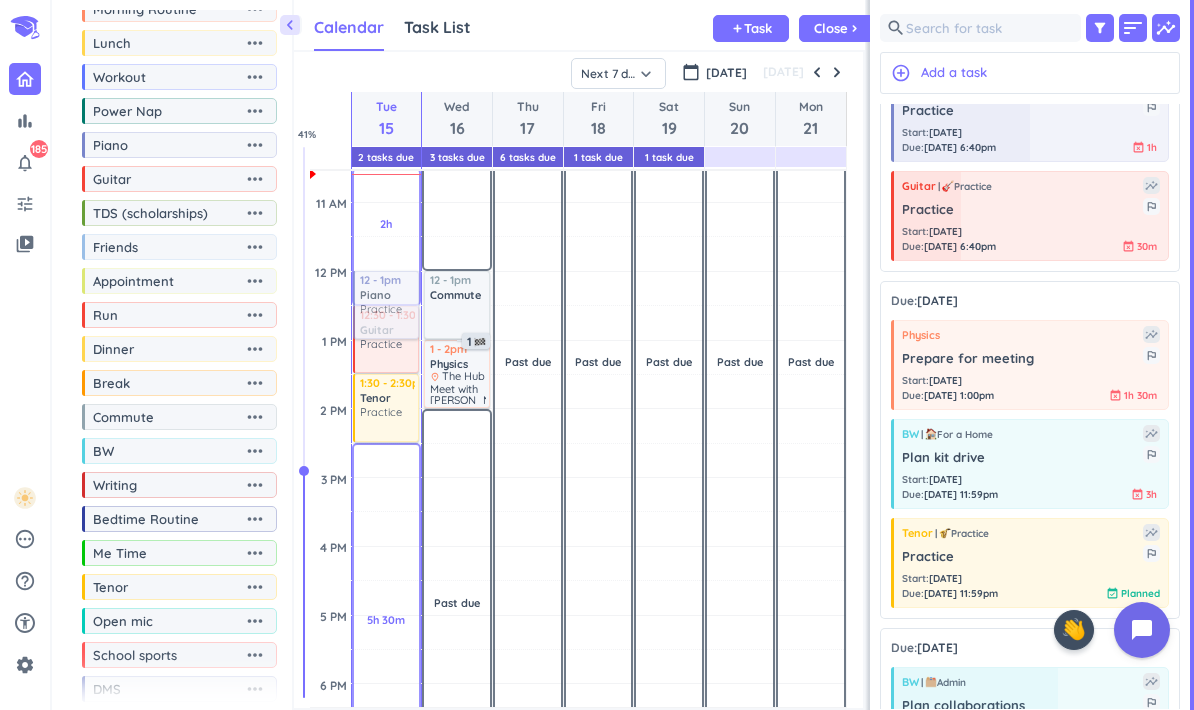 drag, startPoint x: 1031, startPoint y: 137, endPoint x: 387, endPoint y: 272, distance: 657.99774 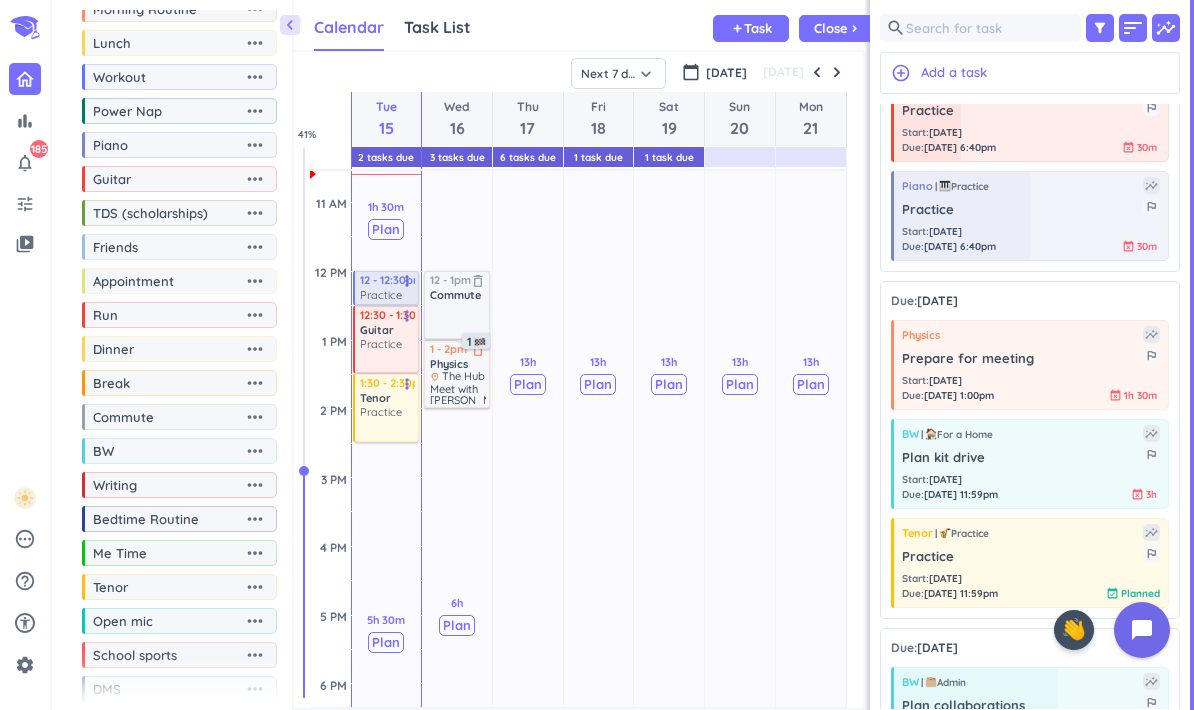 scroll, scrollTop: 334, scrollLeft: 0, axis: vertical 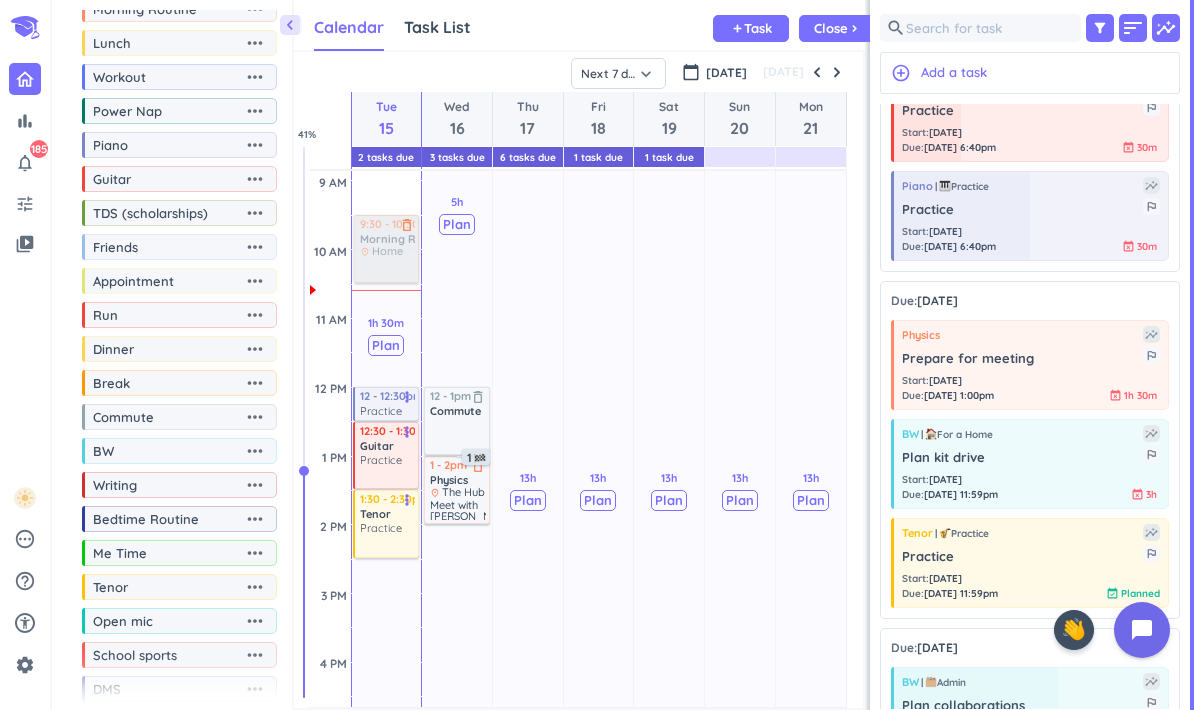 click at bounding box center (385, 249) 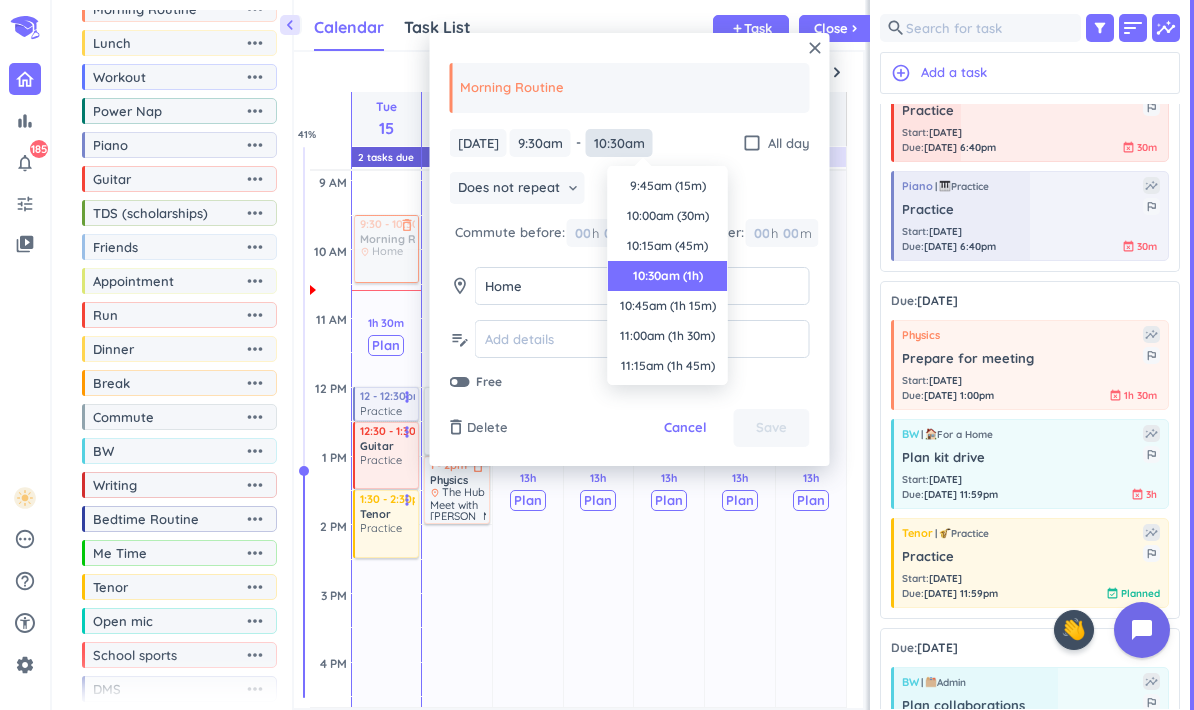 click on "10:30am" at bounding box center [619, 143] 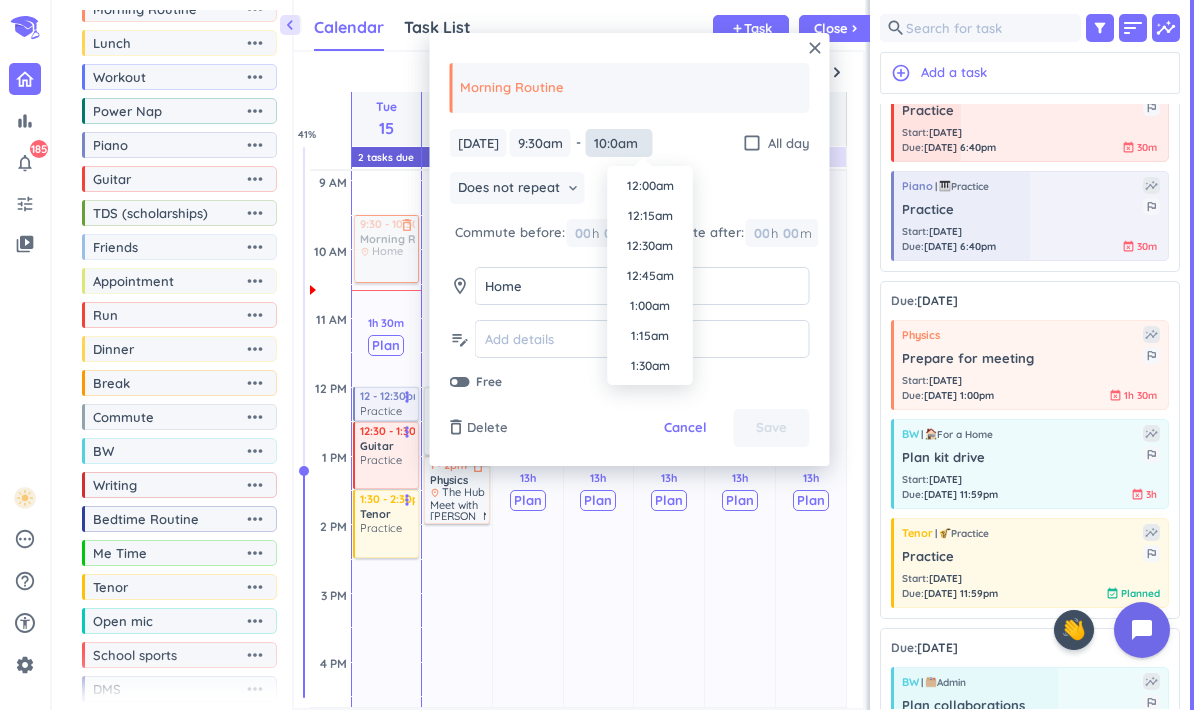 scroll, scrollTop: 1110, scrollLeft: 0, axis: vertical 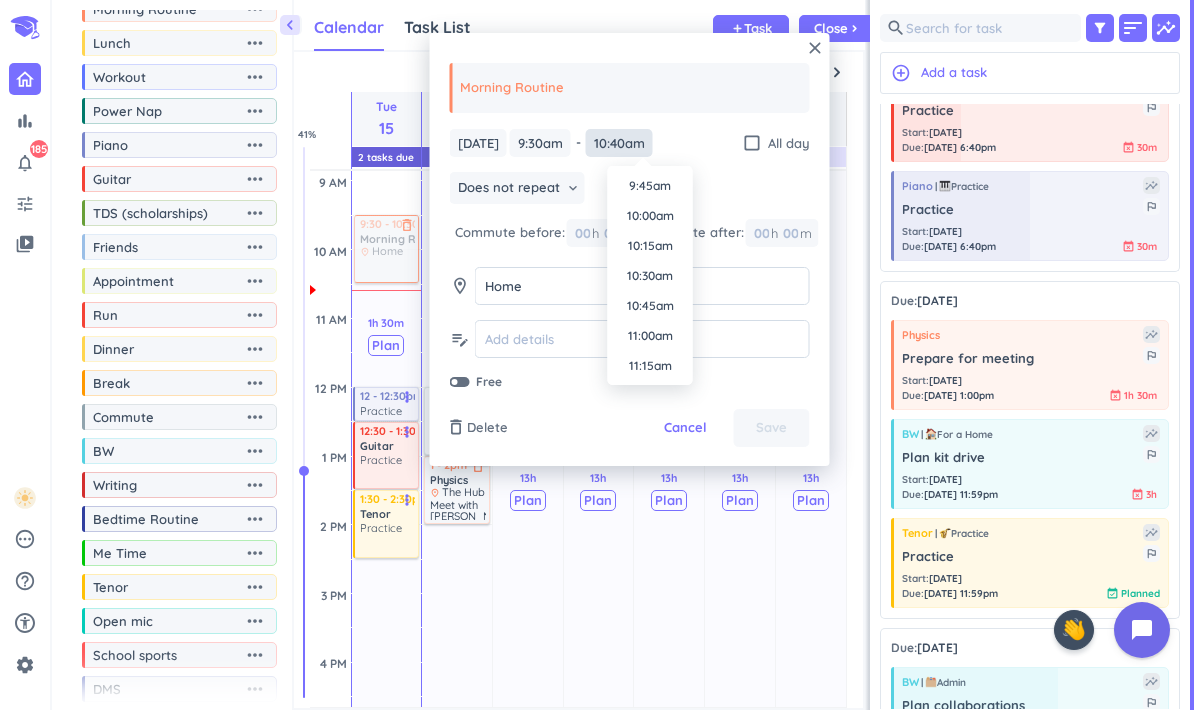 type on "10:40am" 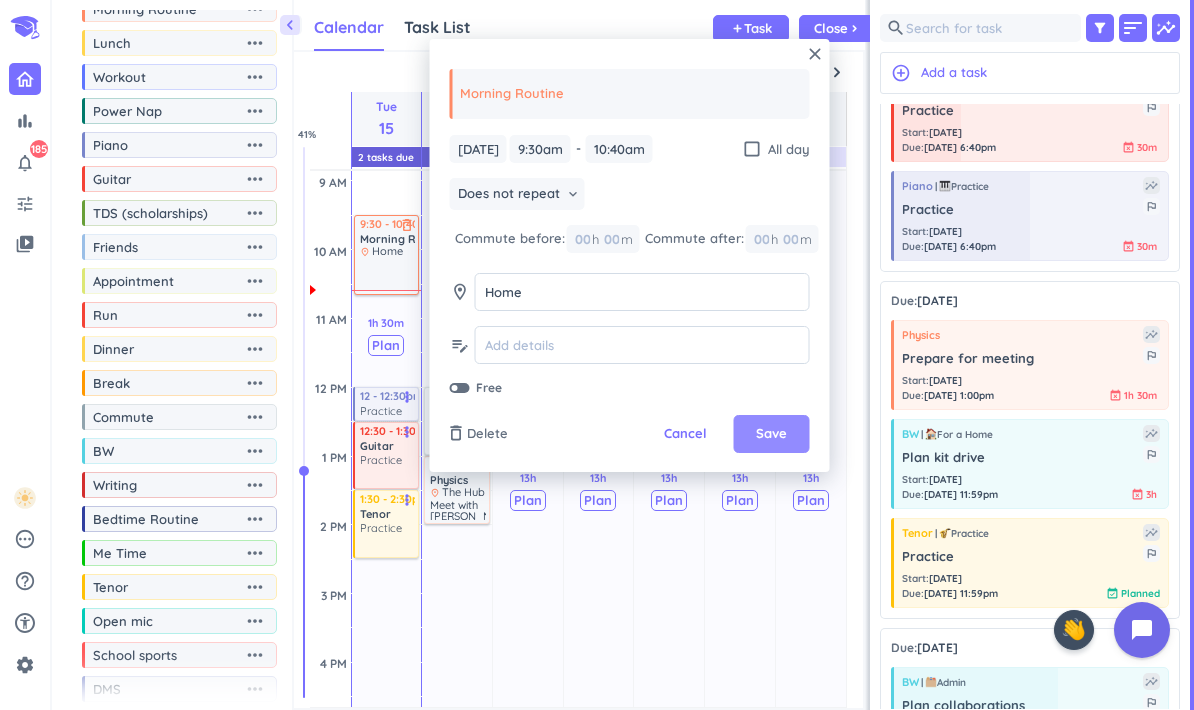 click on "Save" at bounding box center [771, 434] 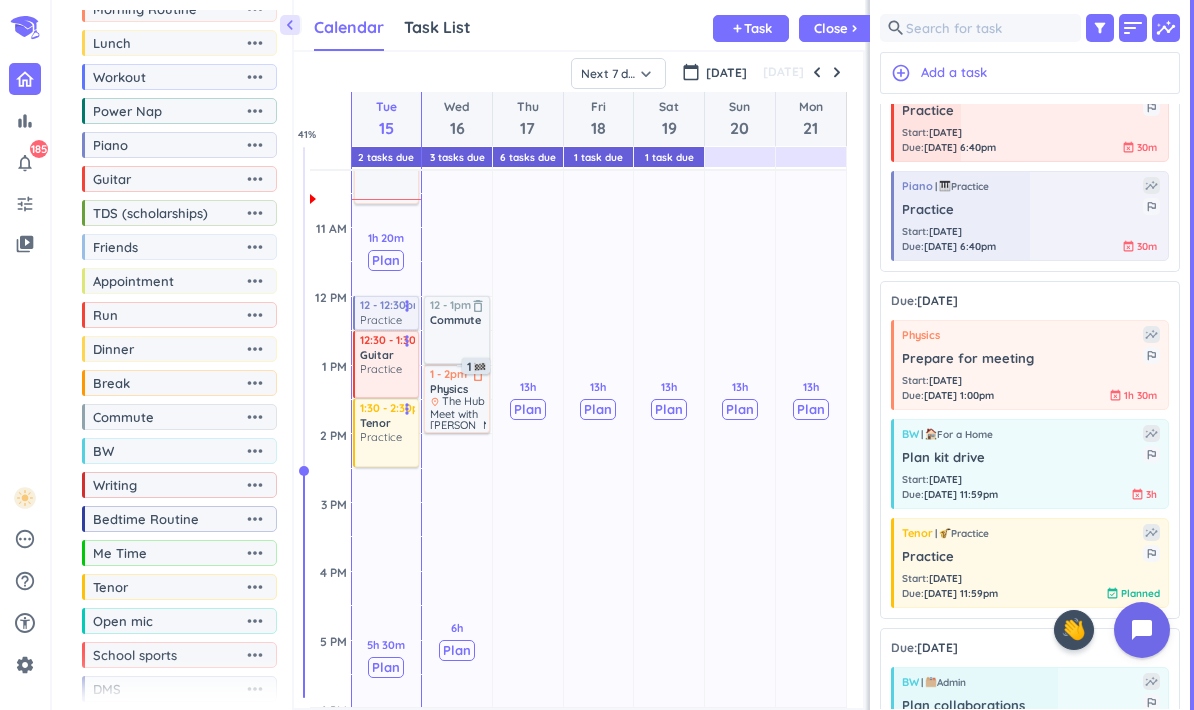 scroll, scrollTop: 424, scrollLeft: 0, axis: vertical 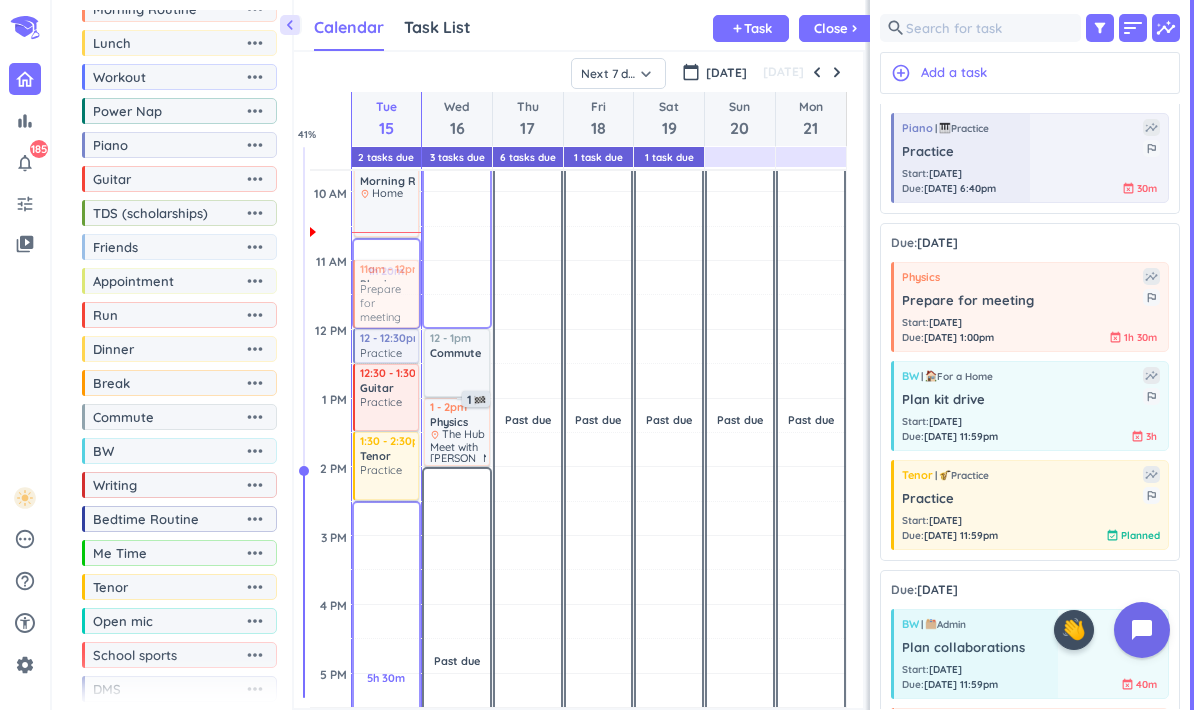 drag, startPoint x: 994, startPoint y: 300, endPoint x: 385, endPoint y: 261, distance: 610.2475 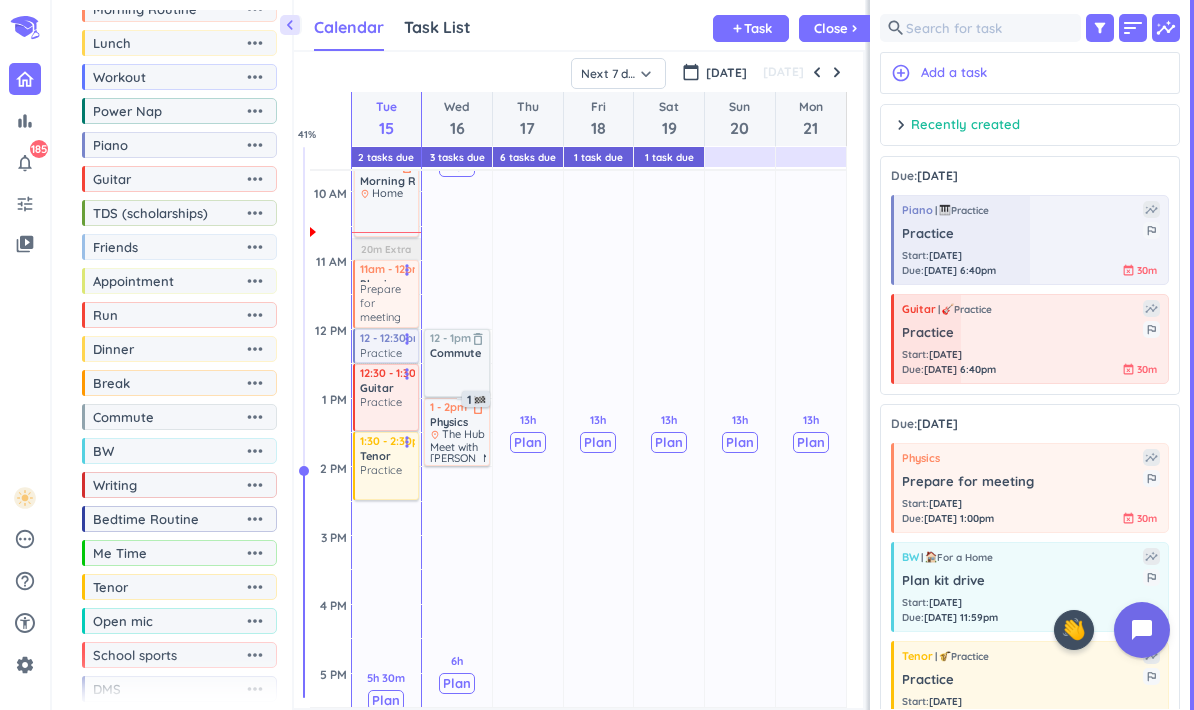 scroll, scrollTop: 0, scrollLeft: 0, axis: both 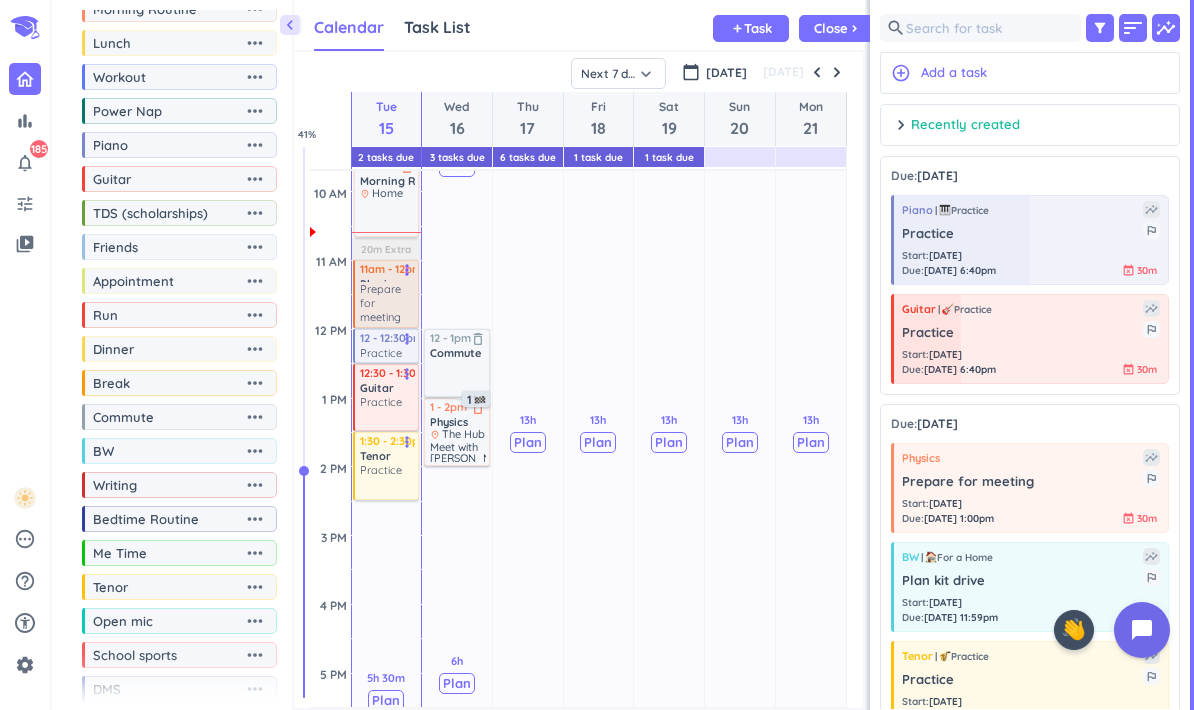 click on "11am - 12pm" at bounding box center [388, 269] 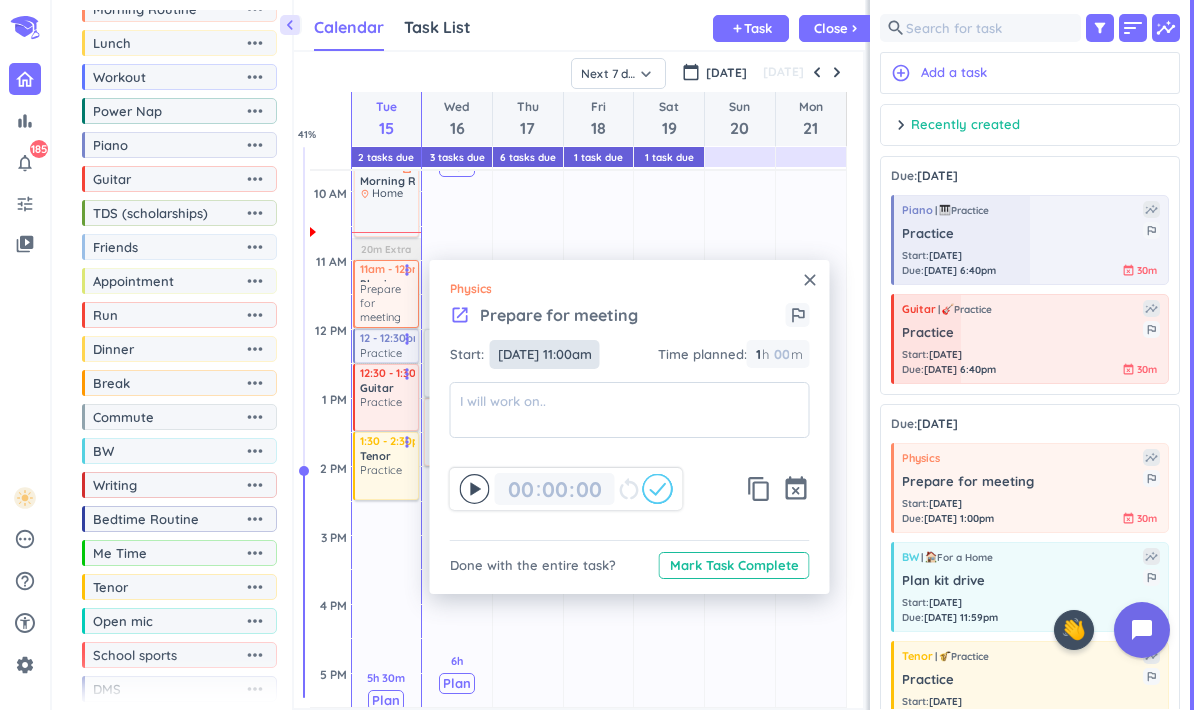 click on "[DATE] 11:00am" at bounding box center (545, 354) 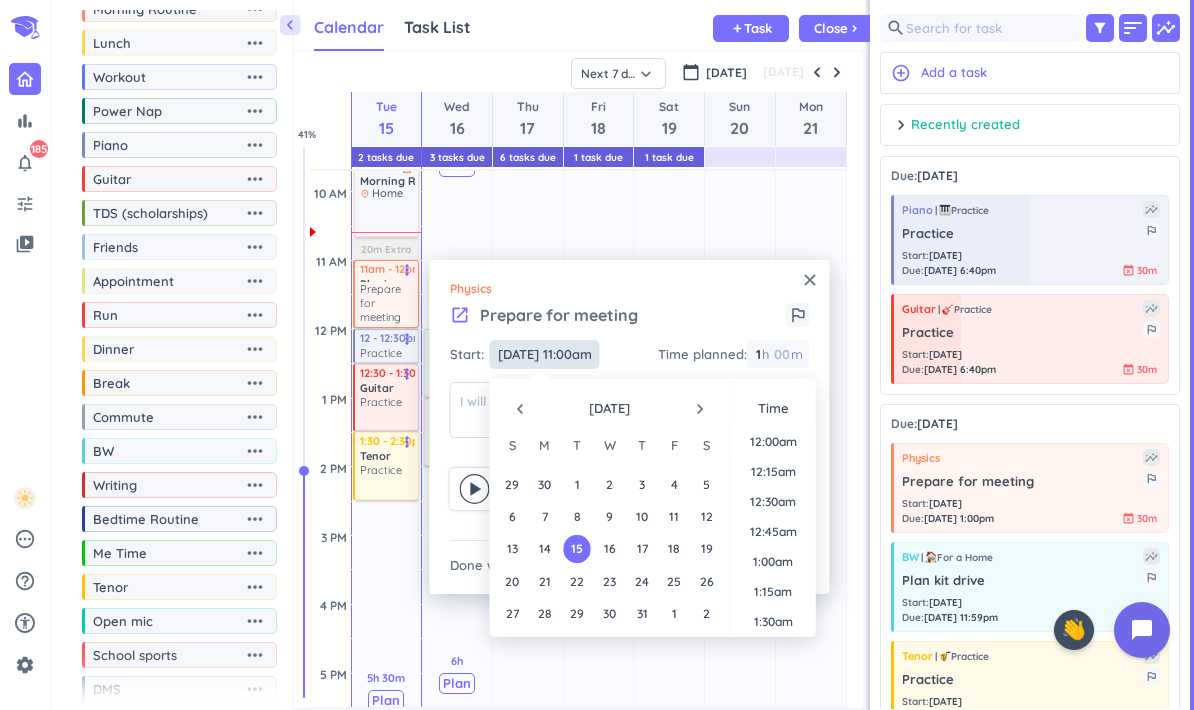 scroll, scrollTop: 1231, scrollLeft: 0, axis: vertical 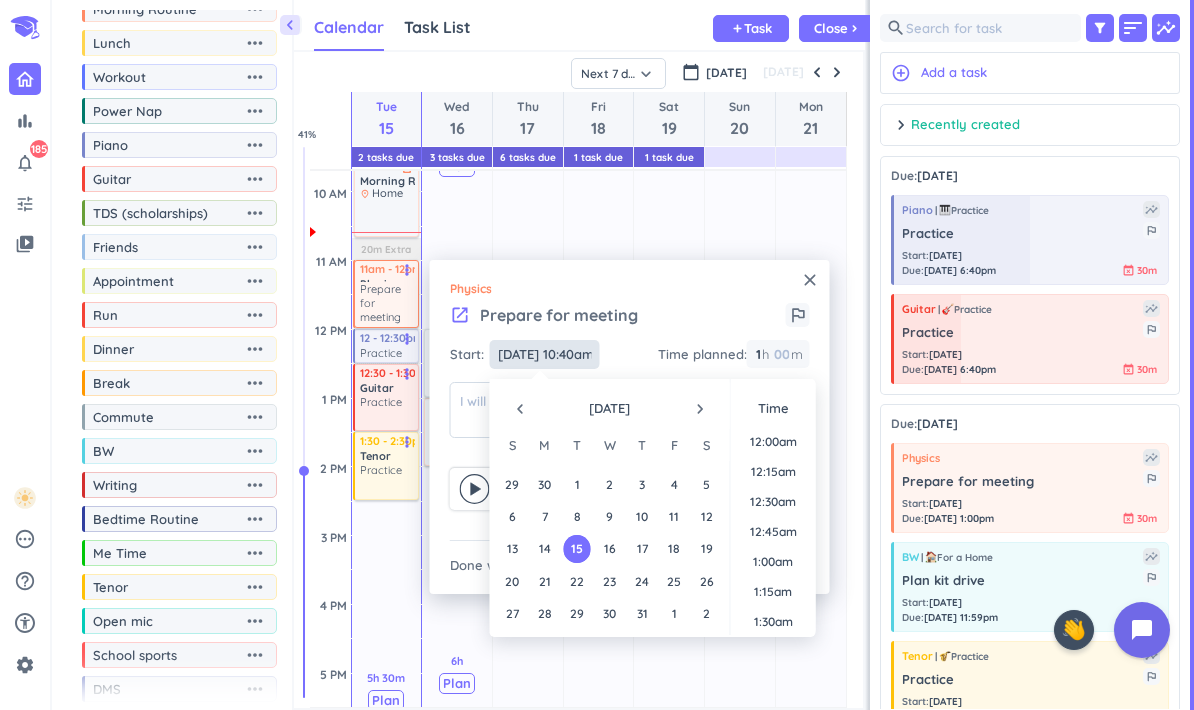 type on "[DATE] 10:40am" 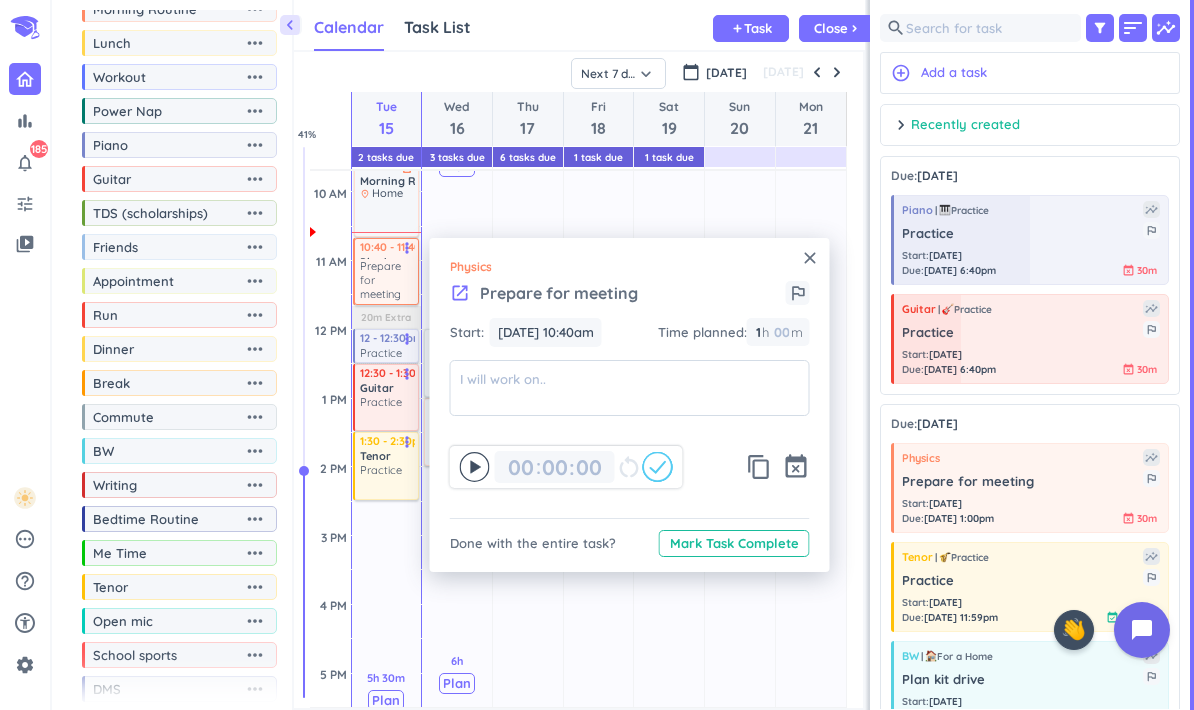click on "close" at bounding box center (810, 258) 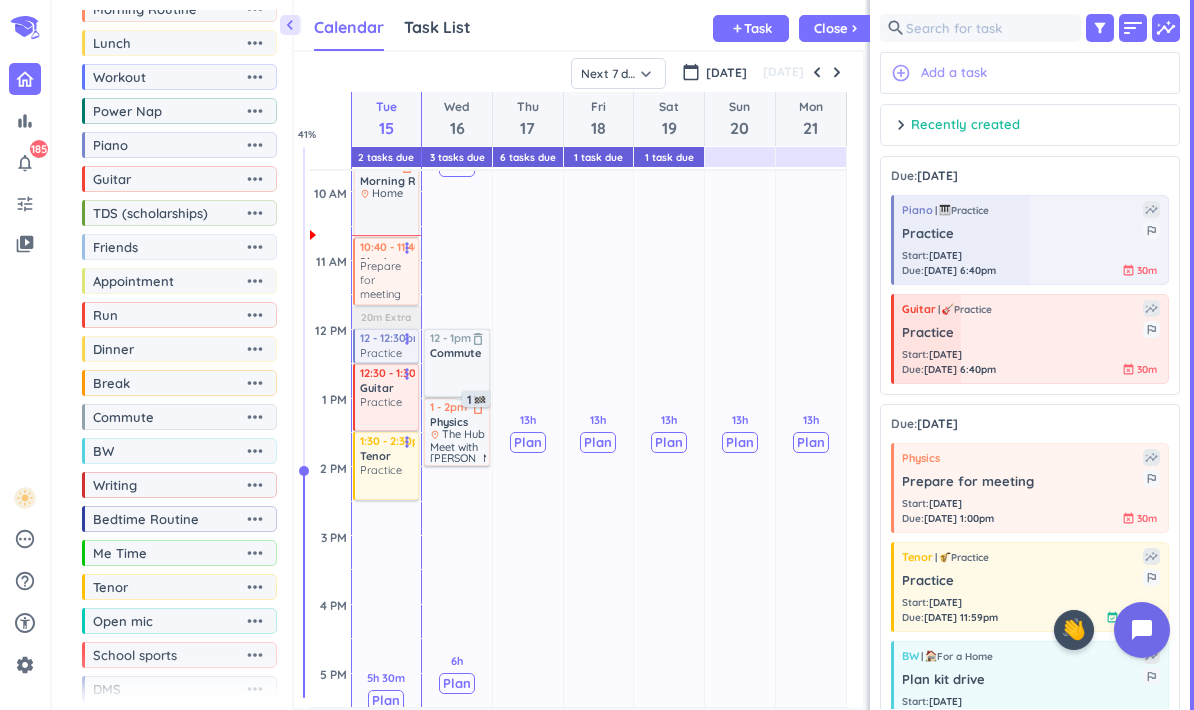 click on "add_circle_outline Add a task" at bounding box center [1030, 73] 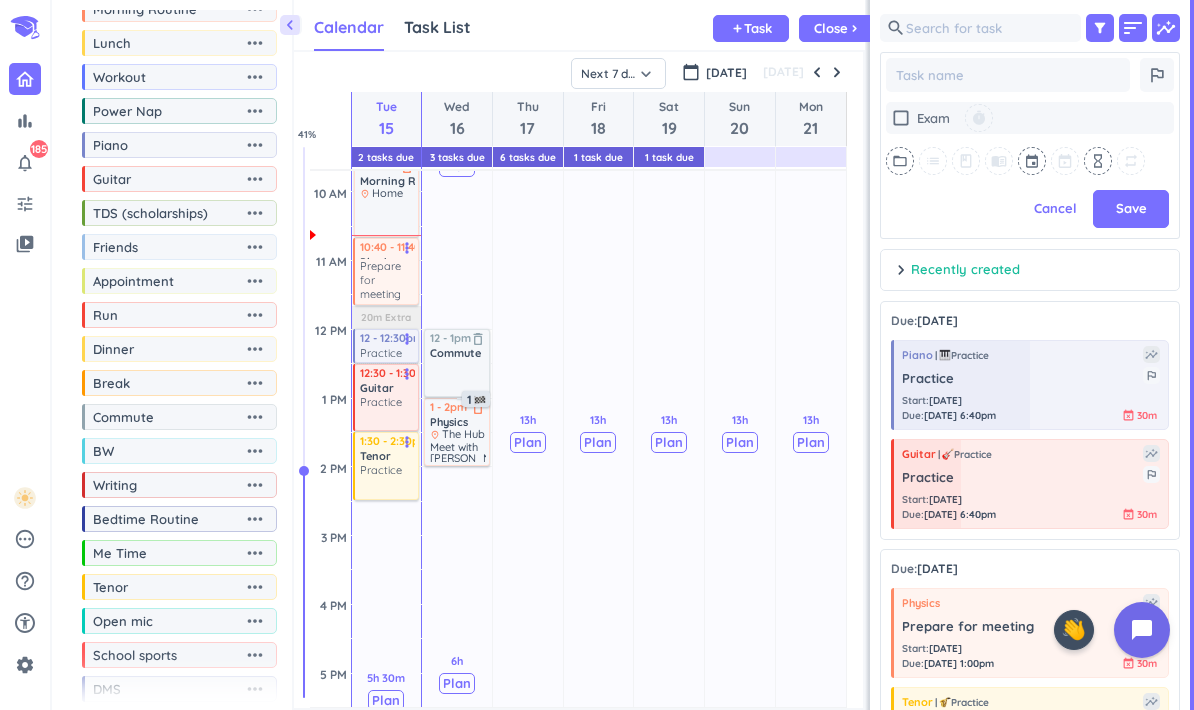 type on "x" 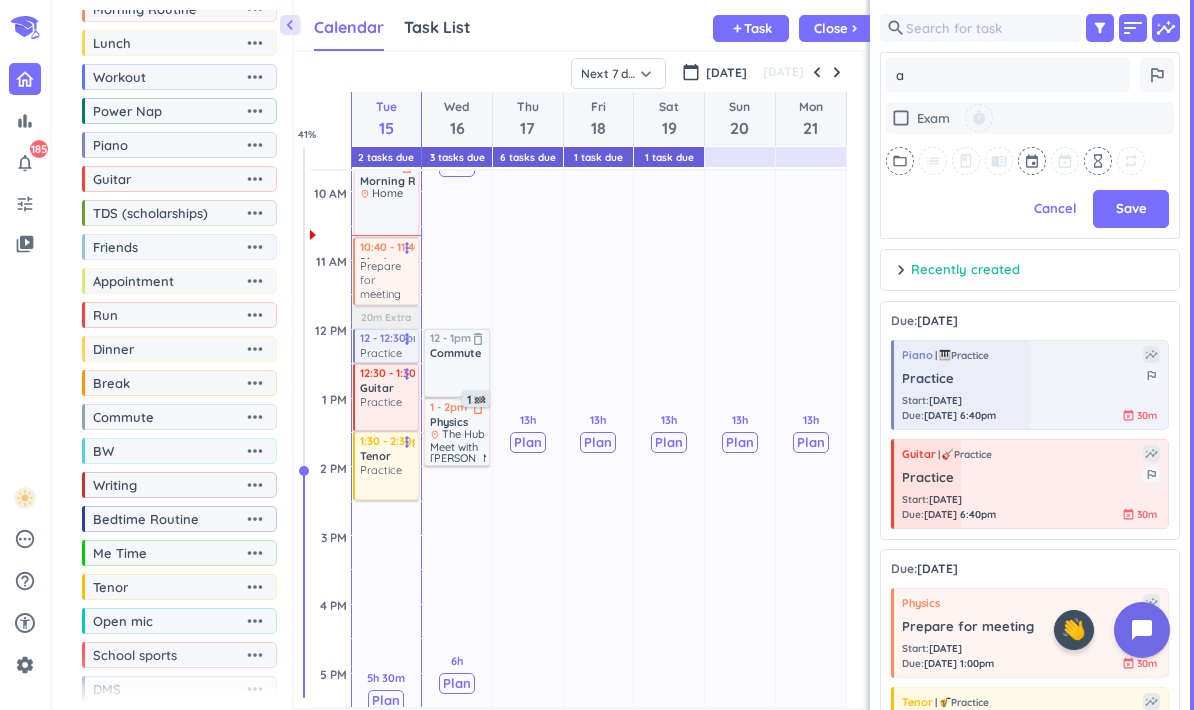 type on "x" 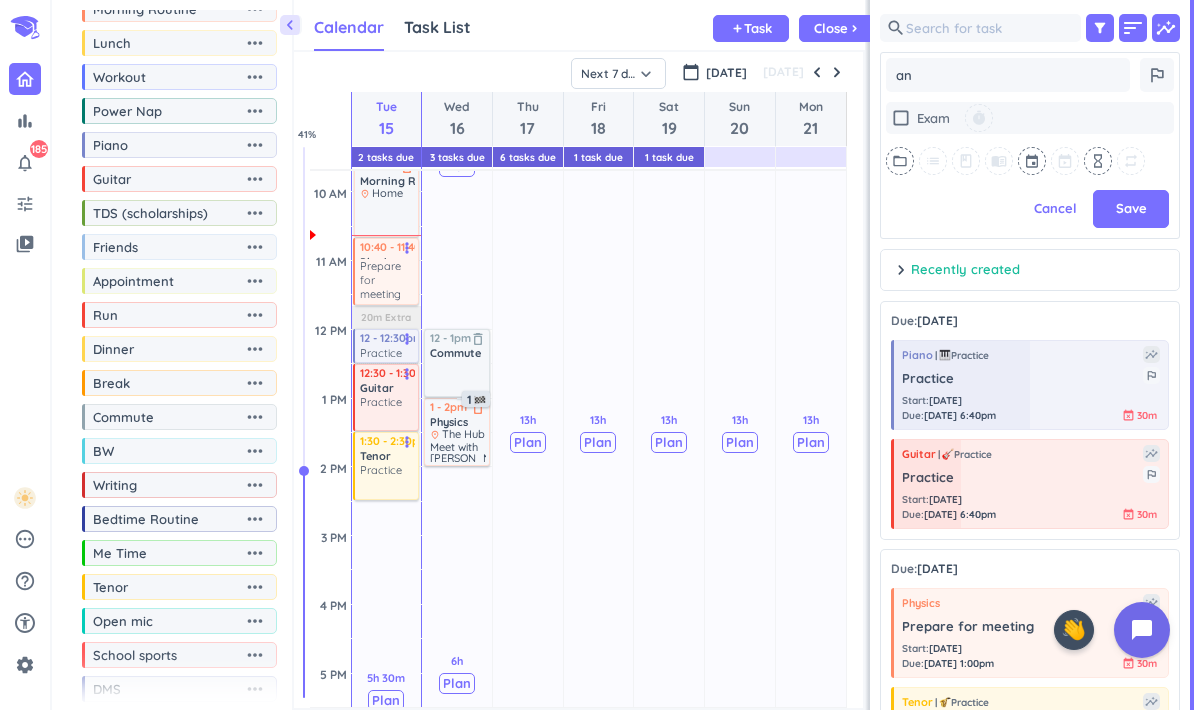 type on "x" 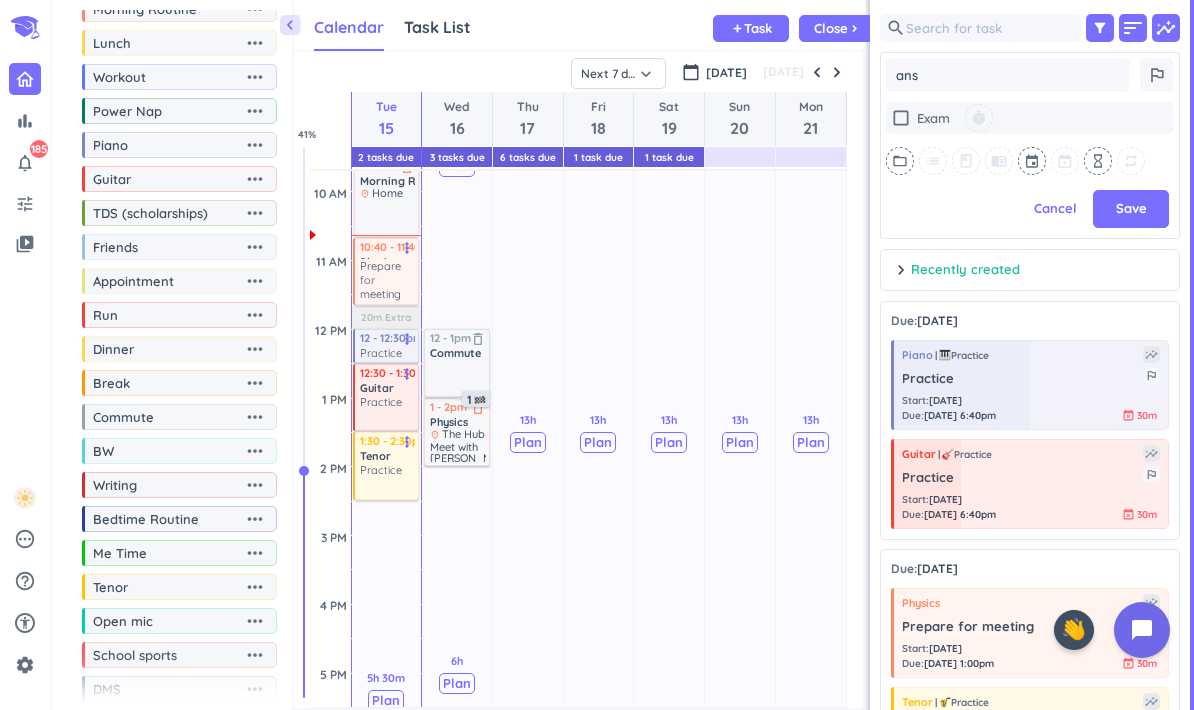 type on "x" 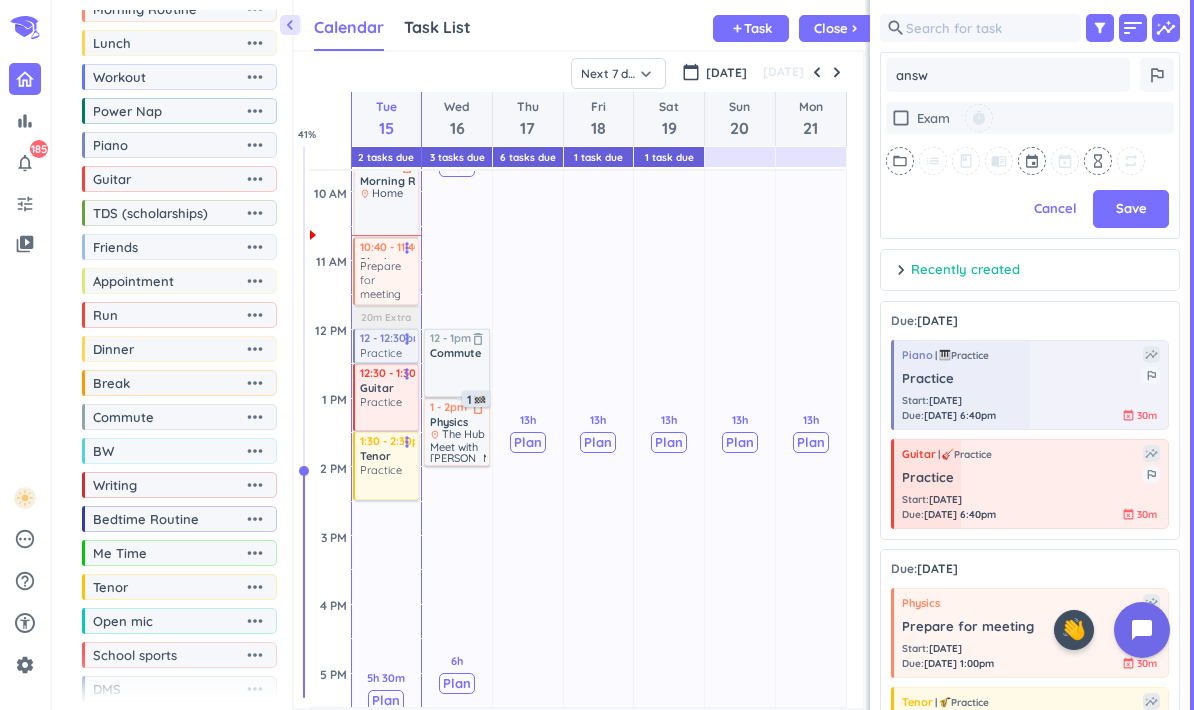 type on "x" 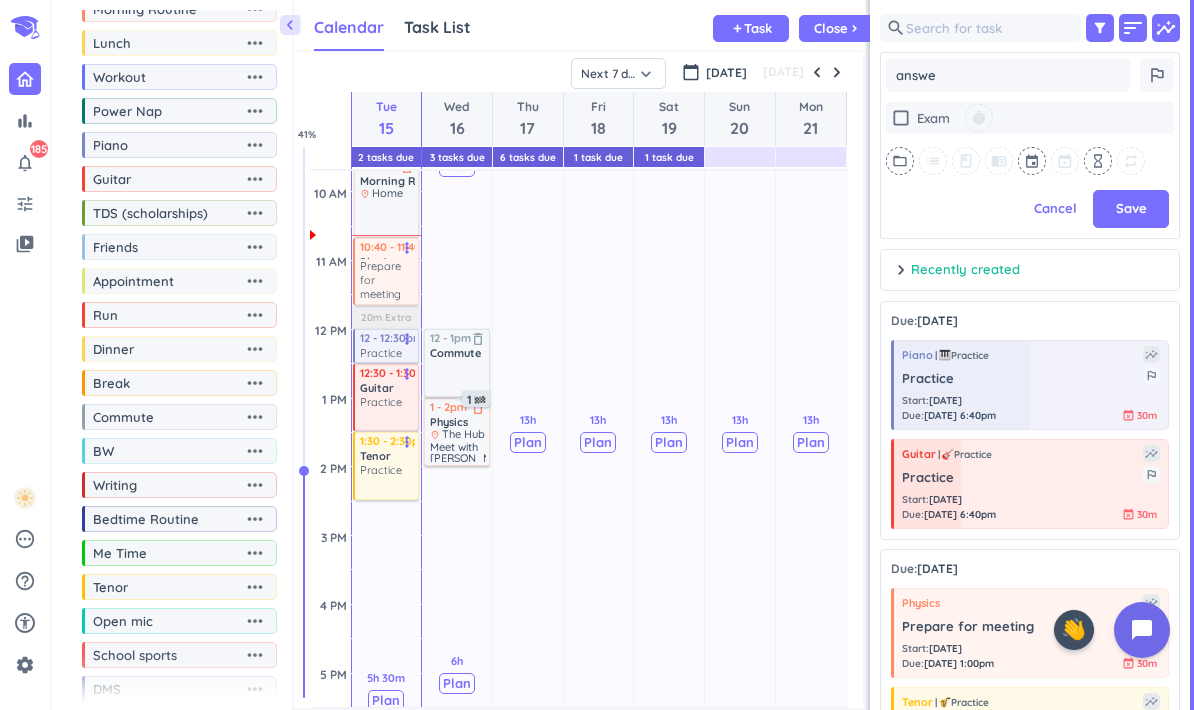 type on "x" 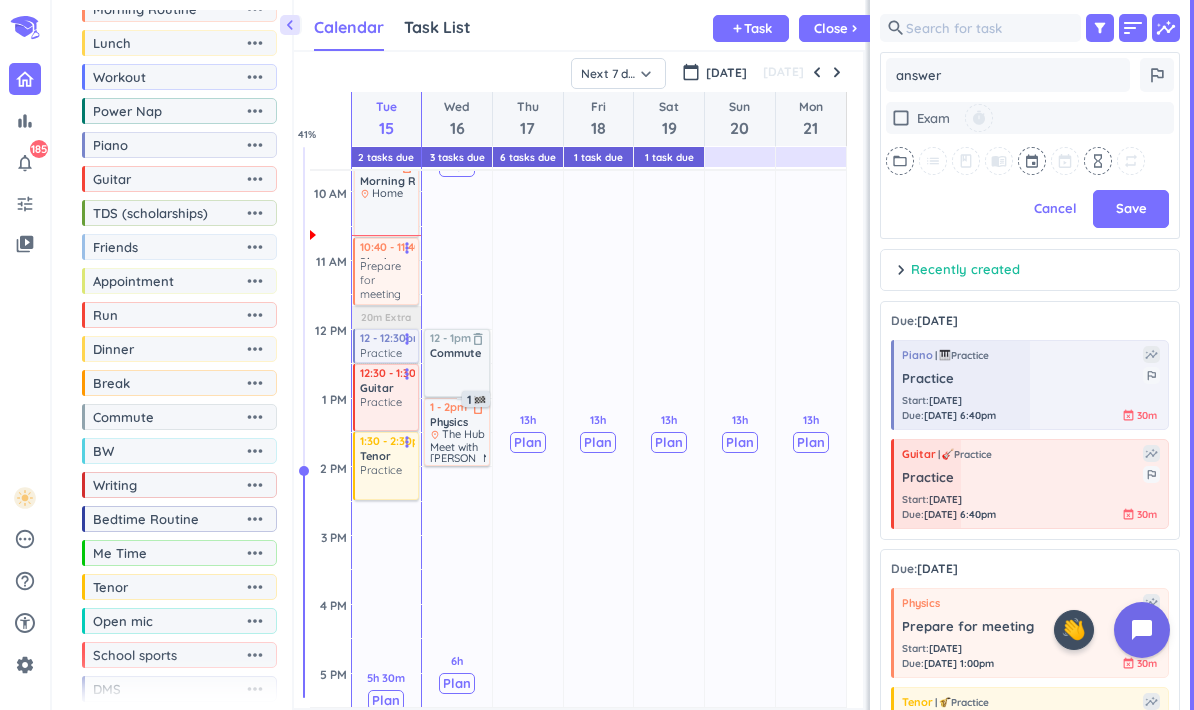 type on "x" 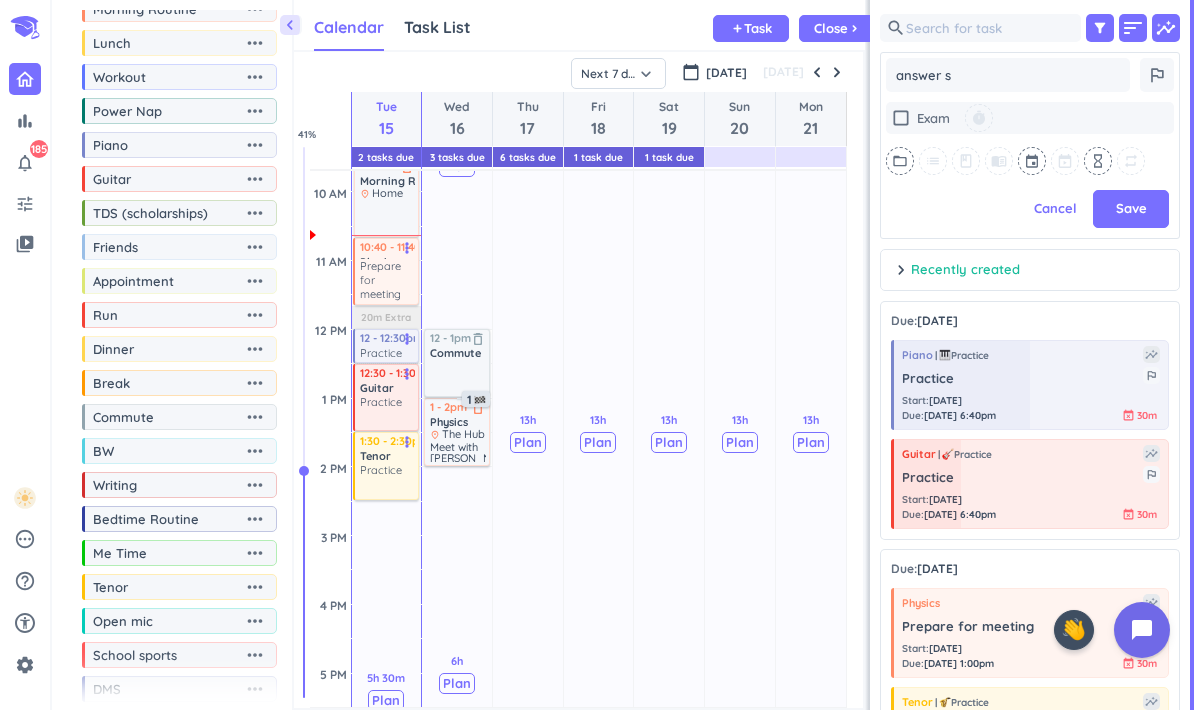 type on "x" 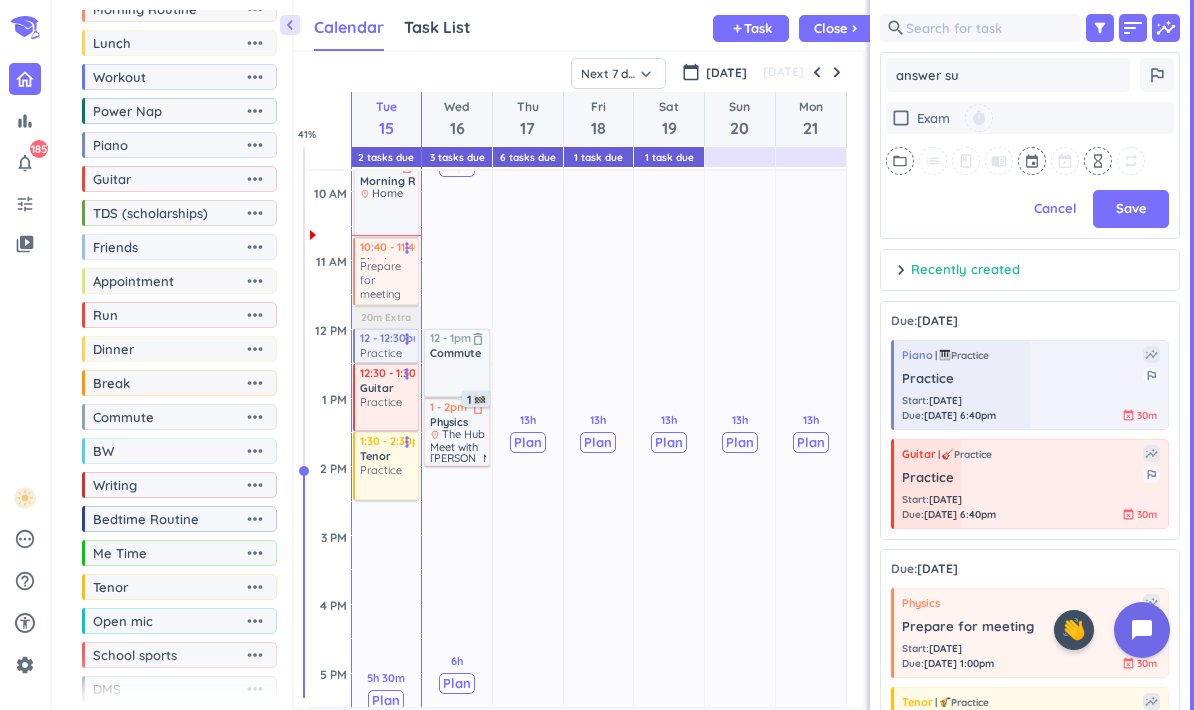 type on "x" 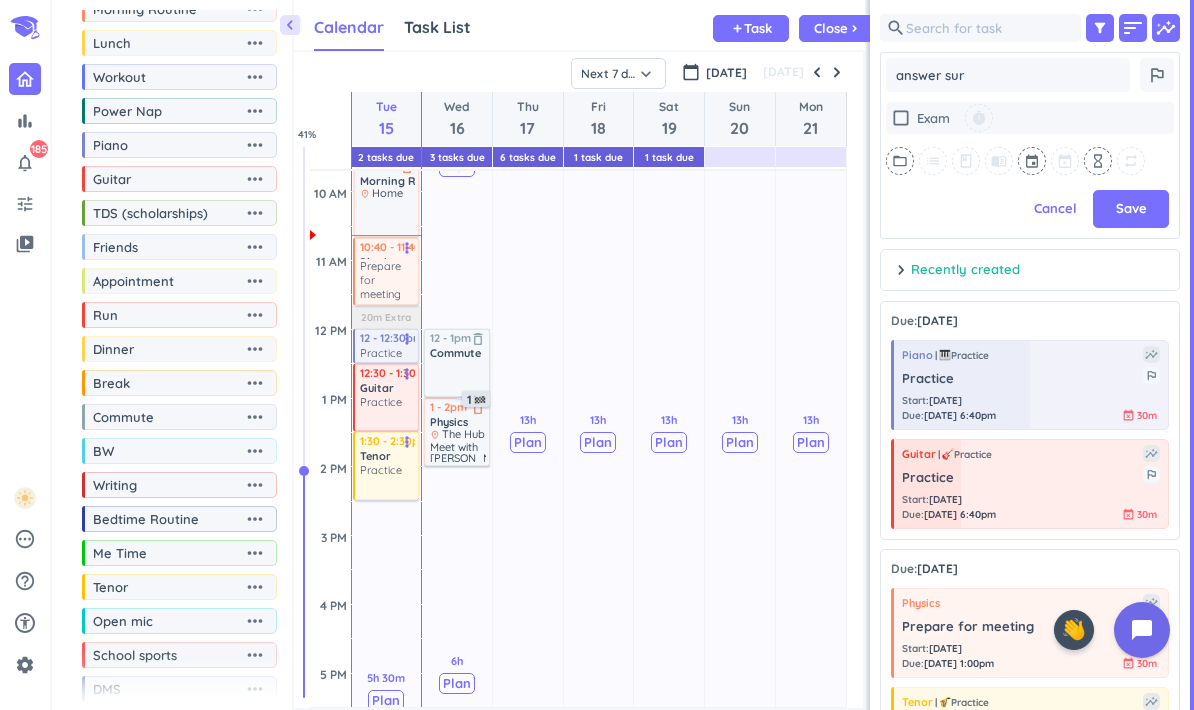 type on "x" 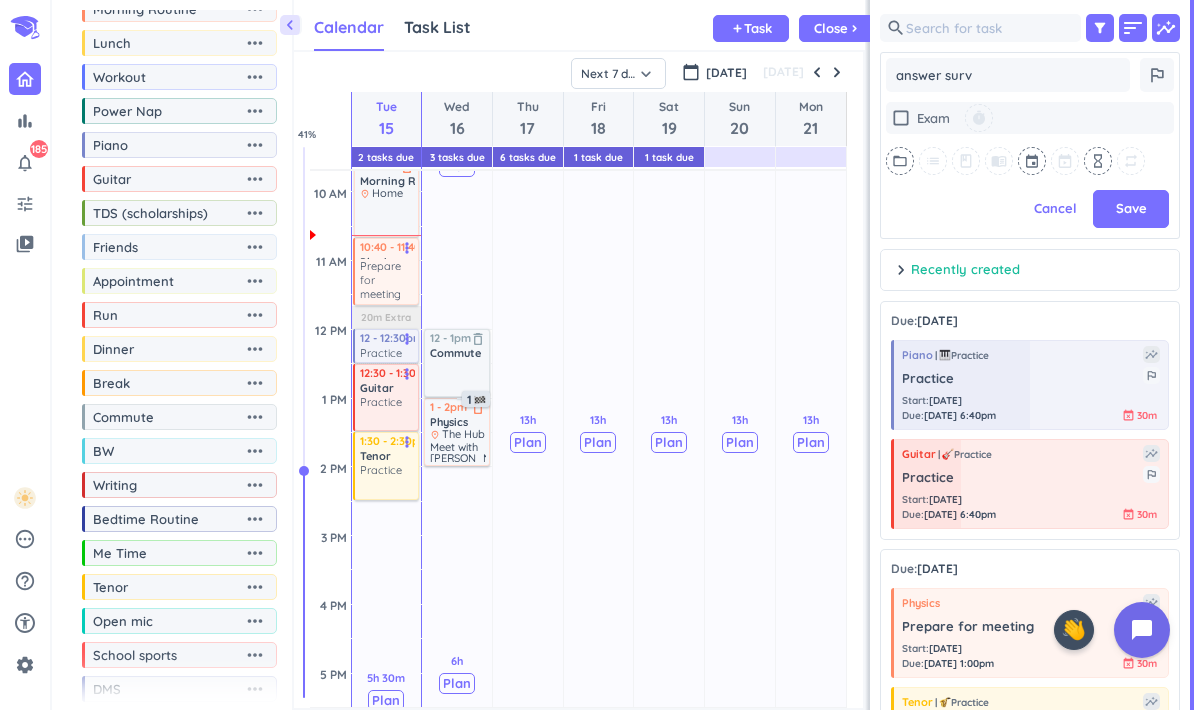 type on "x" 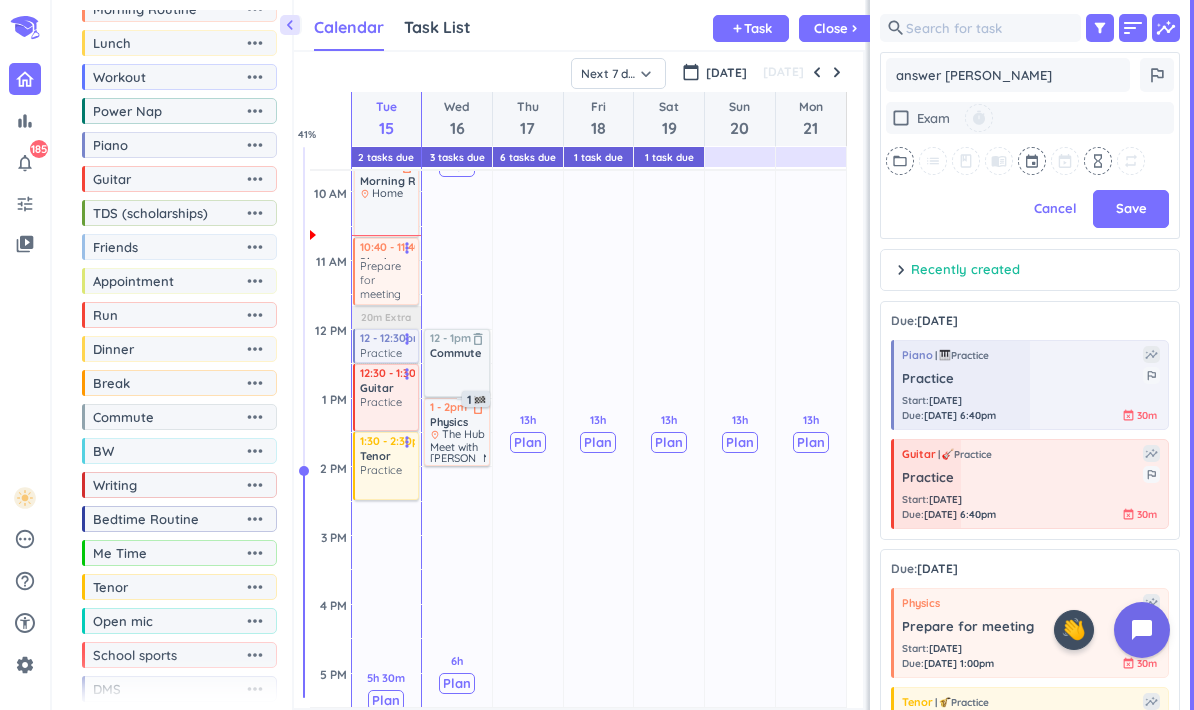 type on "answer survey" 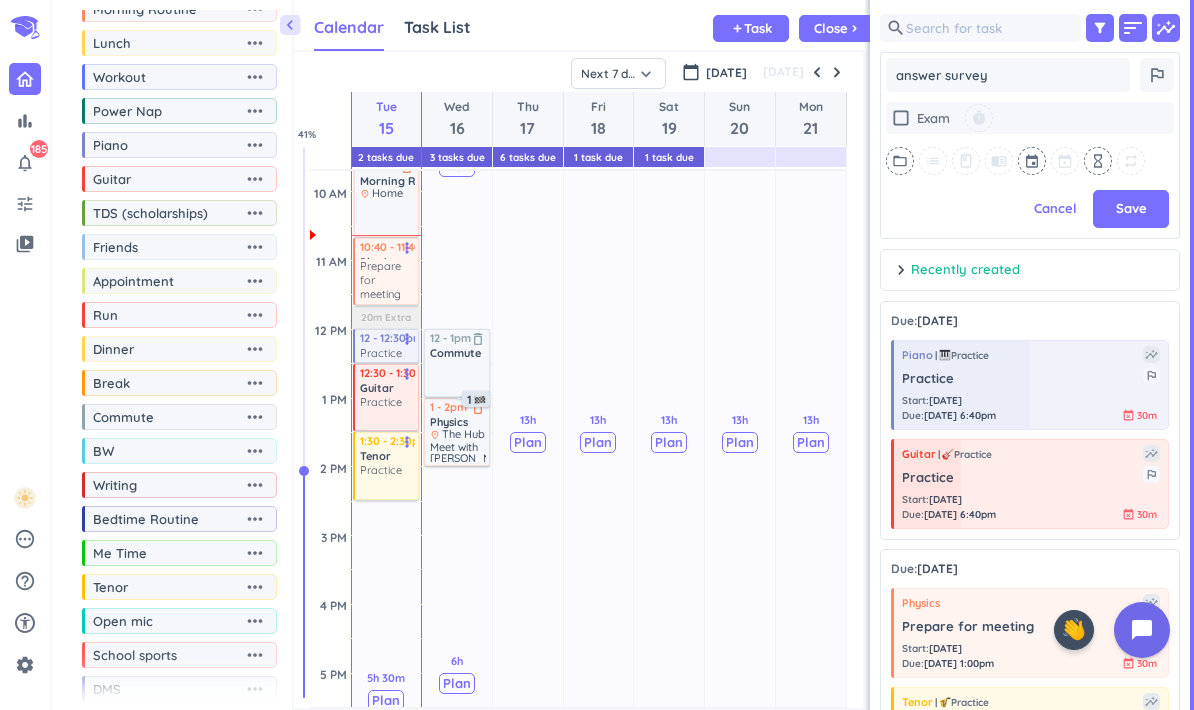 type on "x" 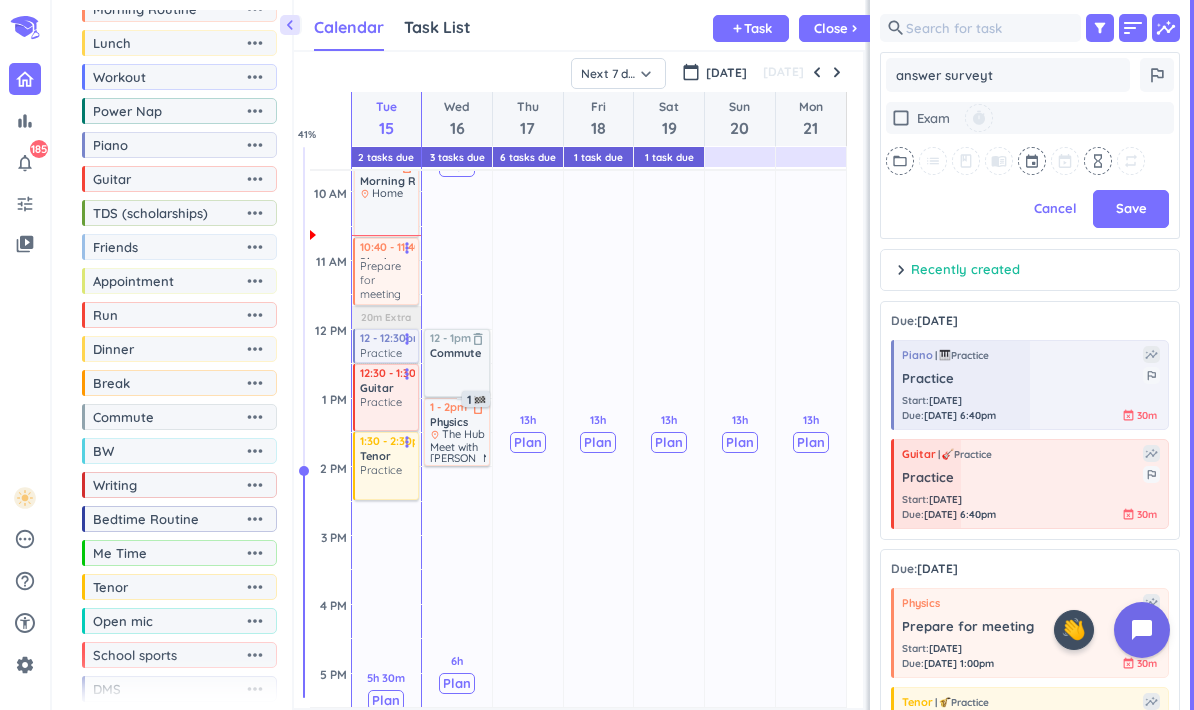 type on "x" 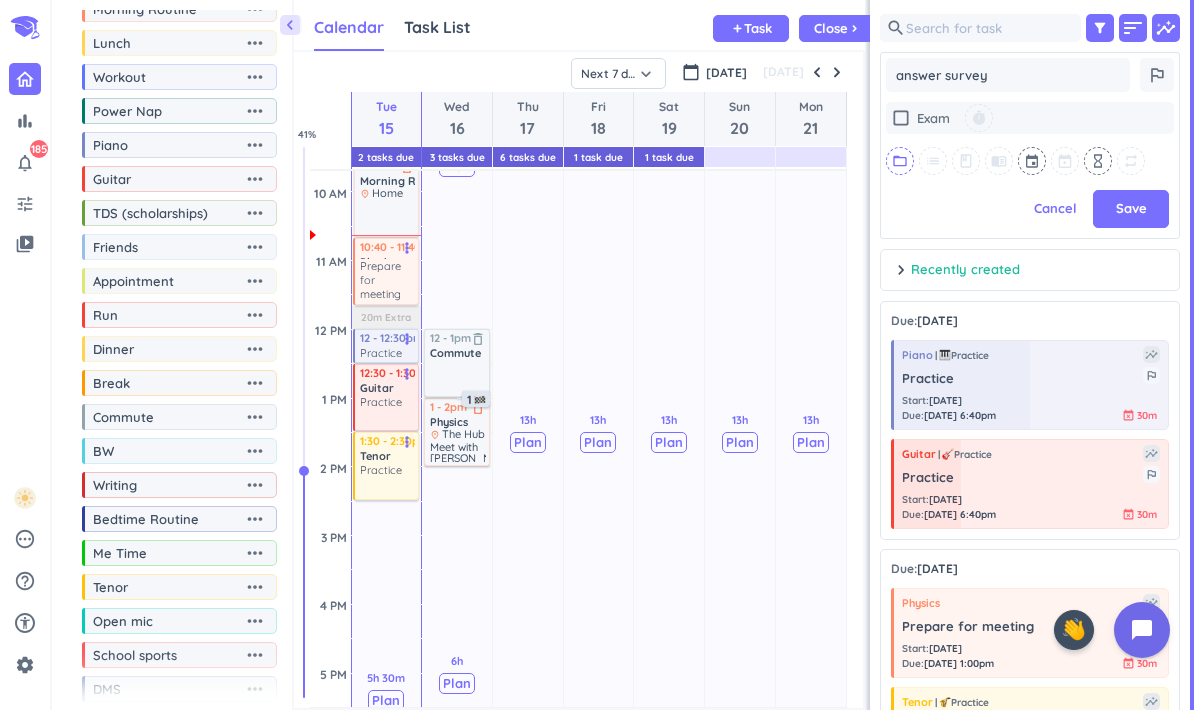 type on "answer survey" 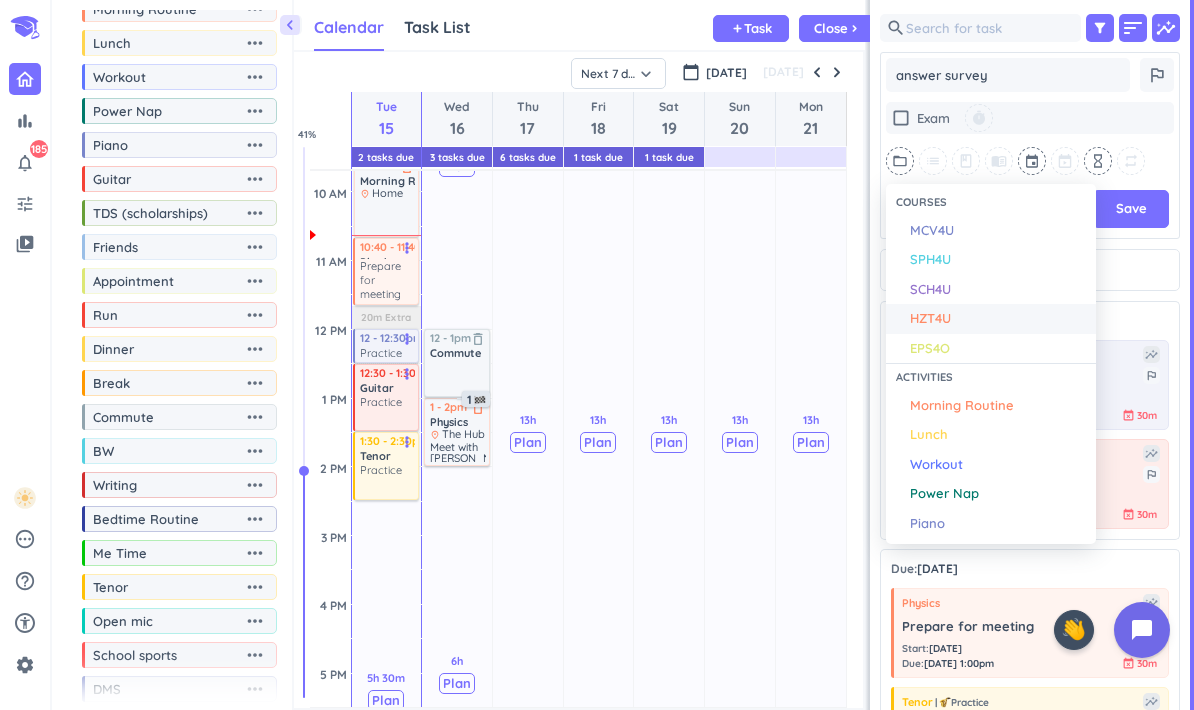 scroll, scrollTop: 304, scrollLeft: 0, axis: vertical 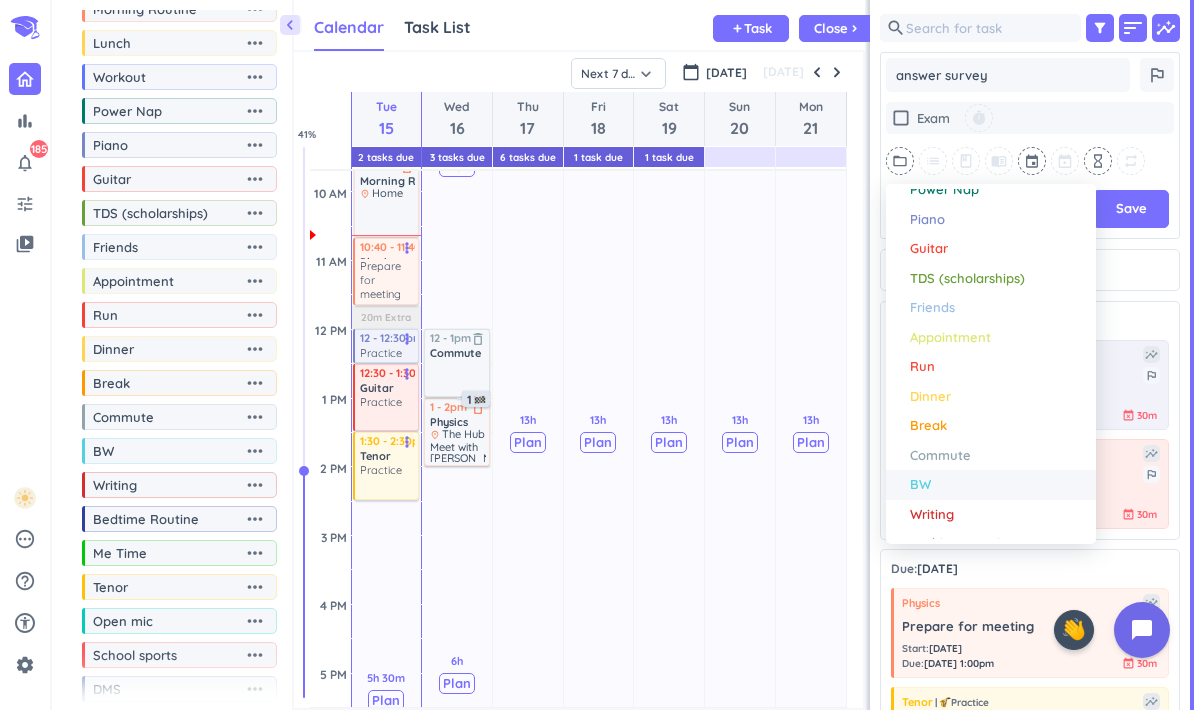 click on "BW" at bounding box center [920, 485] 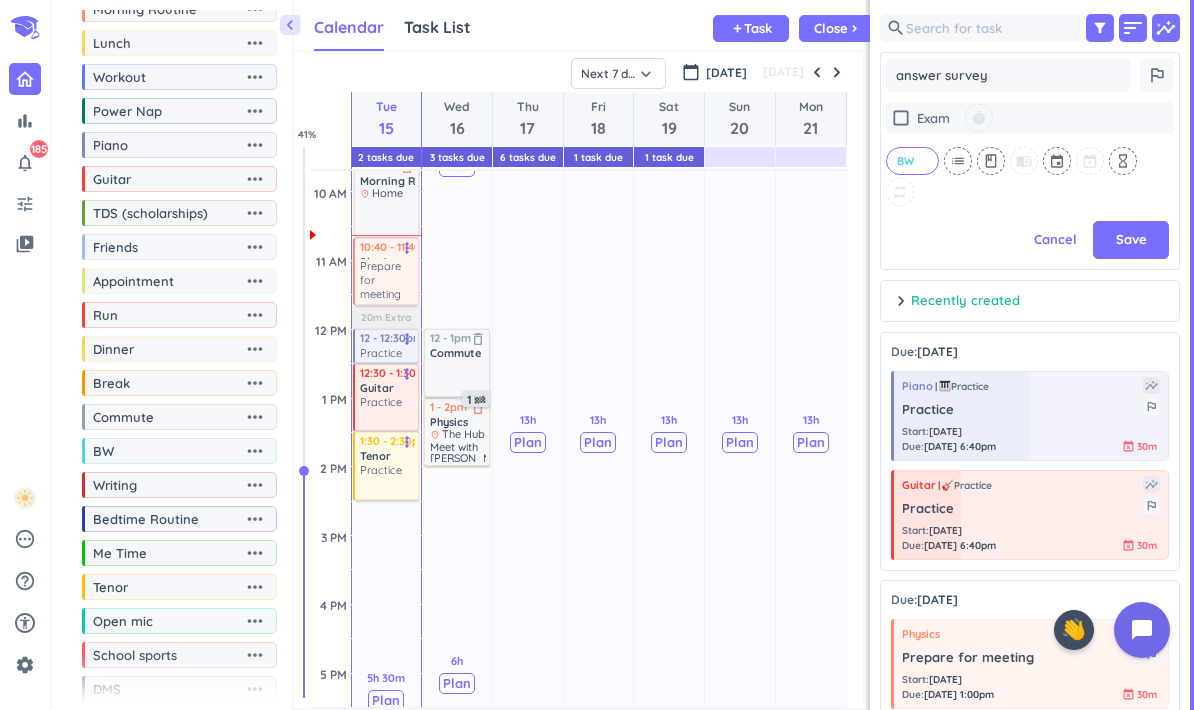 scroll, scrollTop: 430, scrollLeft: 300, axis: both 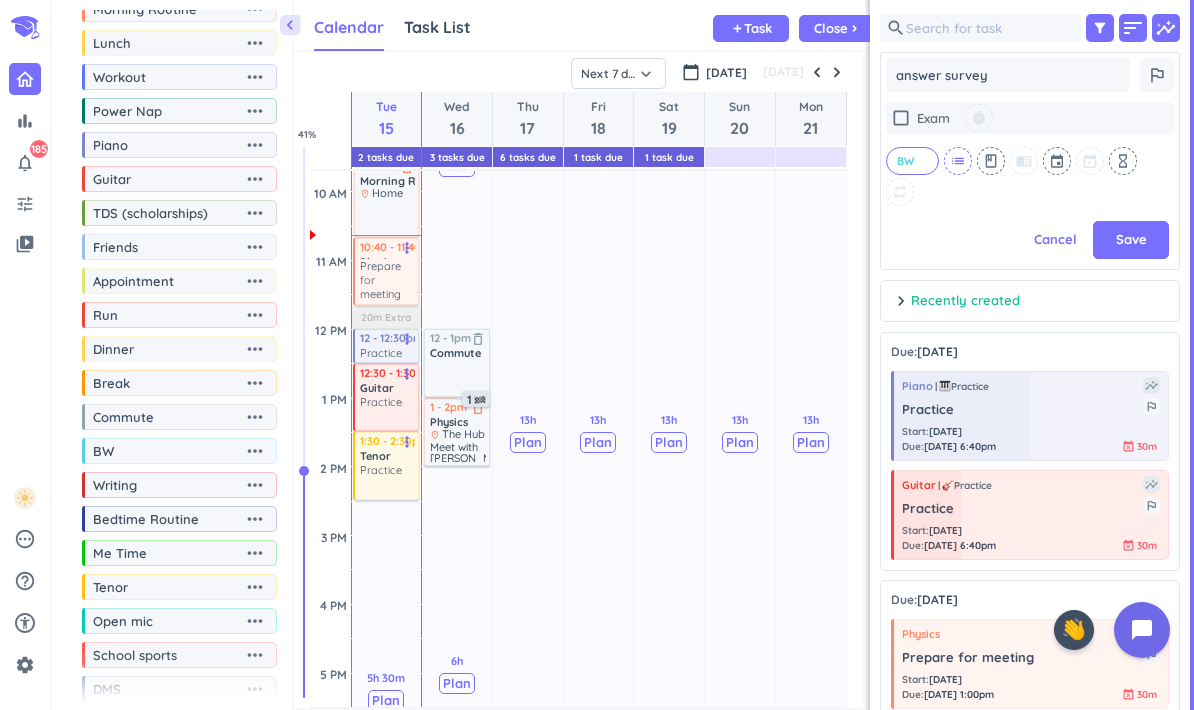 click on "list" at bounding box center [958, 161] 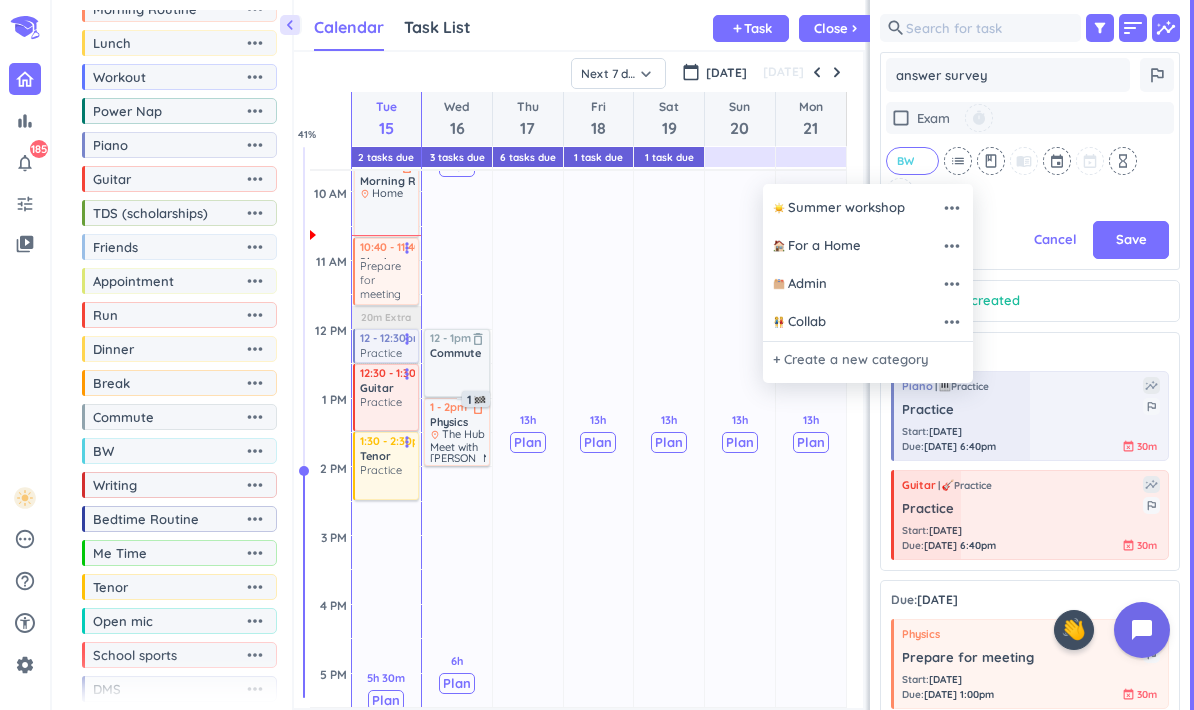 click on "Admin" at bounding box center (857, 284) 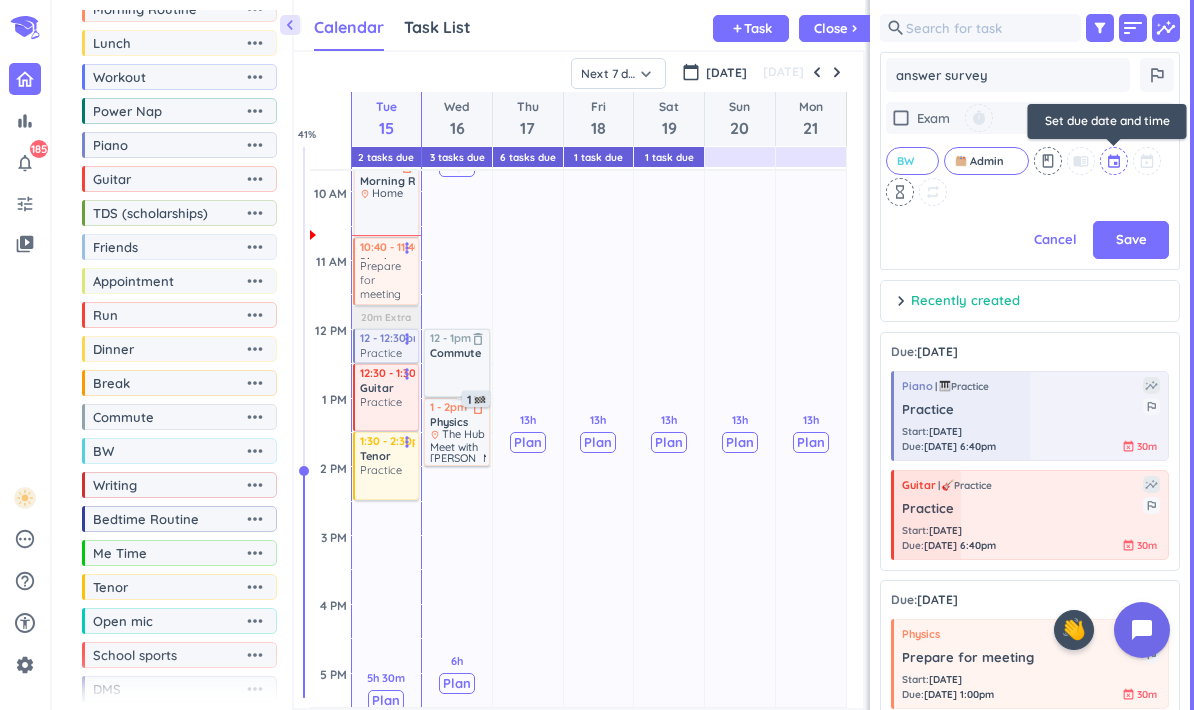 click at bounding box center [1115, 161] 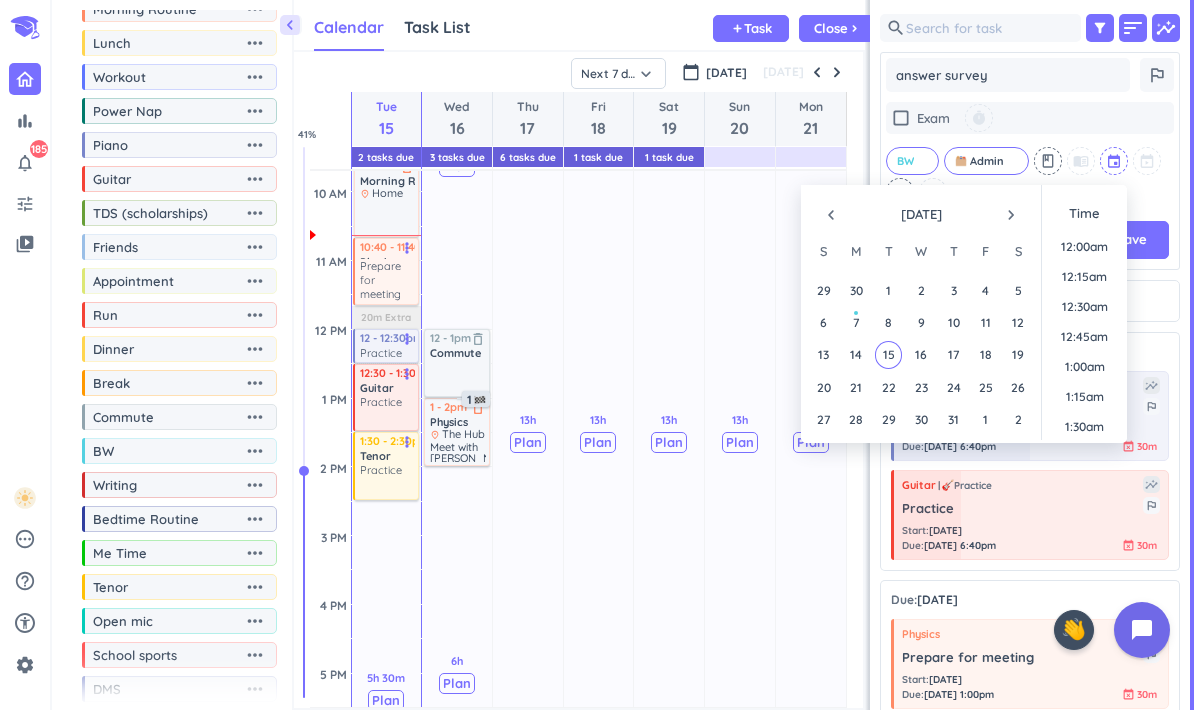scroll, scrollTop: 1170, scrollLeft: 0, axis: vertical 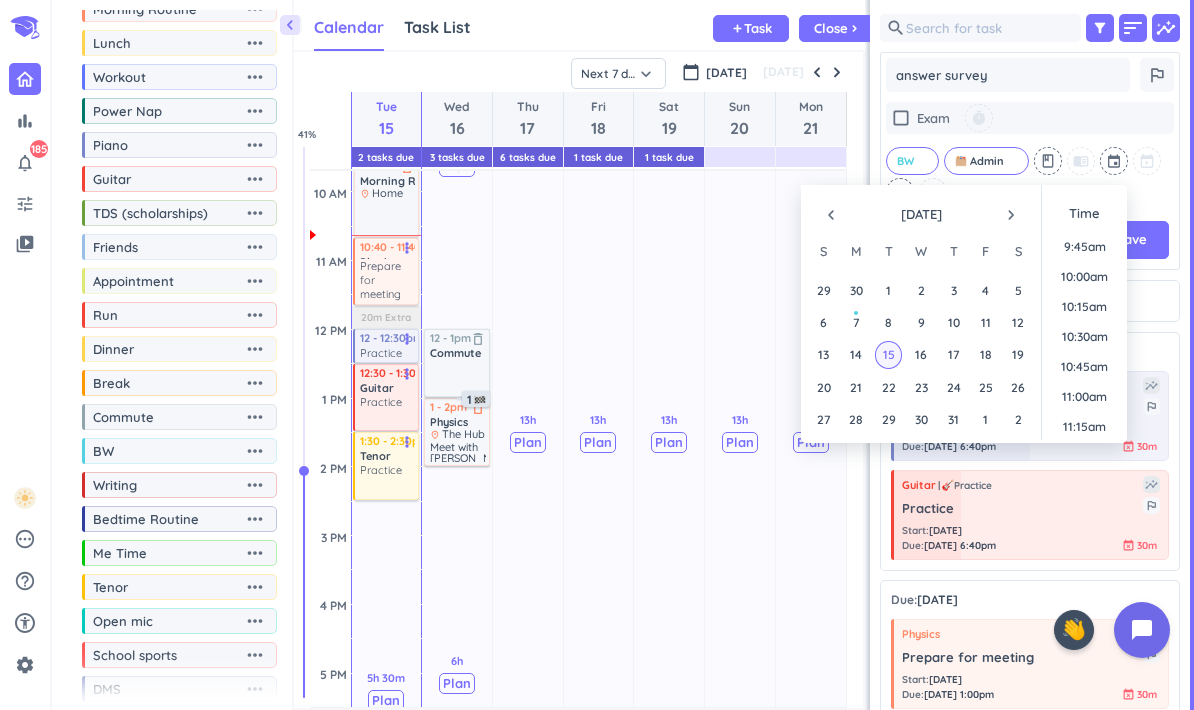 click on "15" at bounding box center (888, 354) 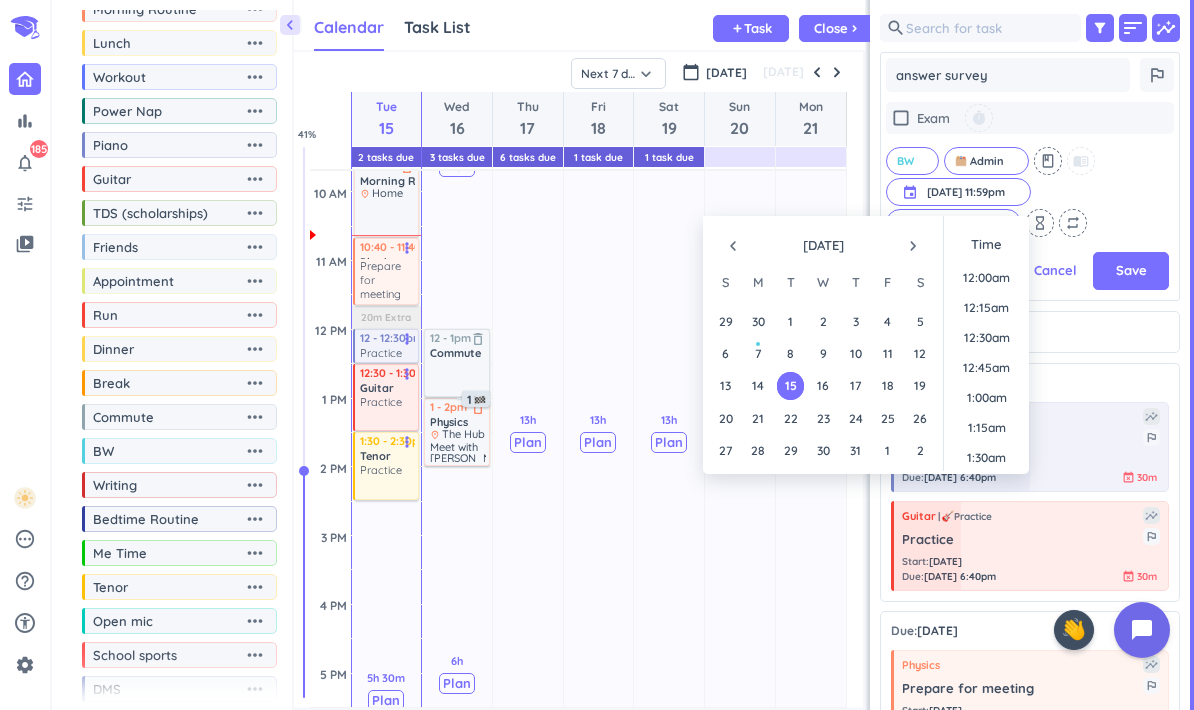 scroll, scrollTop: 2701, scrollLeft: 0, axis: vertical 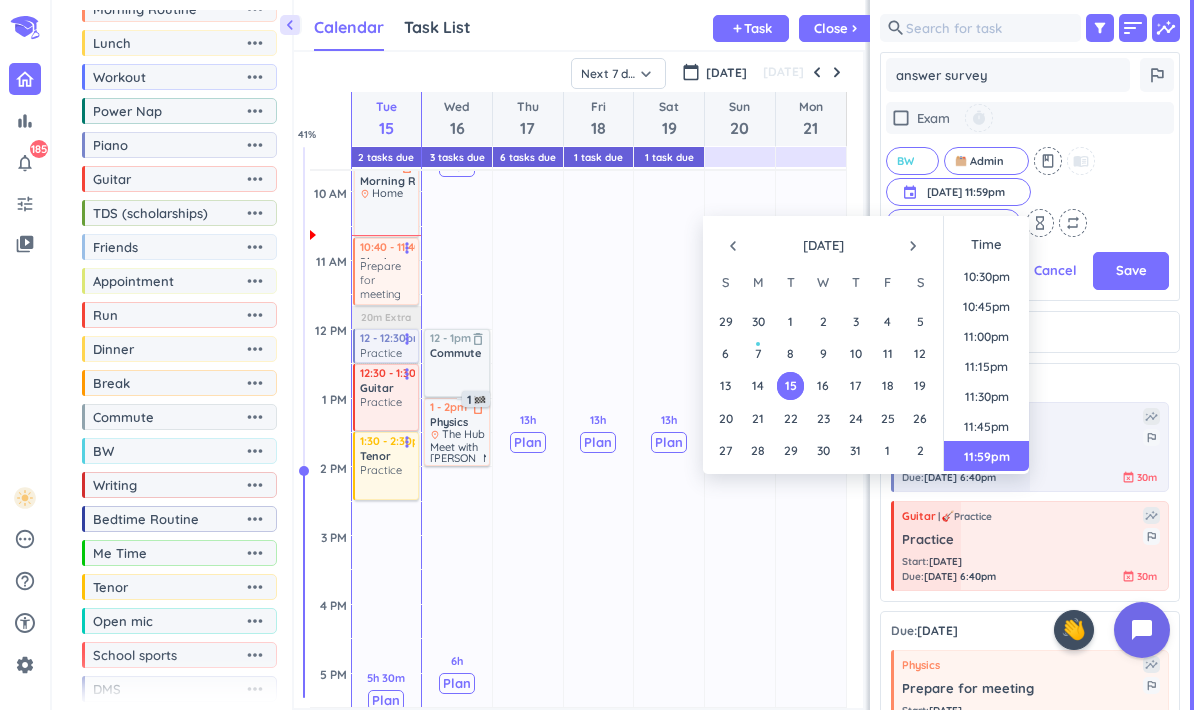 click on "check_box_outline_blank Exam timer BW cancel Admin cancel class menu_book event [DATE] 11:59pm [DATE] 11:59pm cancel 3 days ahead cancel hourglass_empty repeat" at bounding box center [1030, 169] 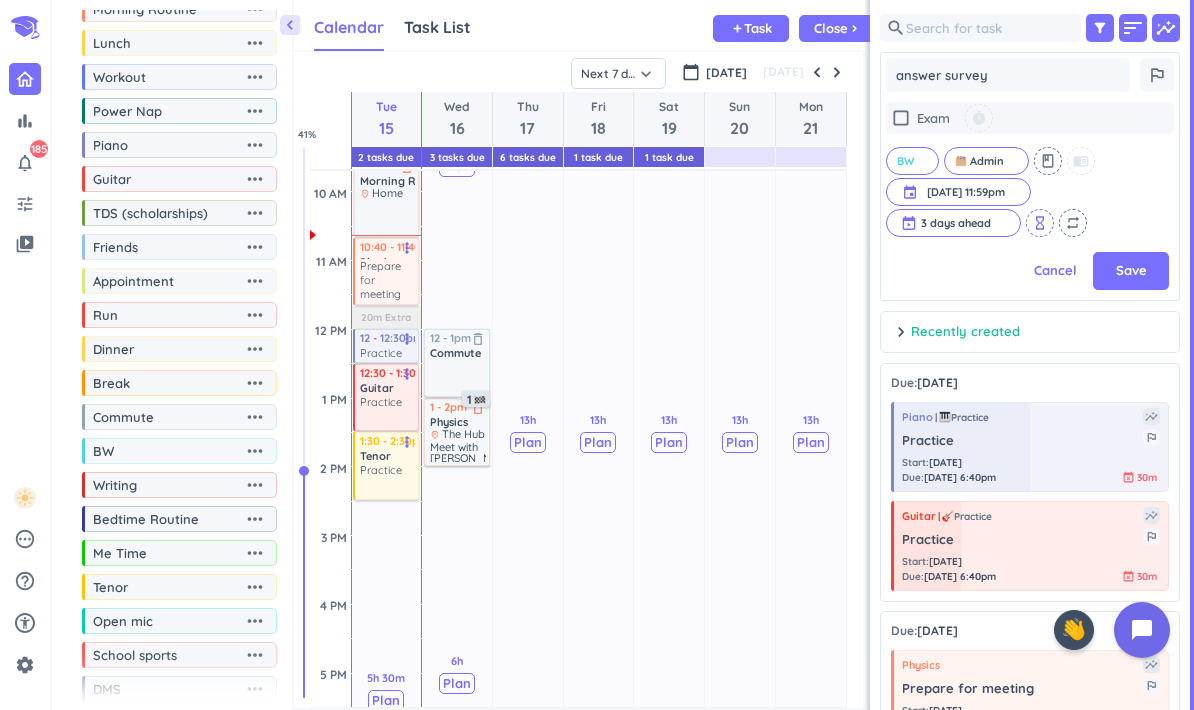click on "hourglass_empty" at bounding box center (1040, 223) 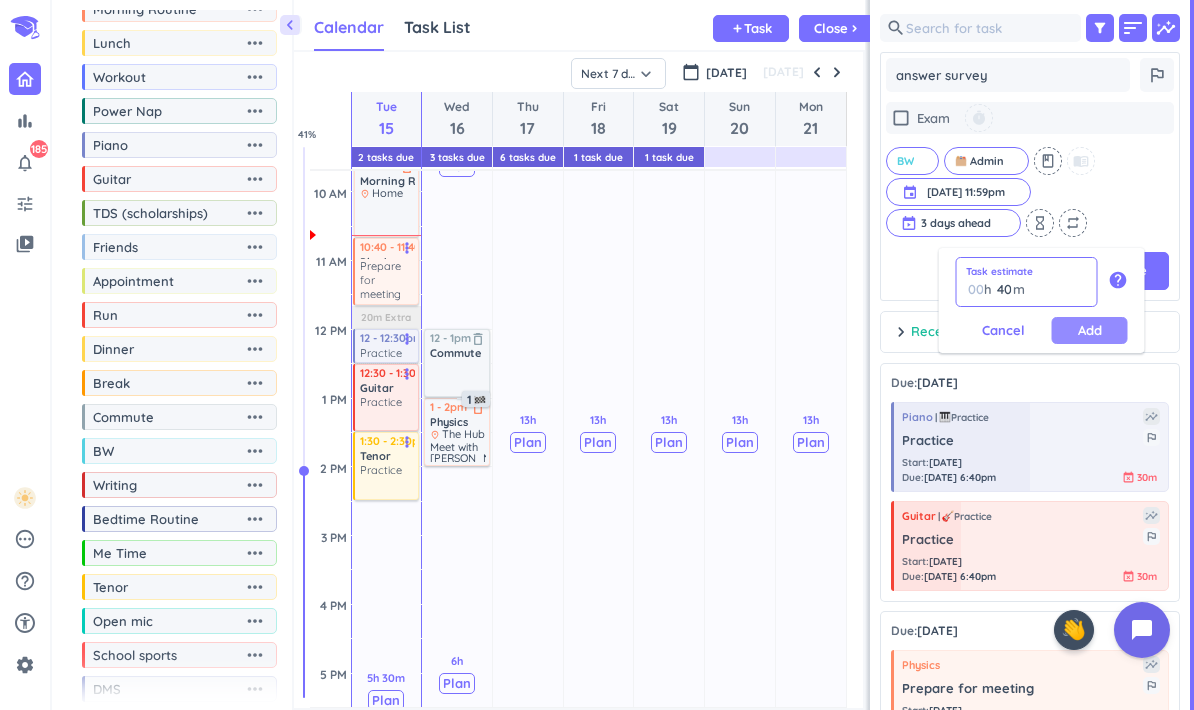 type on "40" 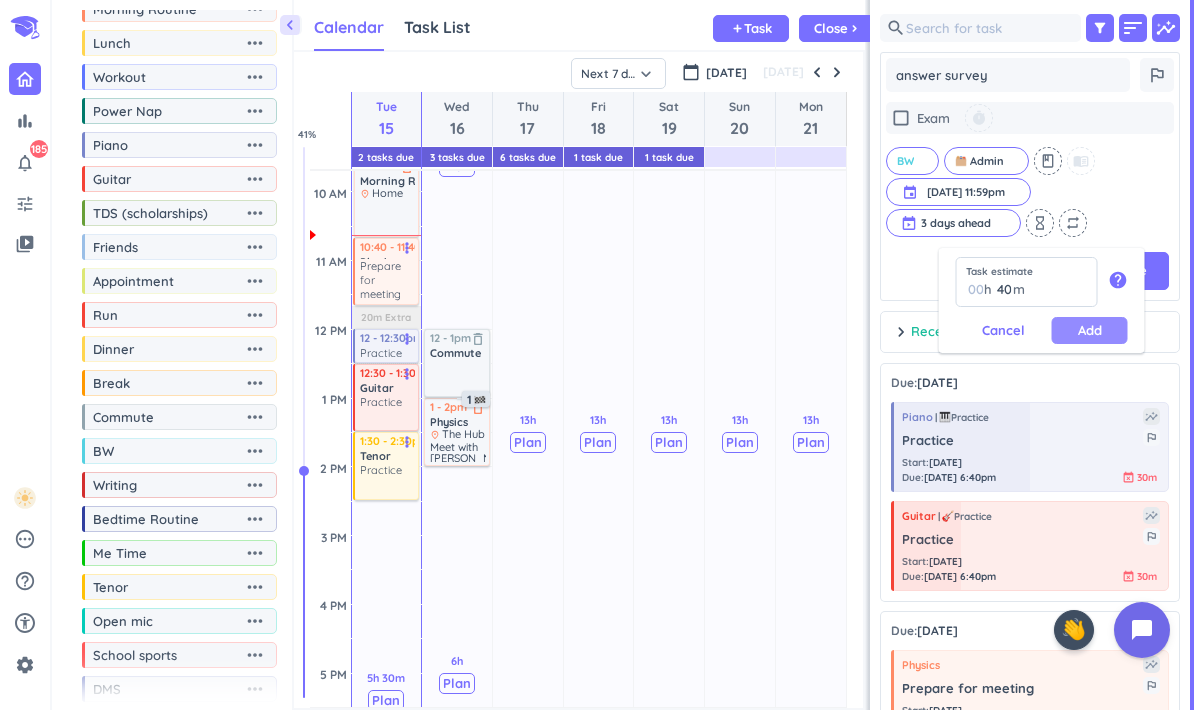 click on "Add" at bounding box center [1090, 330] 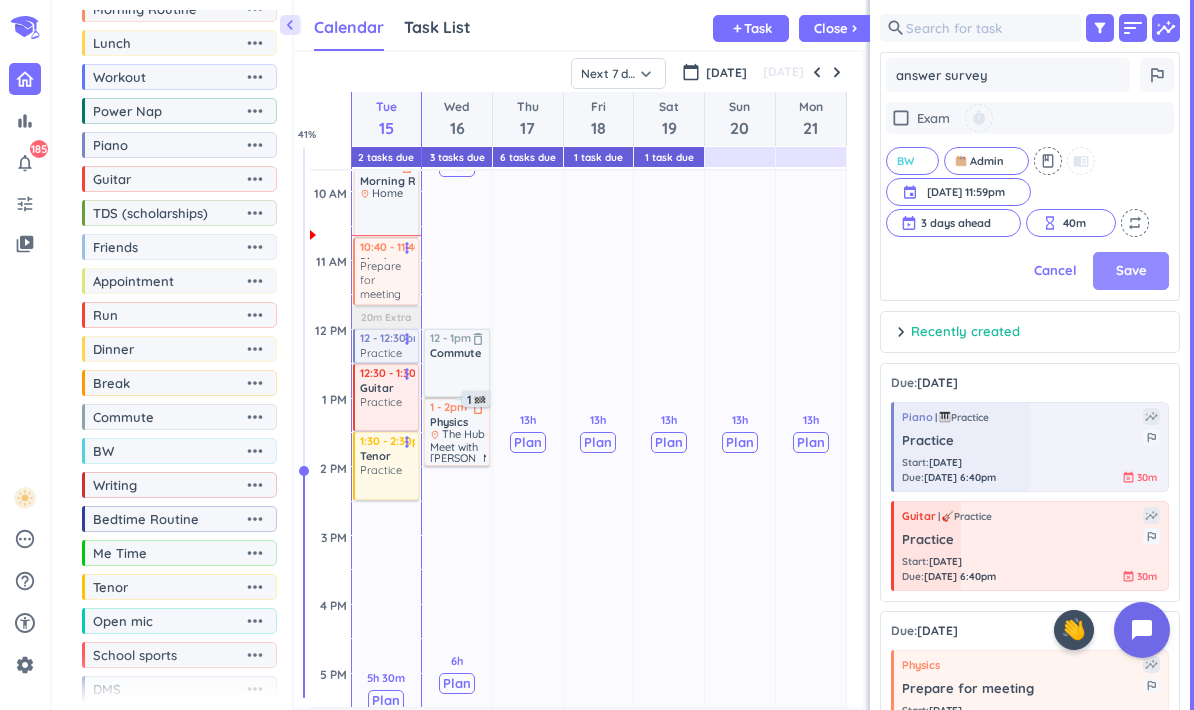 click on "Save" at bounding box center [1131, 271] 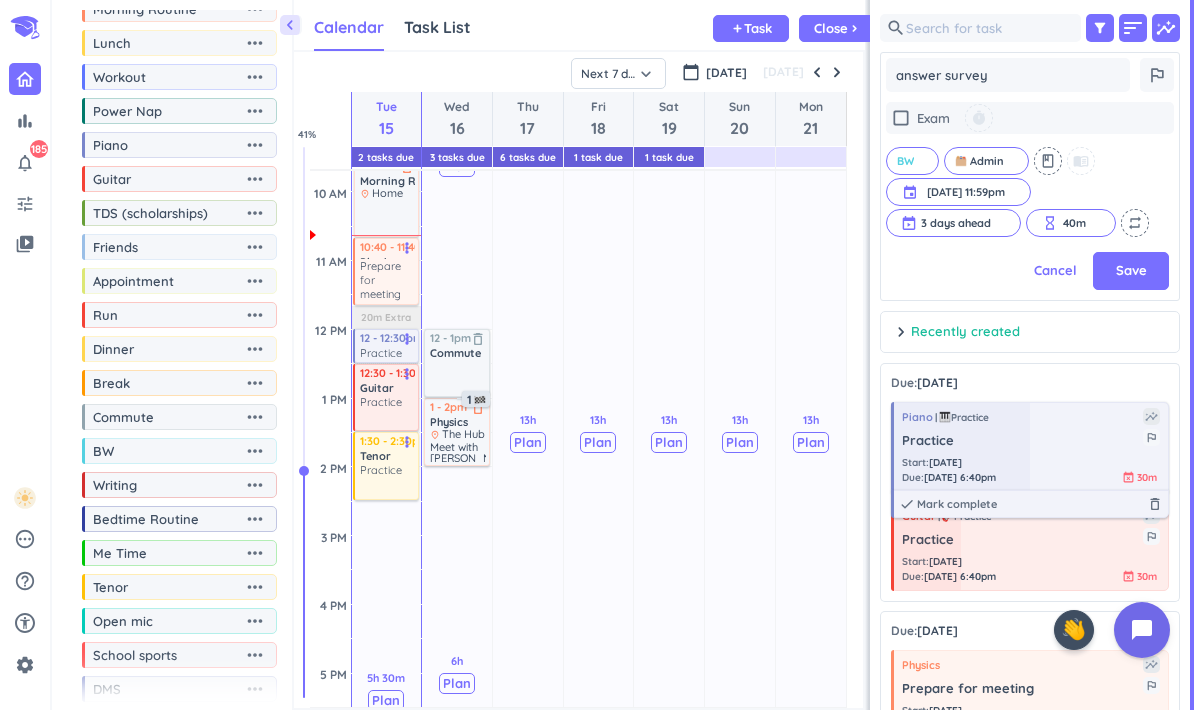 scroll, scrollTop: 1, scrollLeft: 1, axis: both 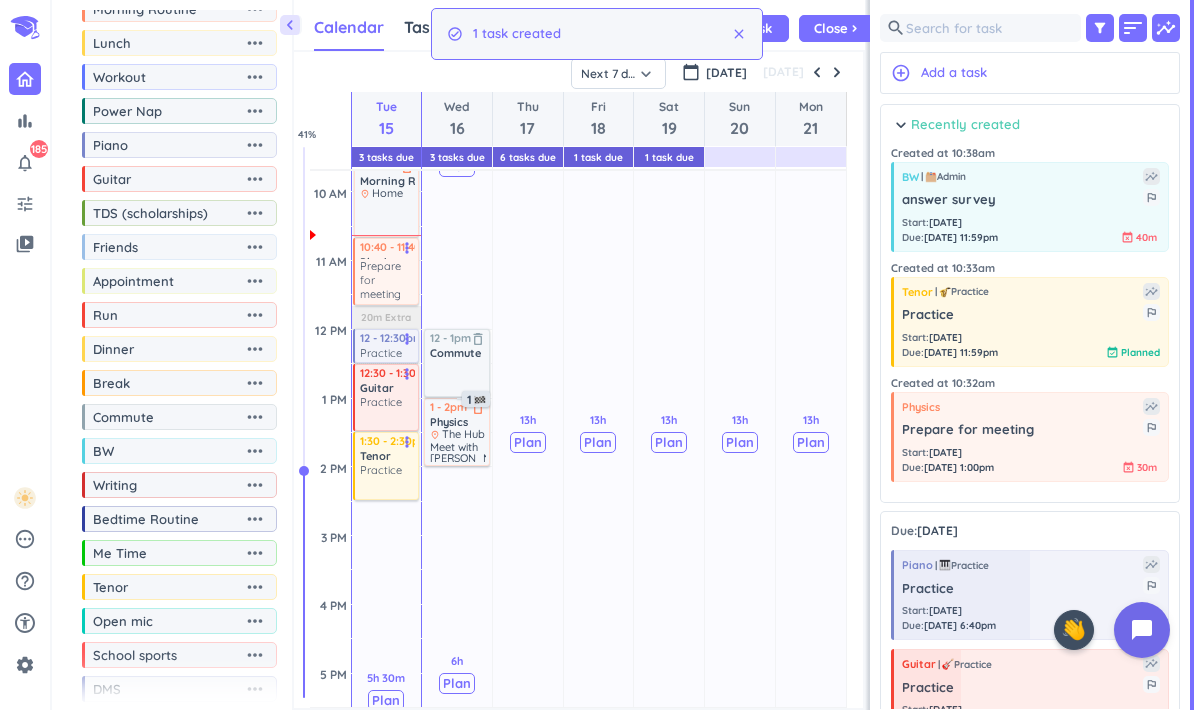 click on "Recently created" at bounding box center (965, 125) 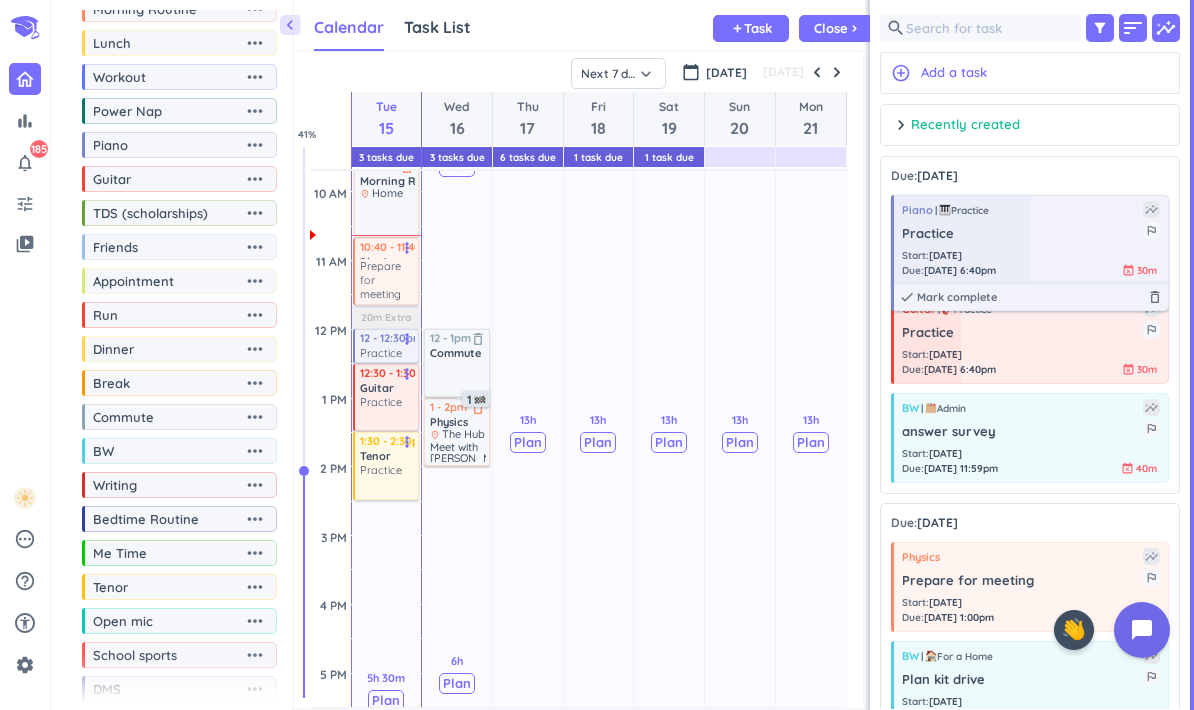 click at bounding box center [961, 240] 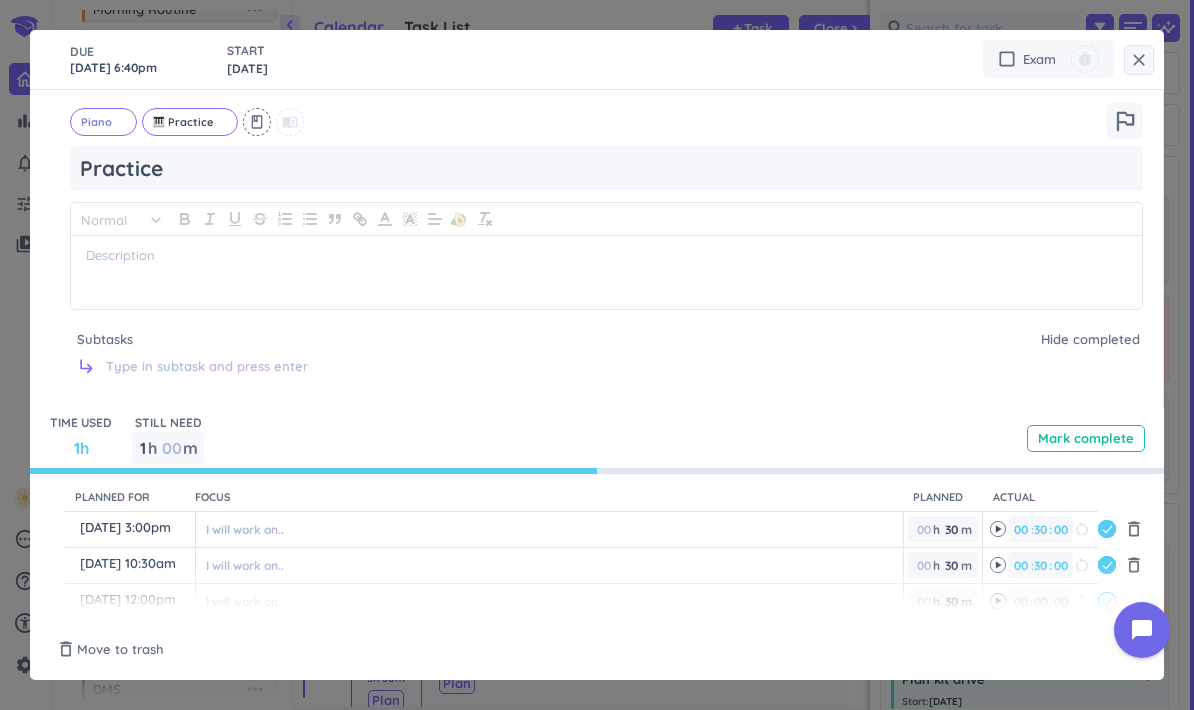 click on "DUE [DATE] 6:40pm" at bounding box center (138, 59) 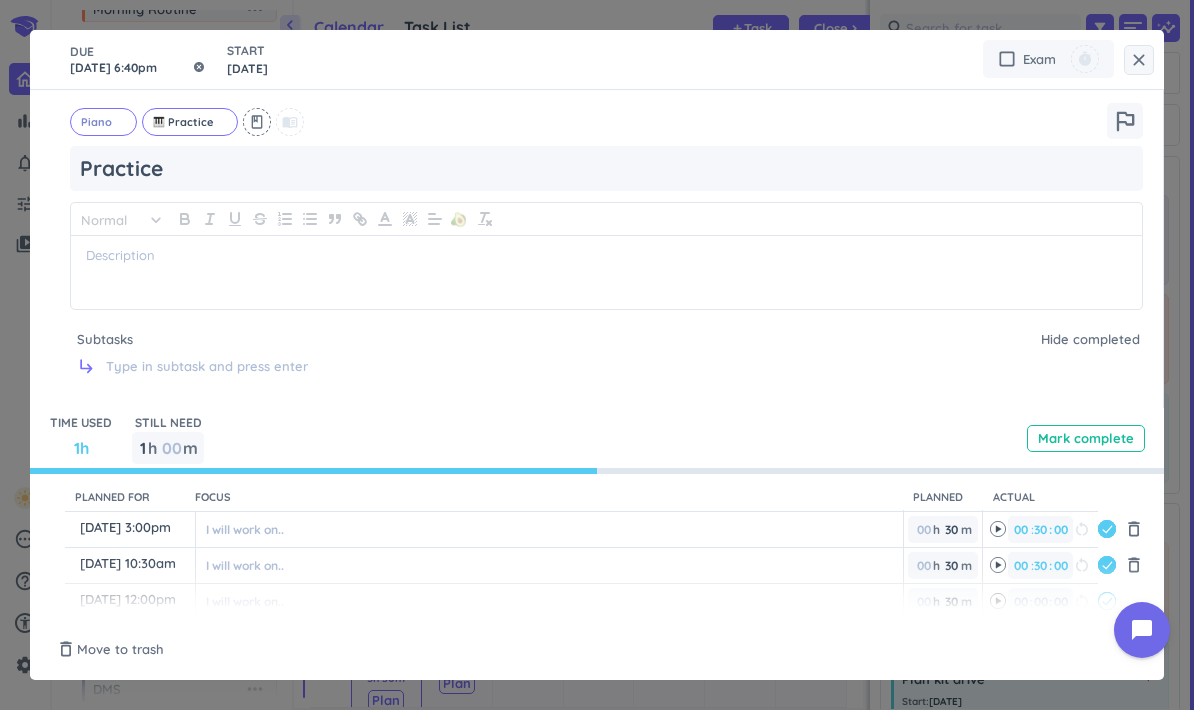 click on "[DATE] 6:40pm" at bounding box center (138, 59) 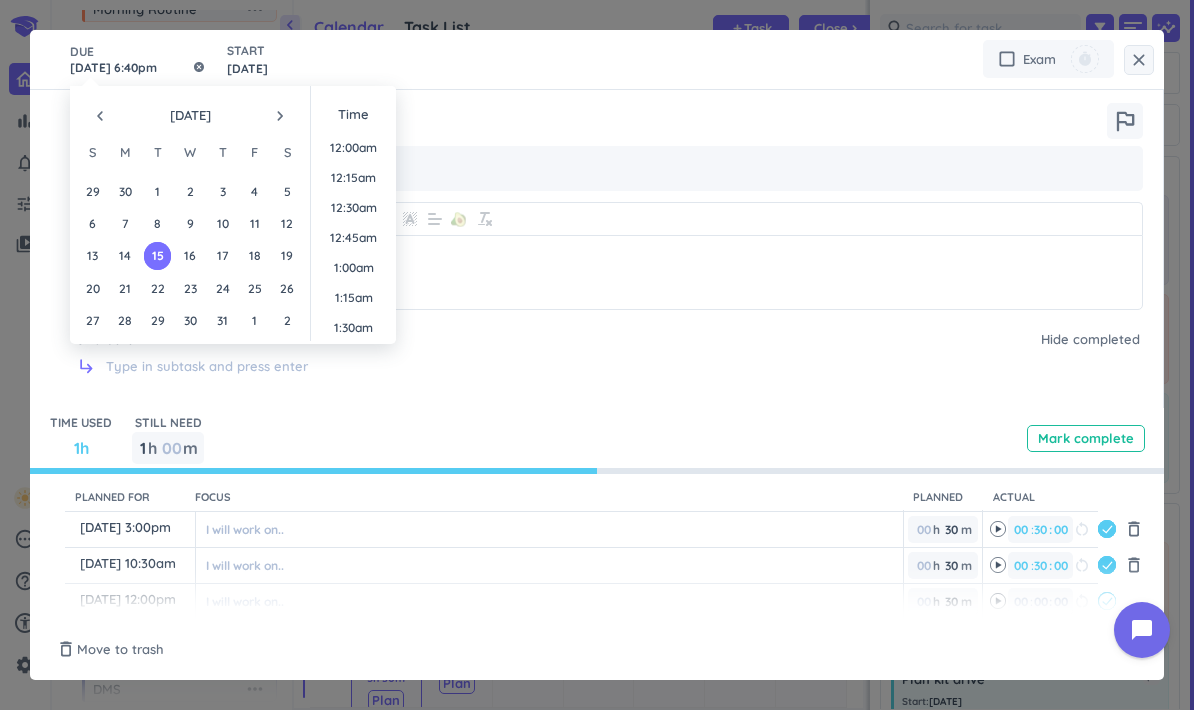 scroll, scrollTop: 2130, scrollLeft: 0, axis: vertical 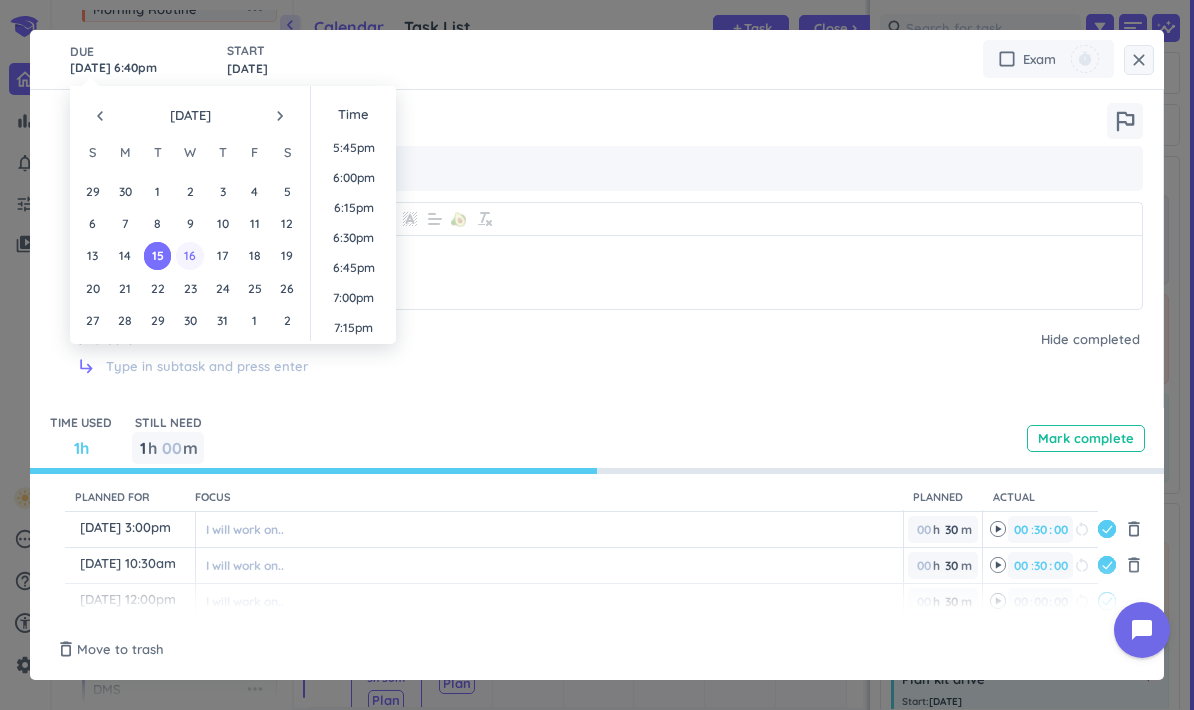 click on "16" at bounding box center (189, 255) 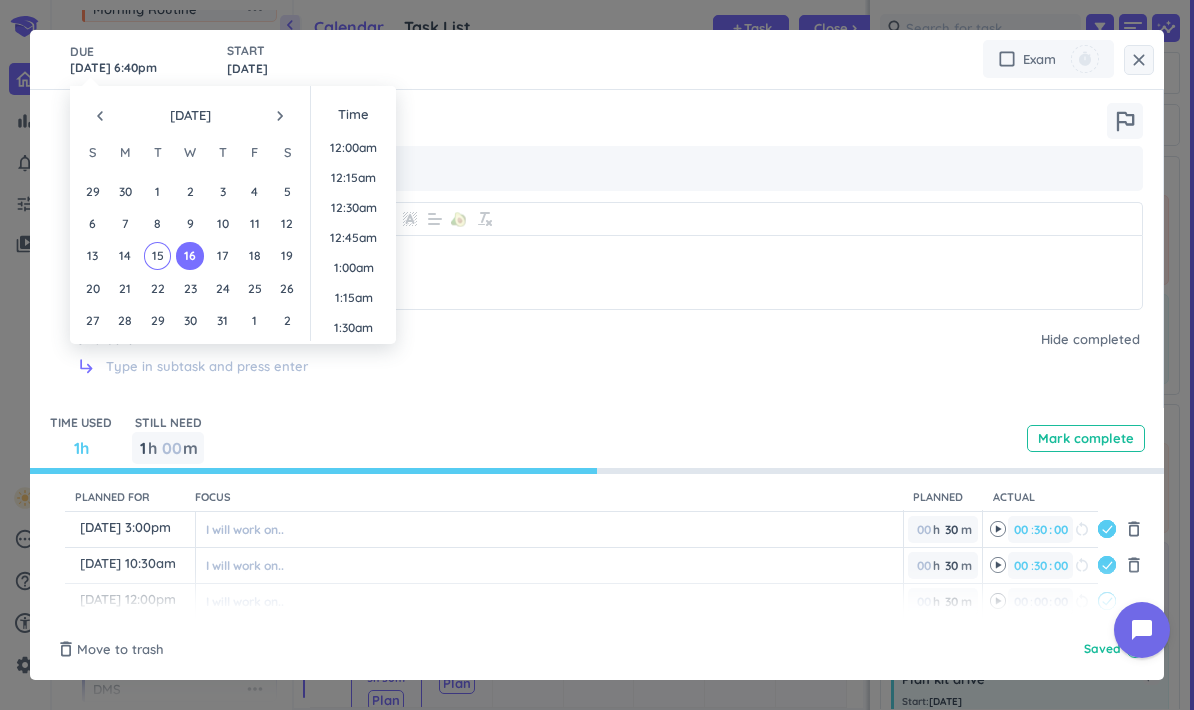 scroll, scrollTop: 2130, scrollLeft: 0, axis: vertical 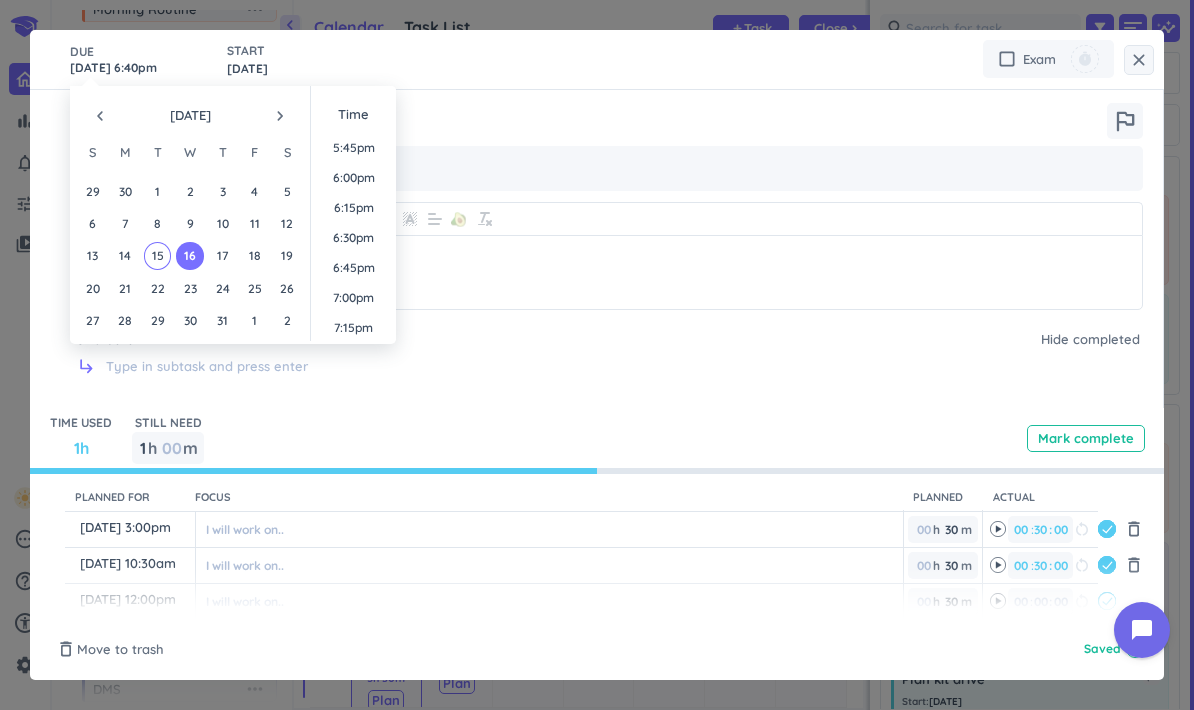 click on "TIME USED 1h STILL NEED 1 1 00 h 00 m Mark complete" at bounding box center [597, 438] 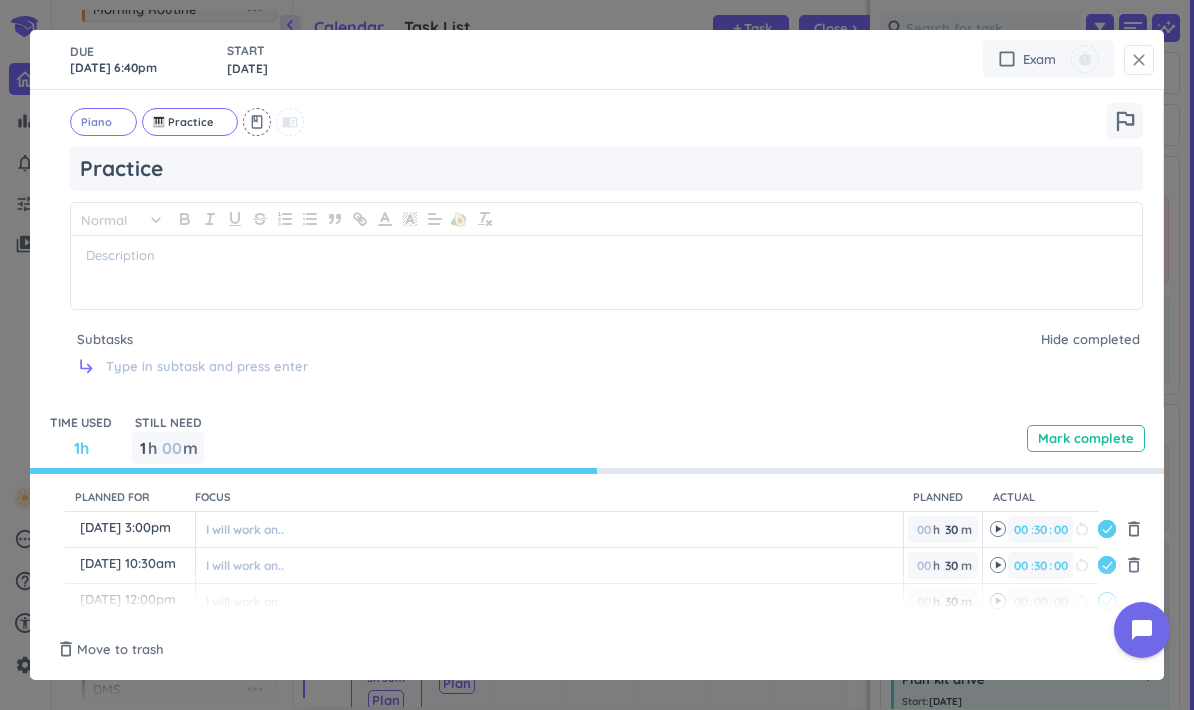 click on "close" at bounding box center [1139, 60] 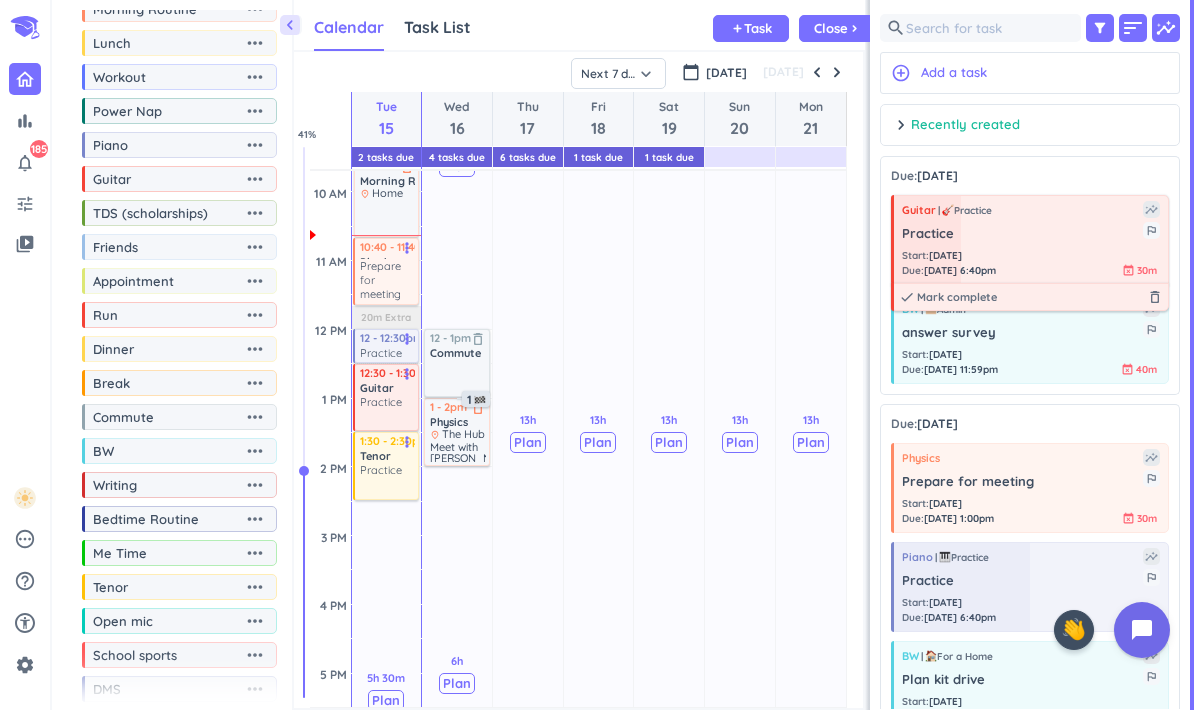 click on "Start :  [DATE] Due :  [DATE] 6:40pm event_busy 30m" at bounding box center [1031, 263] 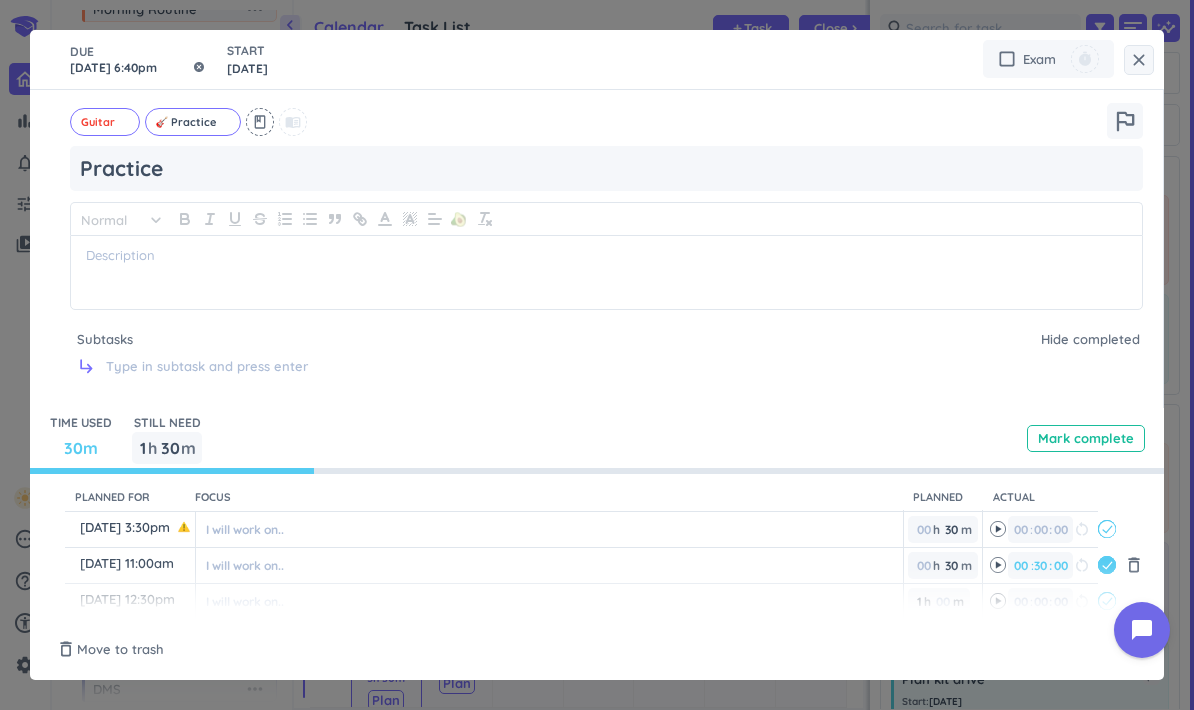 click on "[DATE] 6:40pm" at bounding box center [138, 59] 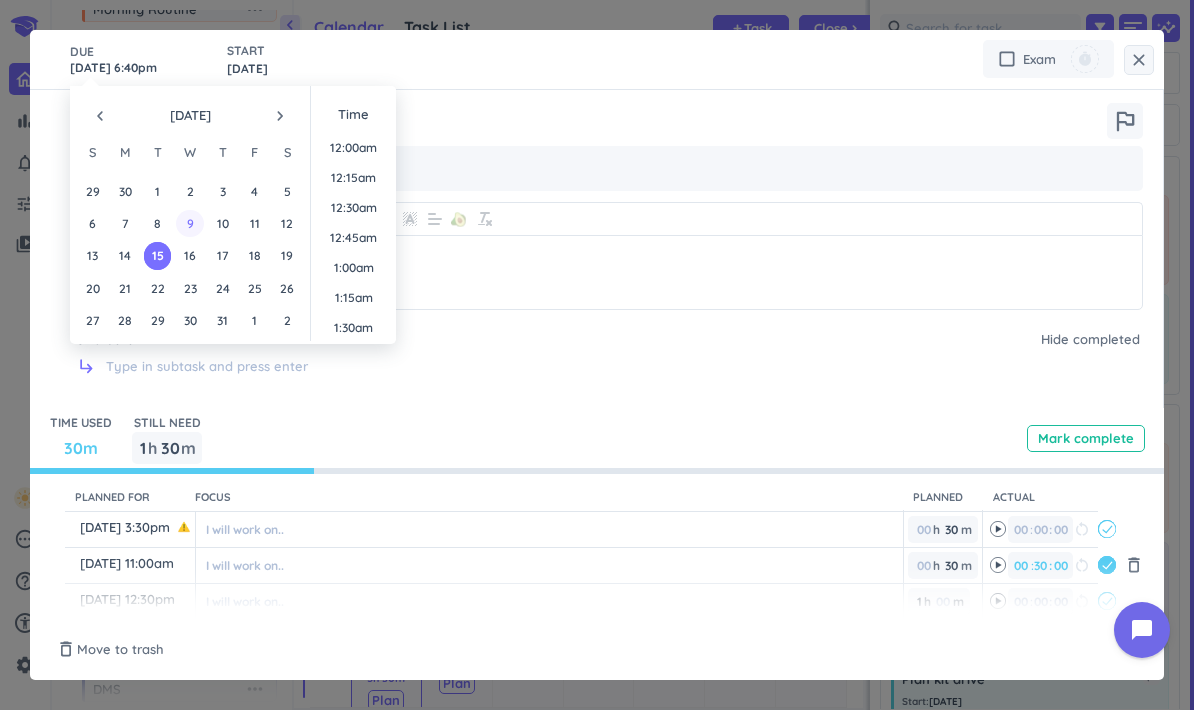 scroll, scrollTop: 2130, scrollLeft: 0, axis: vertical 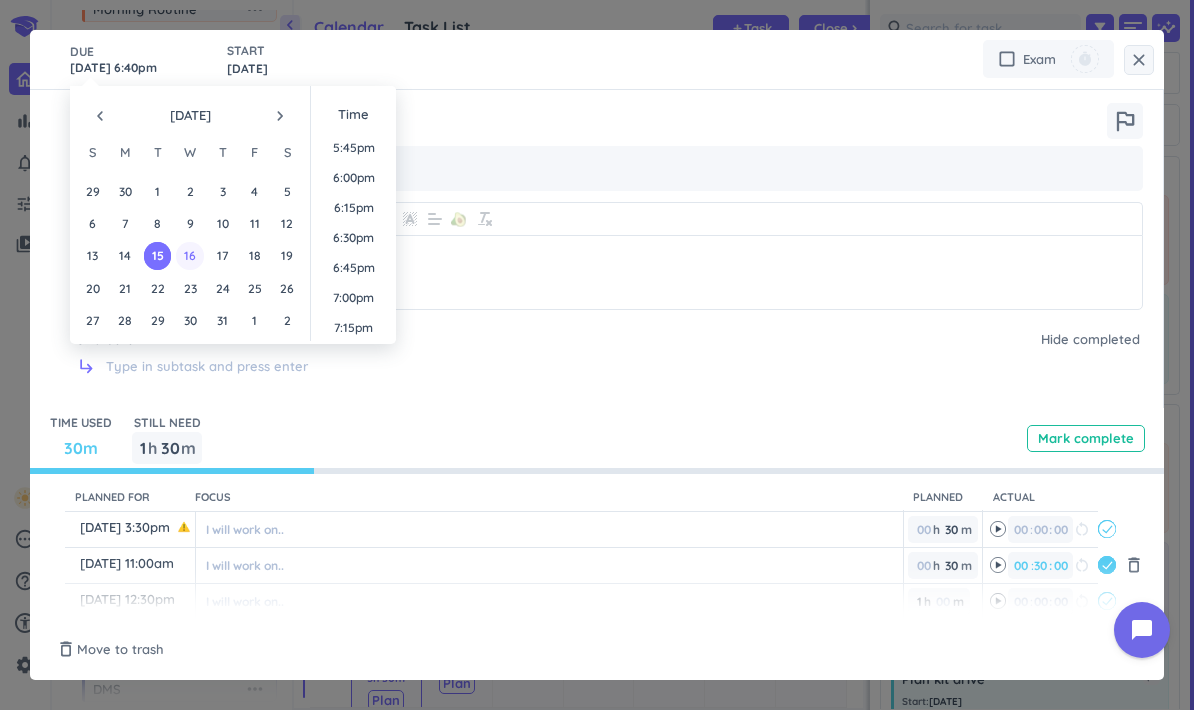 click on "16" at bounding box center (189, 255) 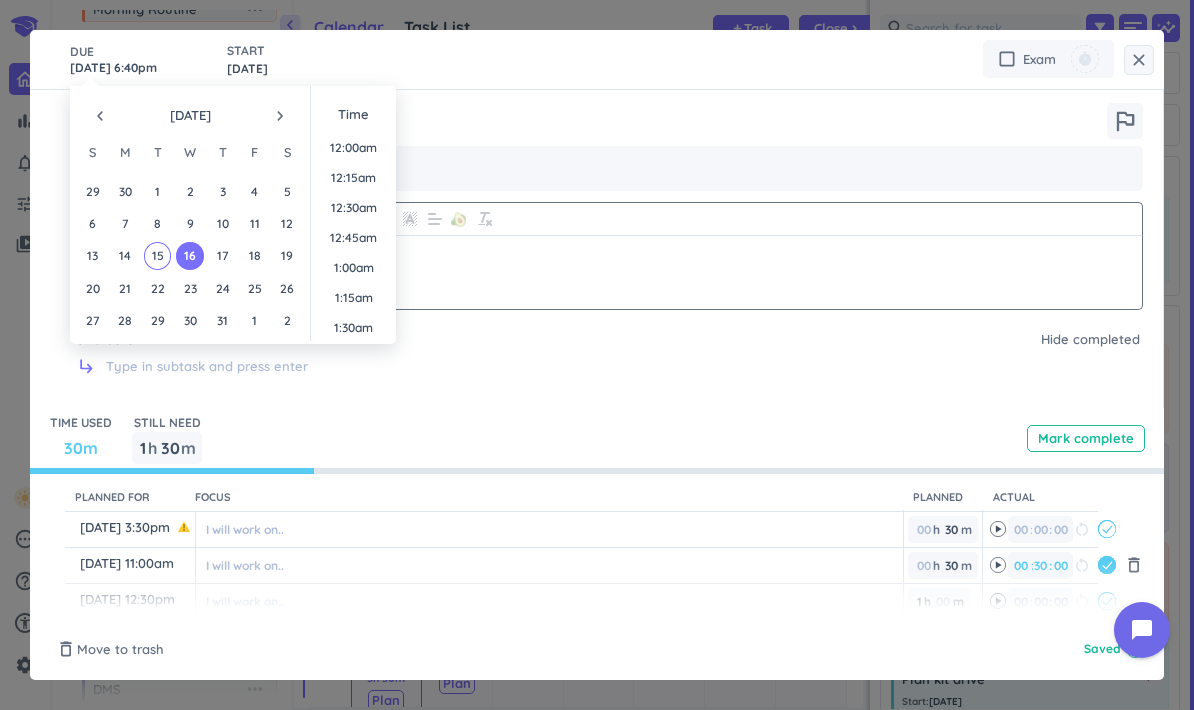 click on "subdirectory_arrow_right" at bounding box center [603, 372] 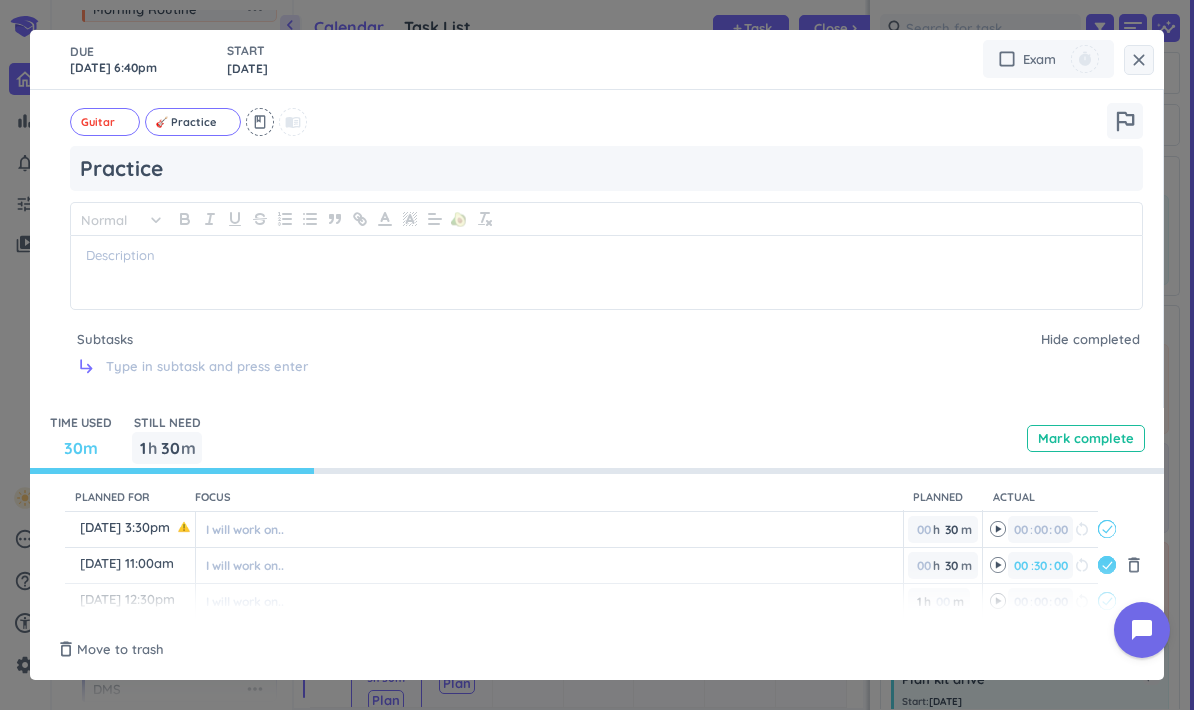 click on "close" at bounding box center (1139, 60) 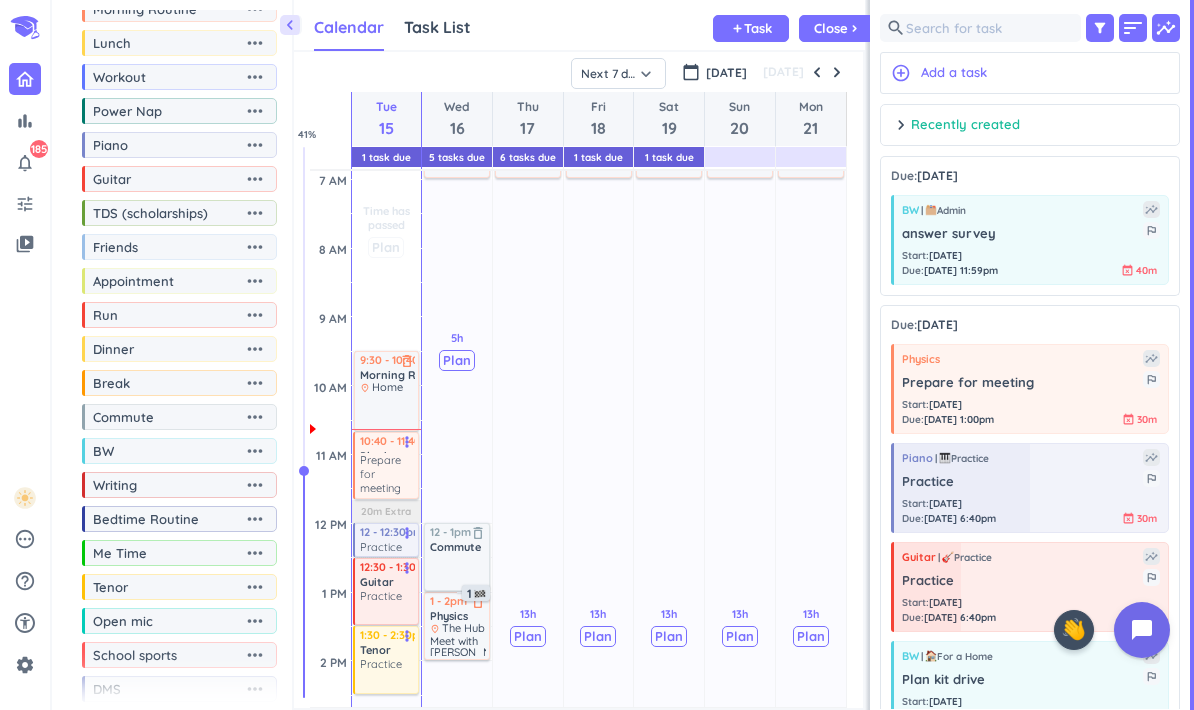 scroll, scrollTop: 197, scrollLeft: 0, axis: vertical 